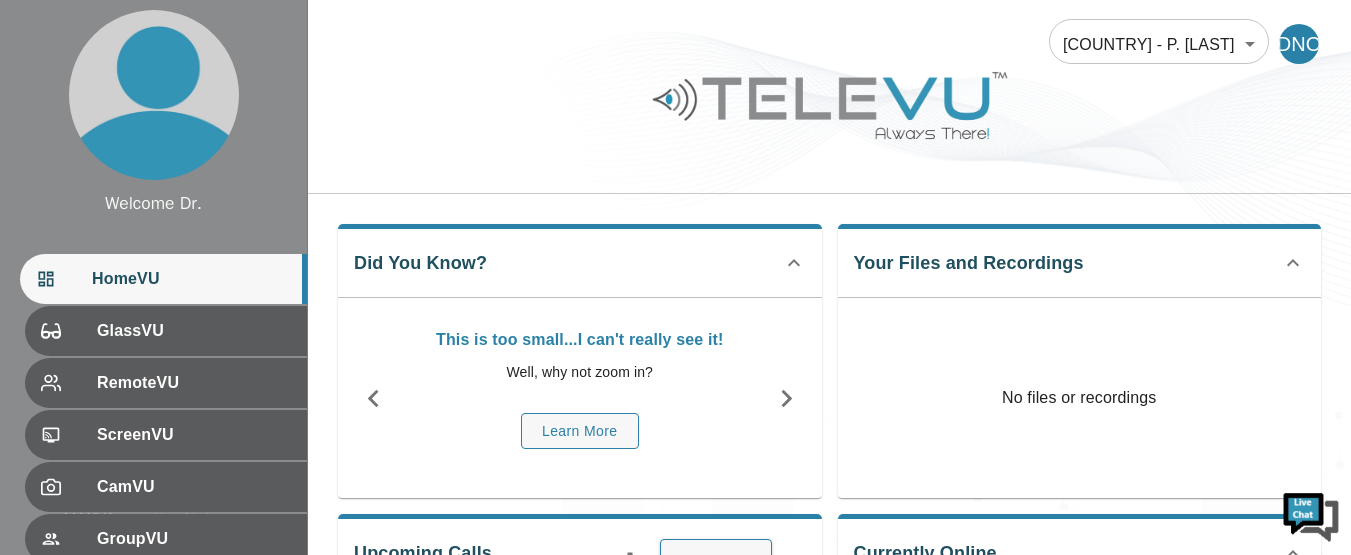 scroll, scrollTop: 0, scrollLeft: 0, axis: both 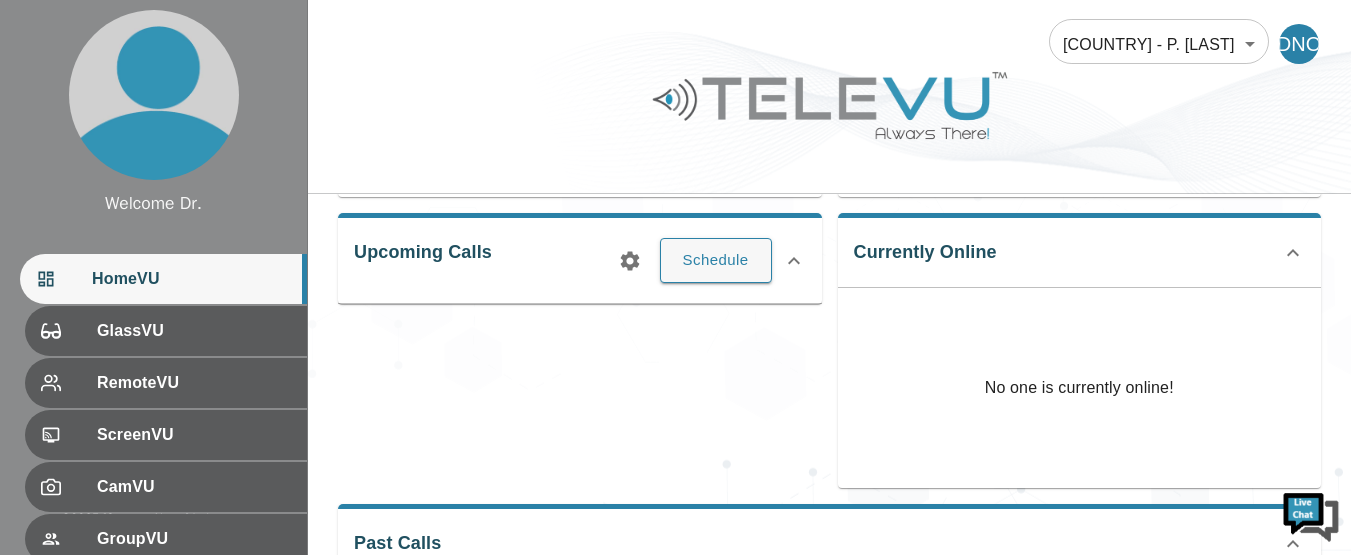 click 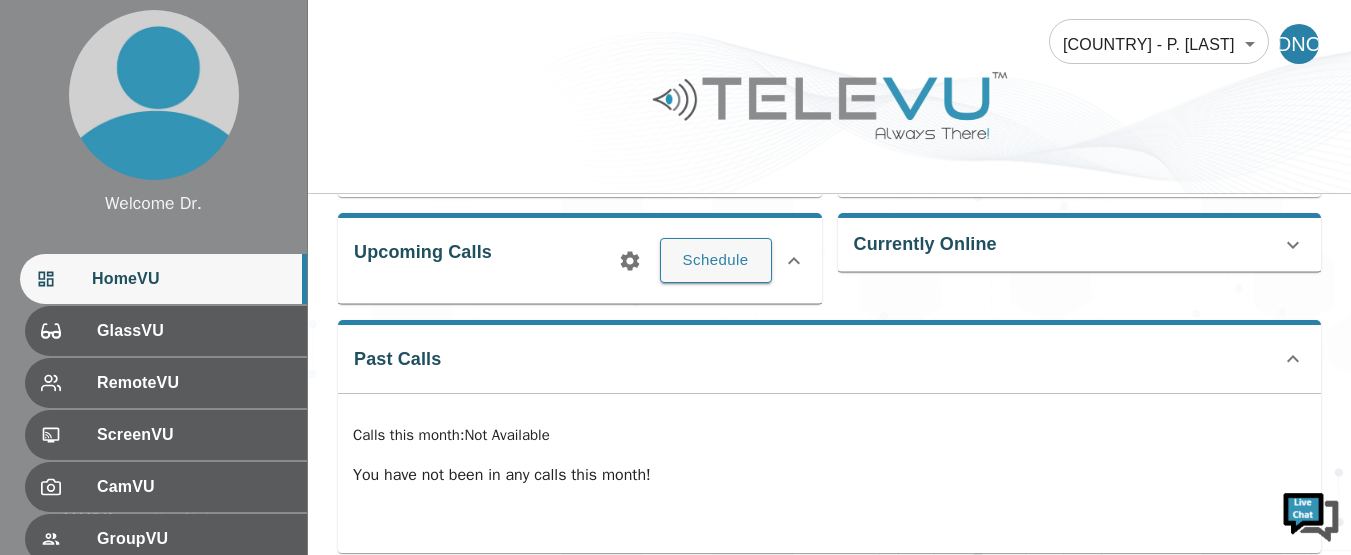click 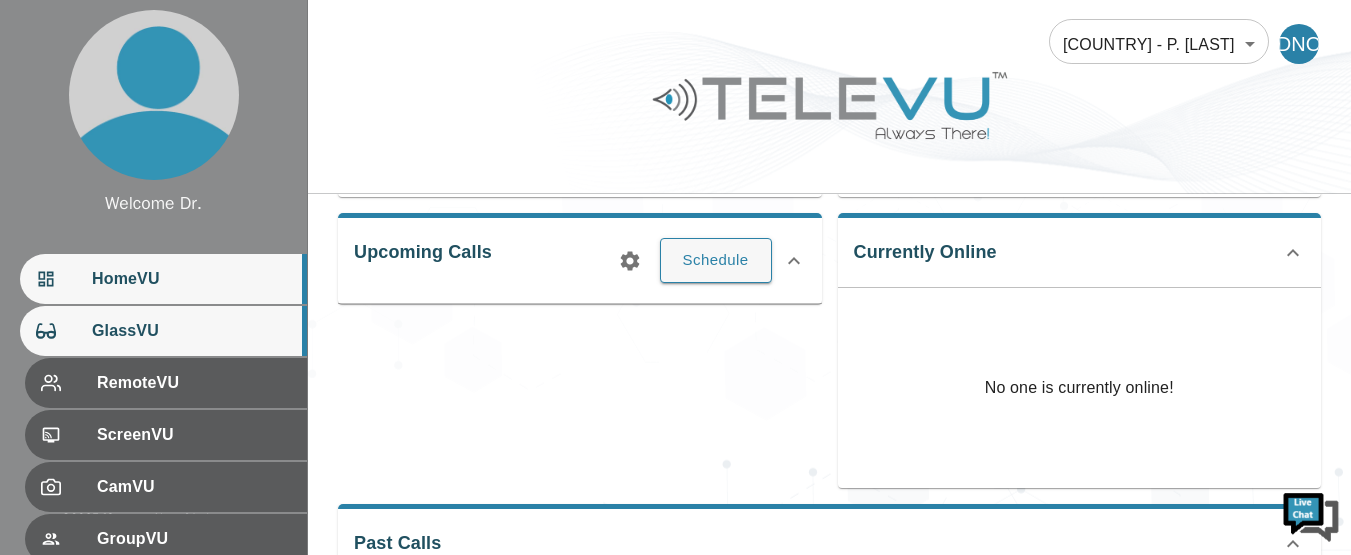 click at bounding box center (64, 331) 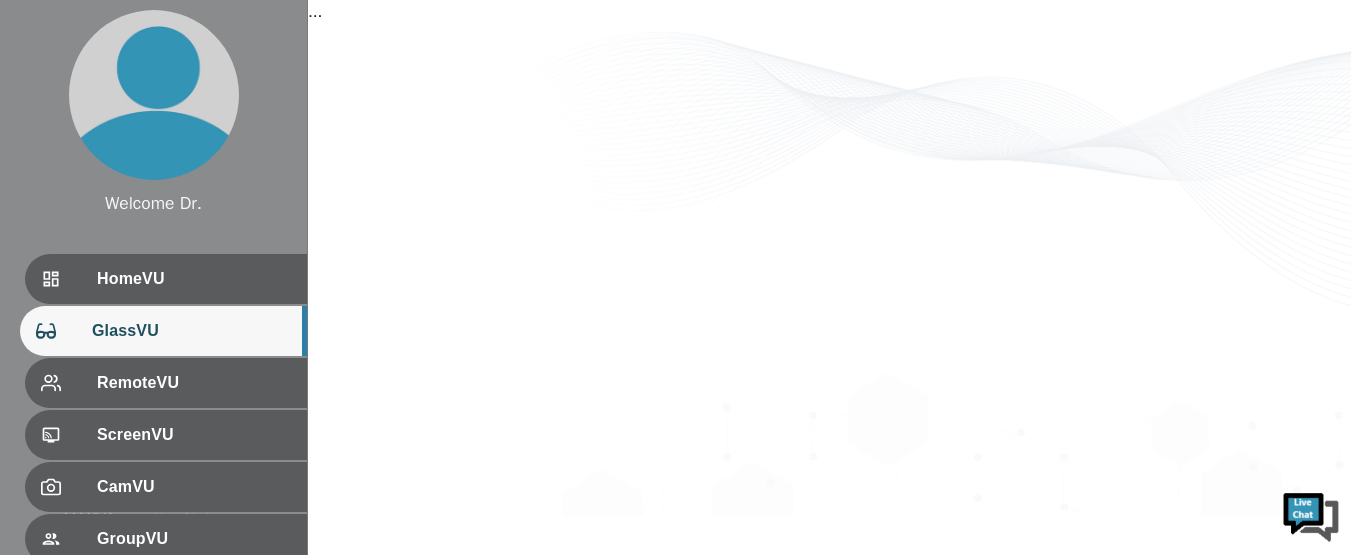 scroll, scrollTop: 0, scrollLeft: 0, axis: both 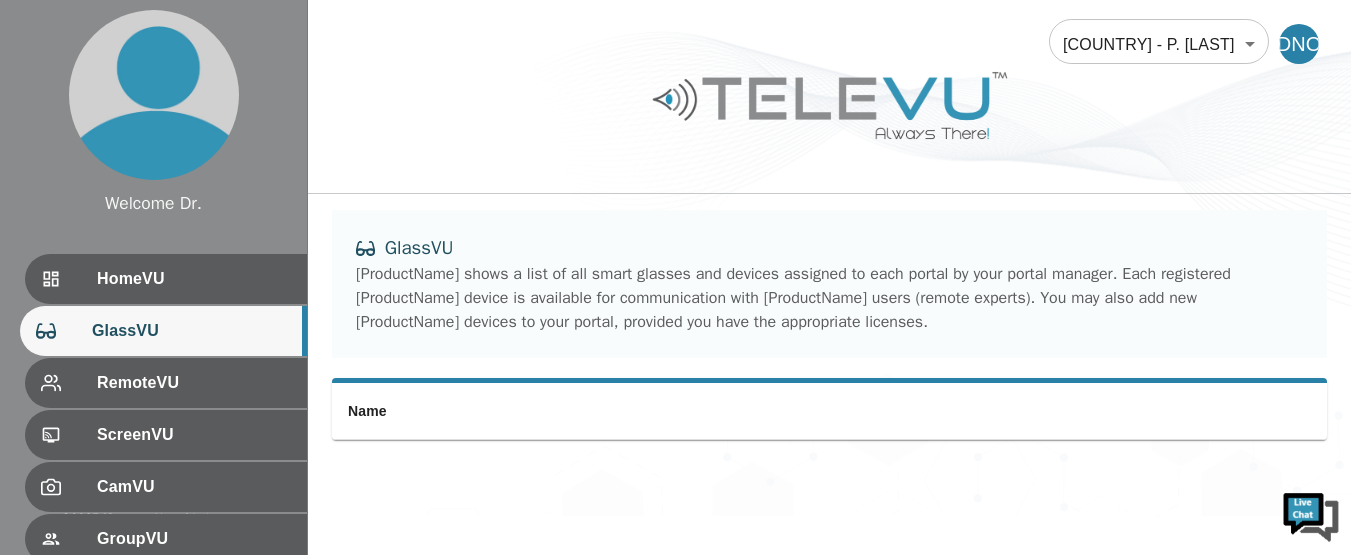 click on "Name" at bounding box center (674, 411) 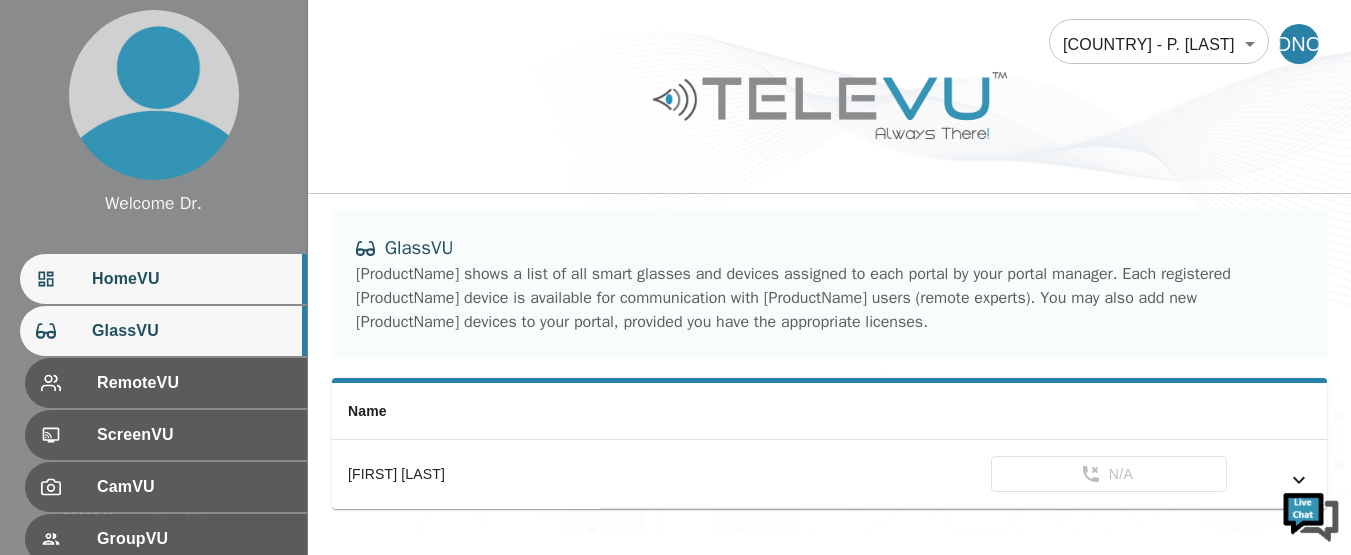click on "HomeVU" at bounding box center [163, 279] 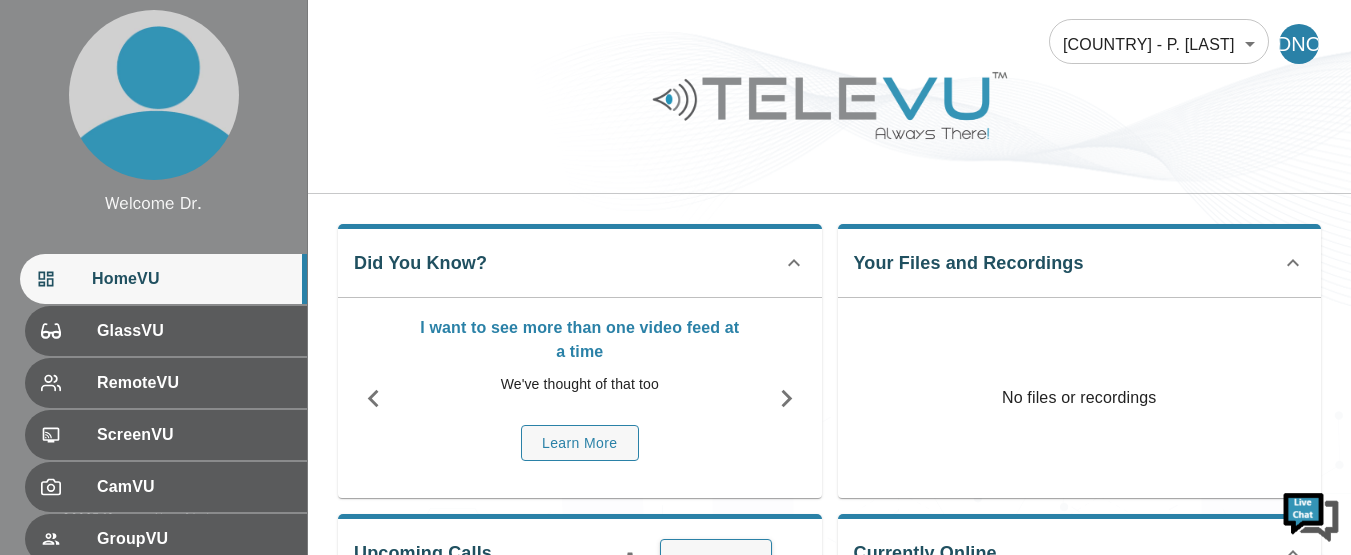 scroll, scrollTop: 485, scrollLeft: 0, axis: vertical 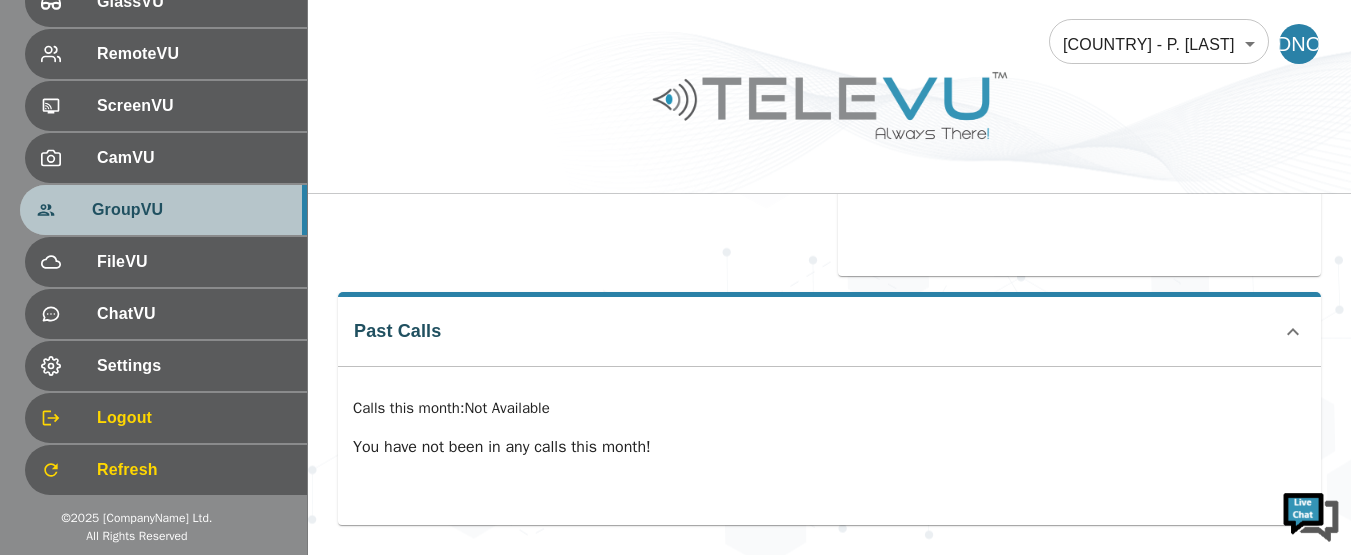click on "GroupVU" at bounding box center [191, 210] 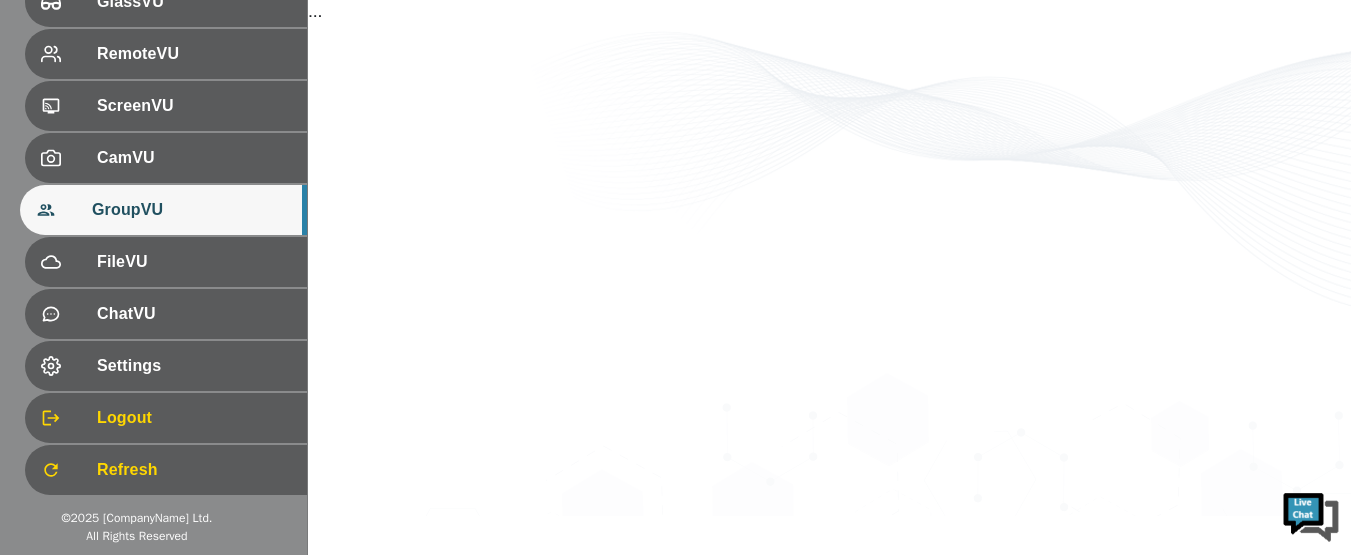 scroll, scrollTop: 0, scrollLeft: 0, axis: both 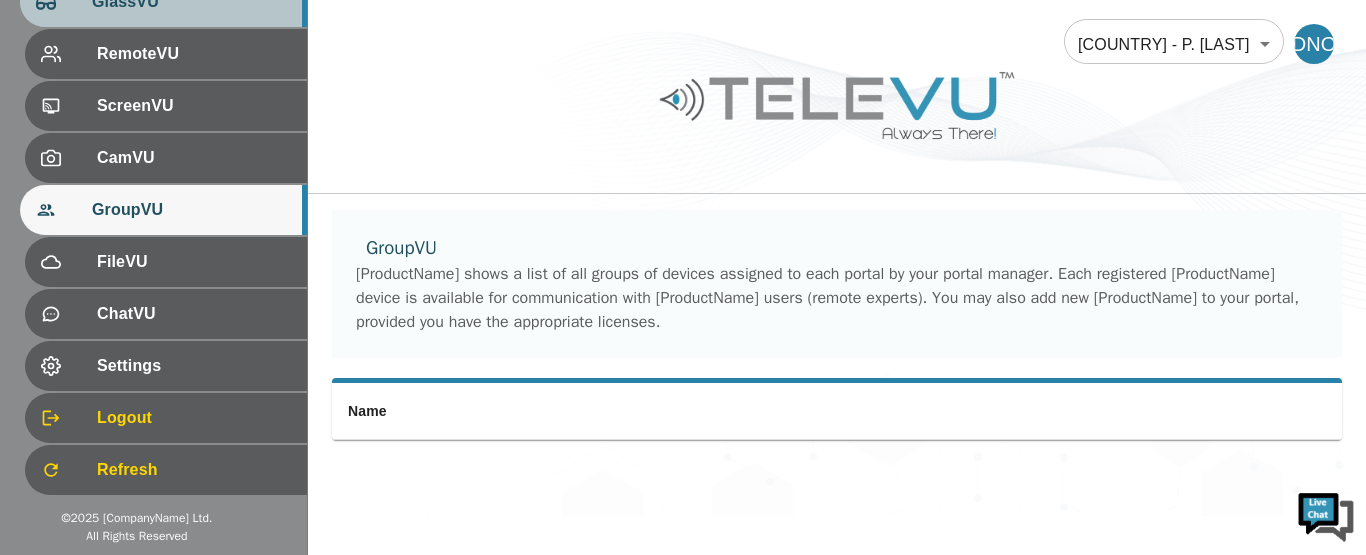 click on "GlassVU" at bounding box center [163, 2] 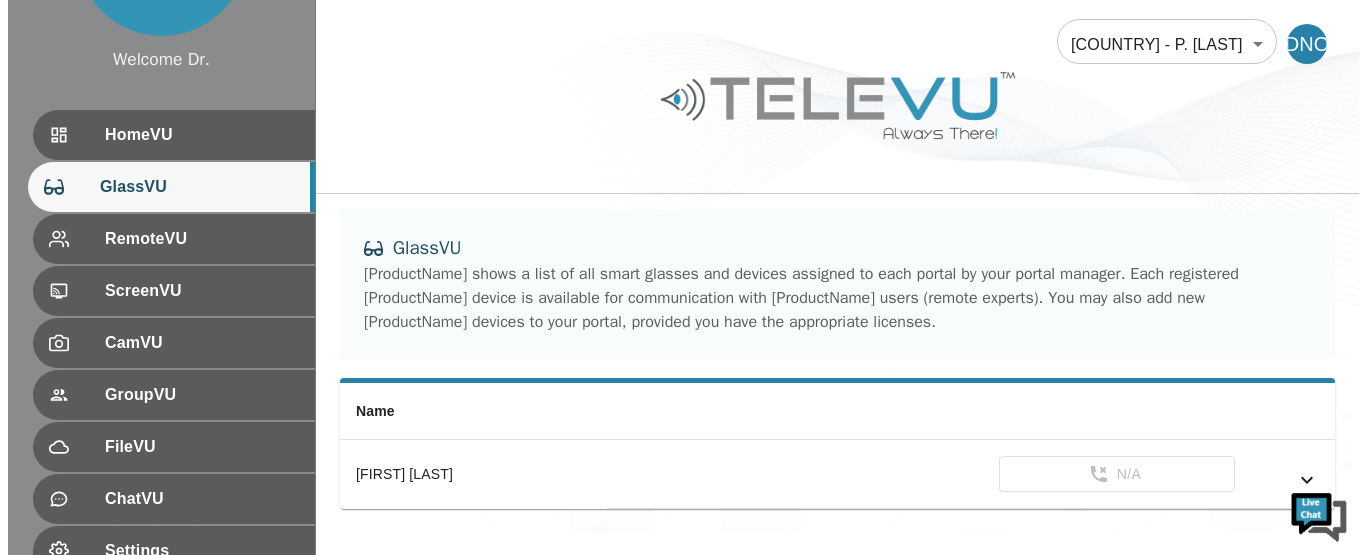 scroll, scrollTop: 129, scrollLeft: 0, axis: vertical 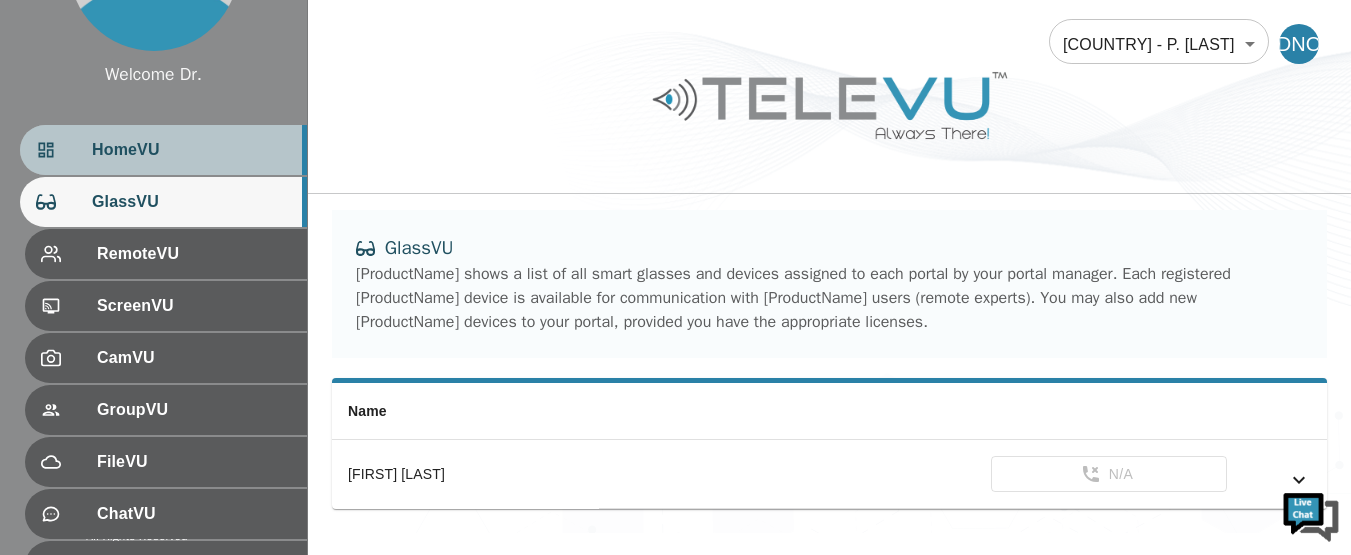 click on "HomeVU" at bounding box center (191, 150) 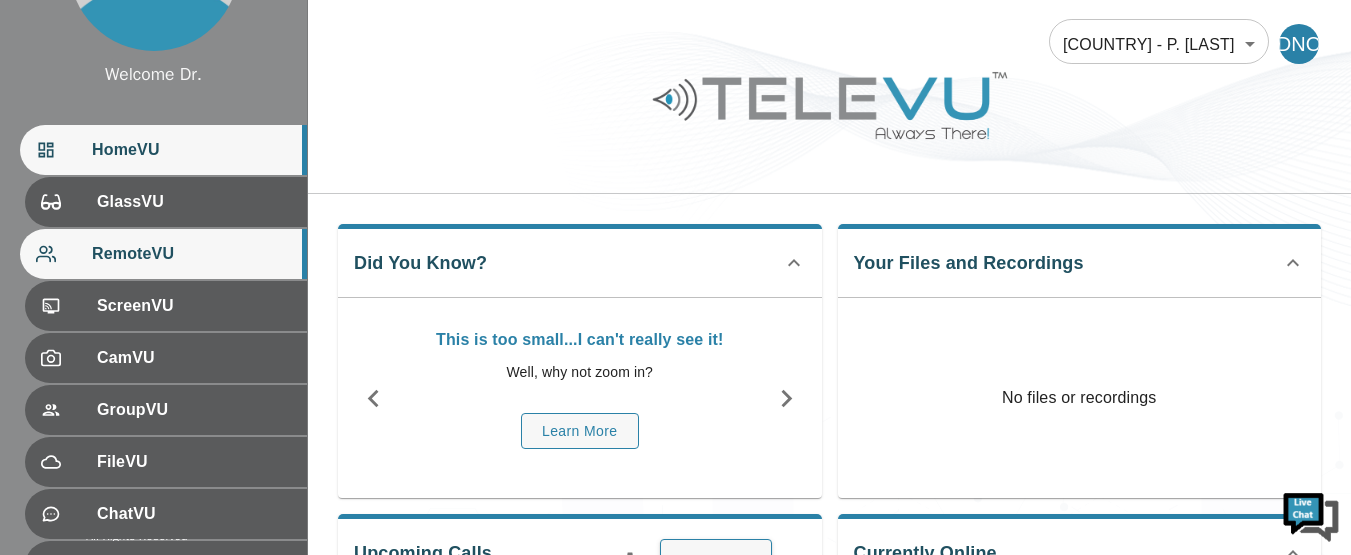 click on "RemoteVU" at bounding box center (191, 254) 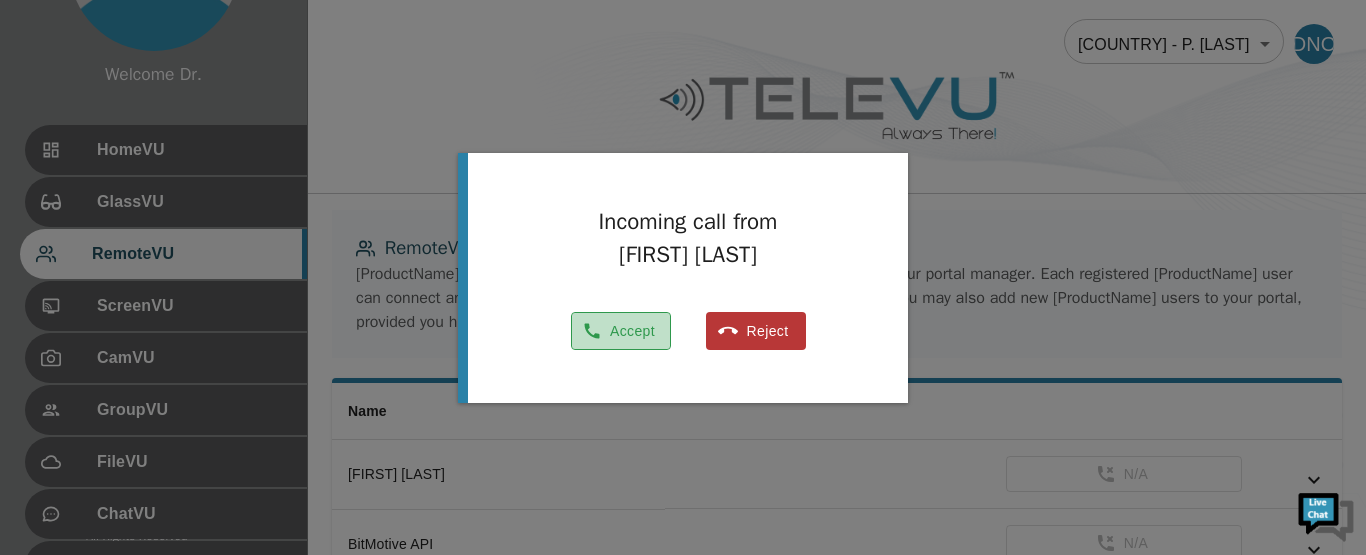 click on "Accept" at bounding box center [621, 331] 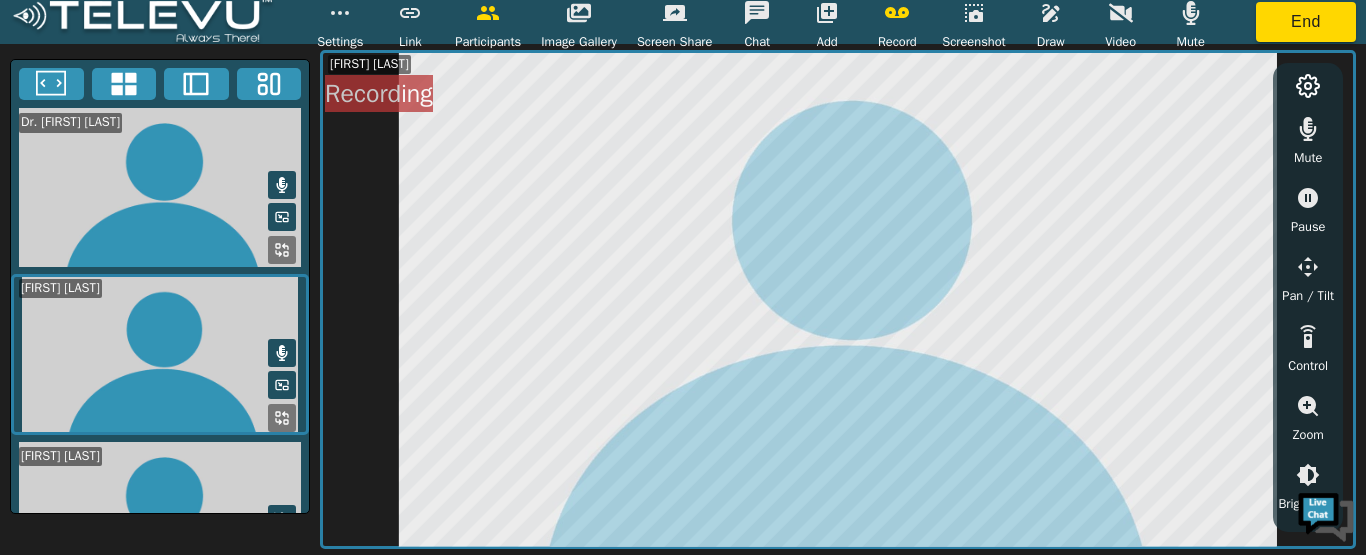 click 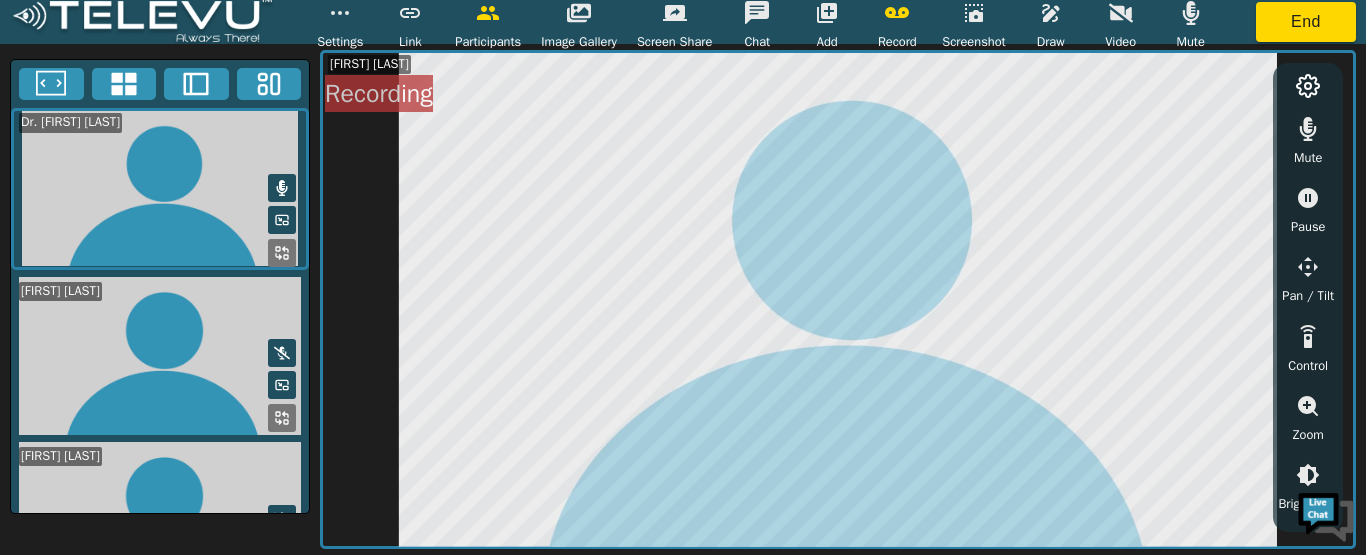 click 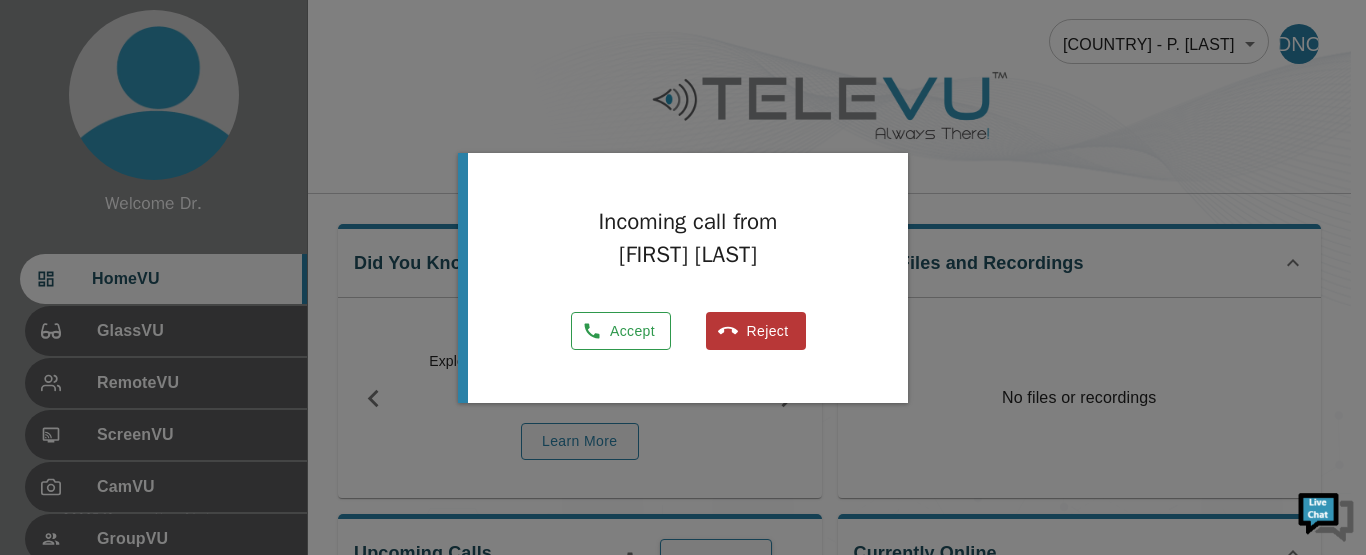 click on "Accept" at bounding box center [621, 331] 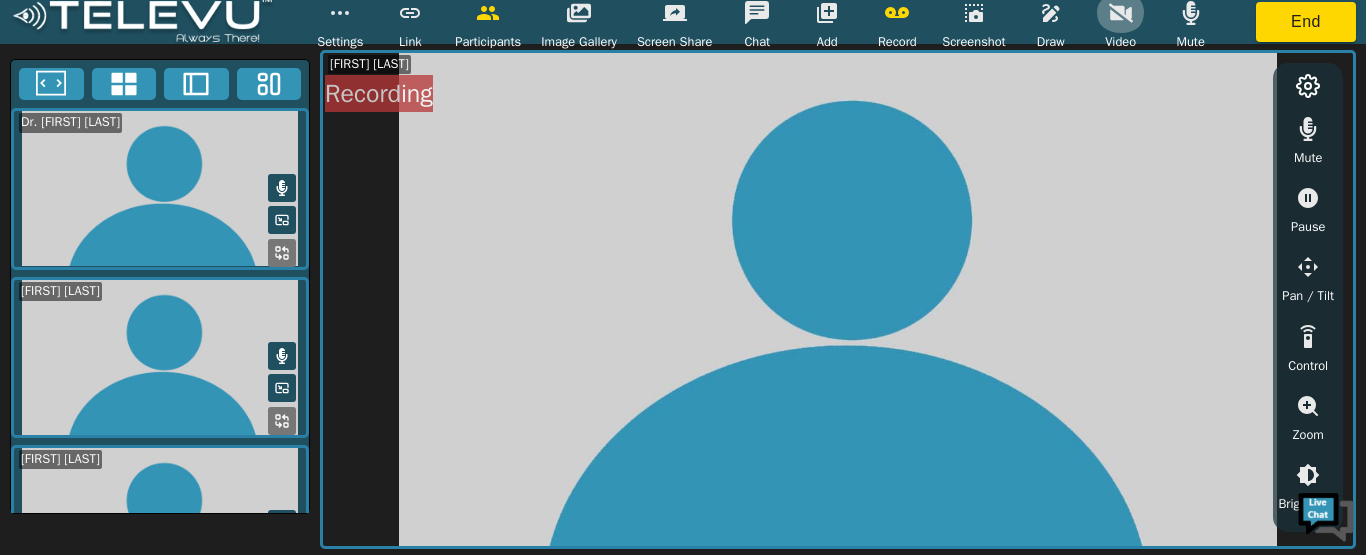 click 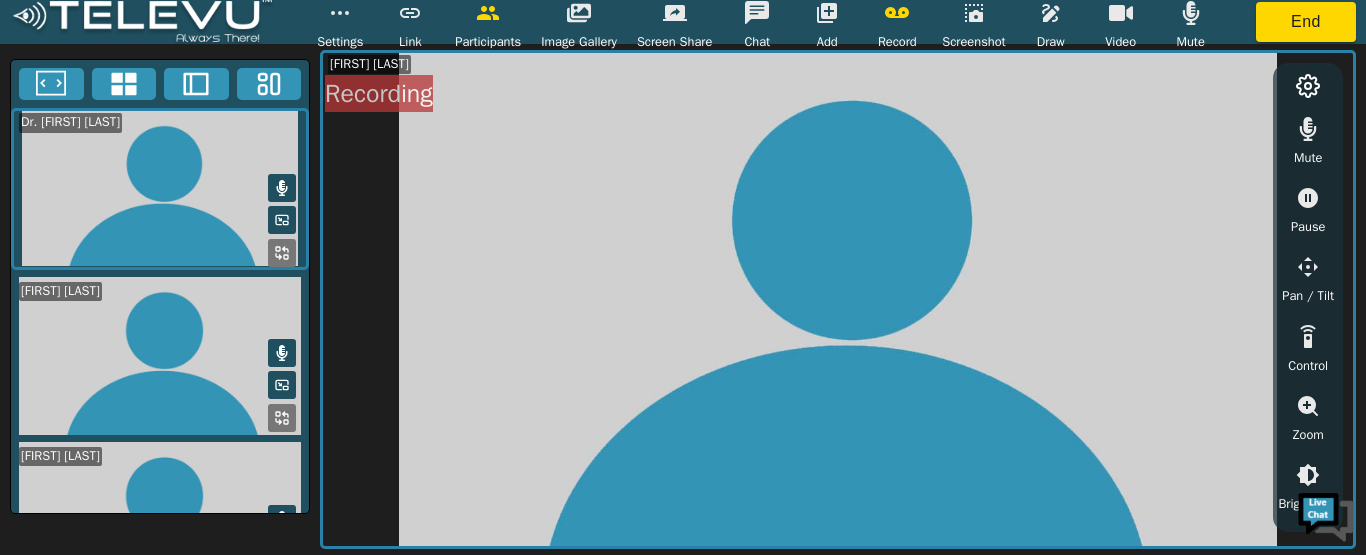 click at bounding box center [160, 188] 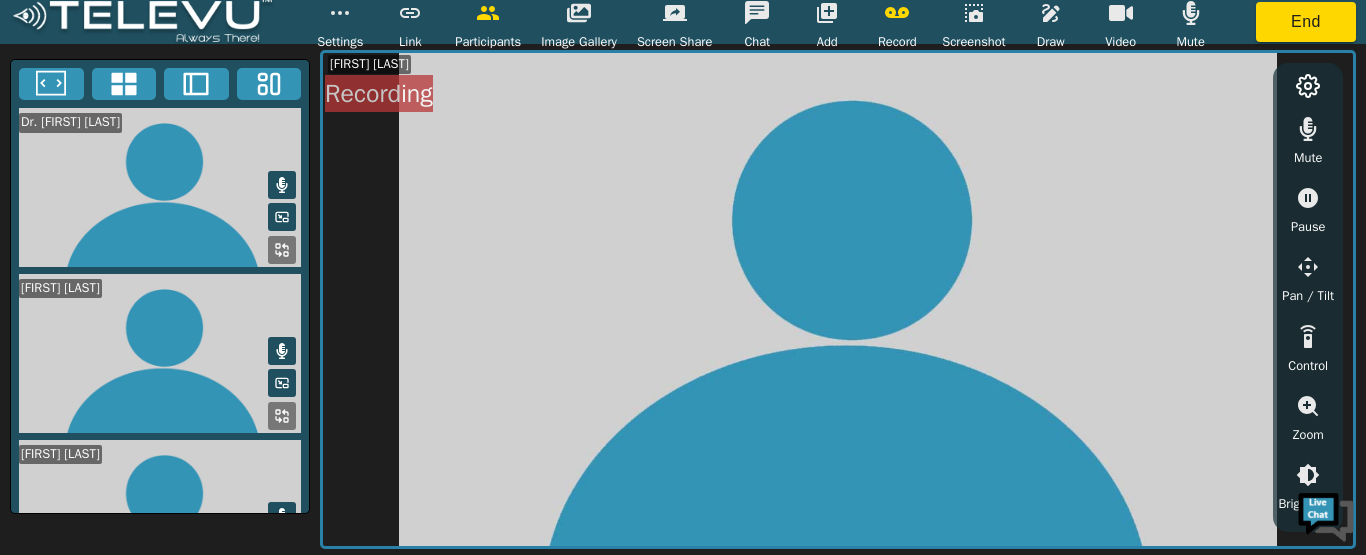 click at bounding box center [160, 187] 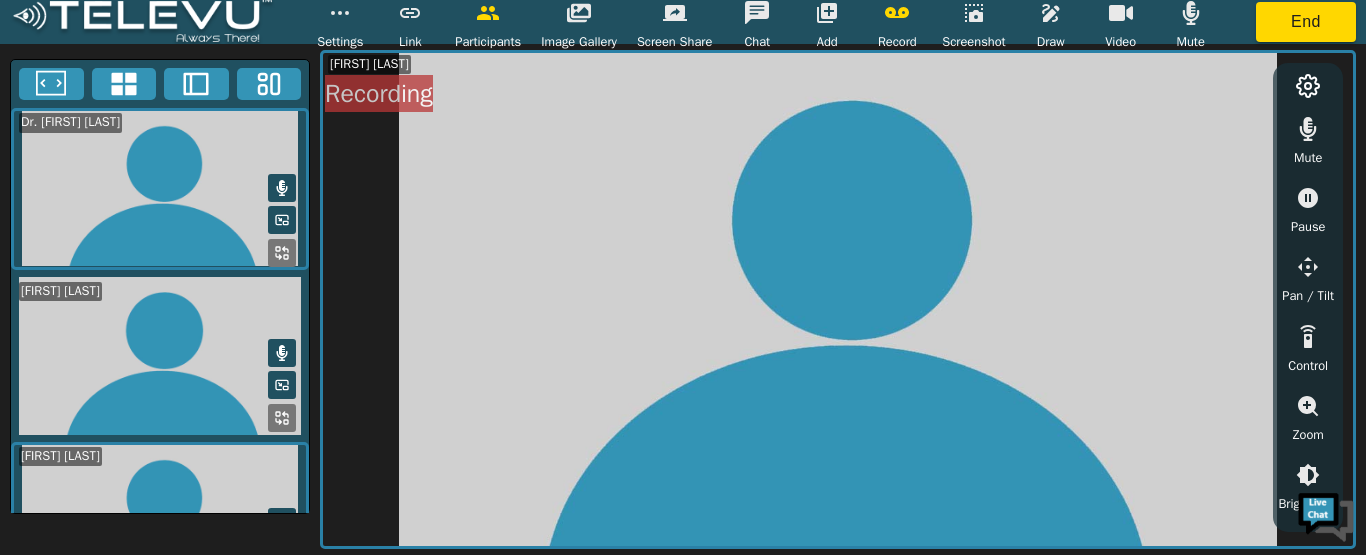 click at bounding box center (160, 188) 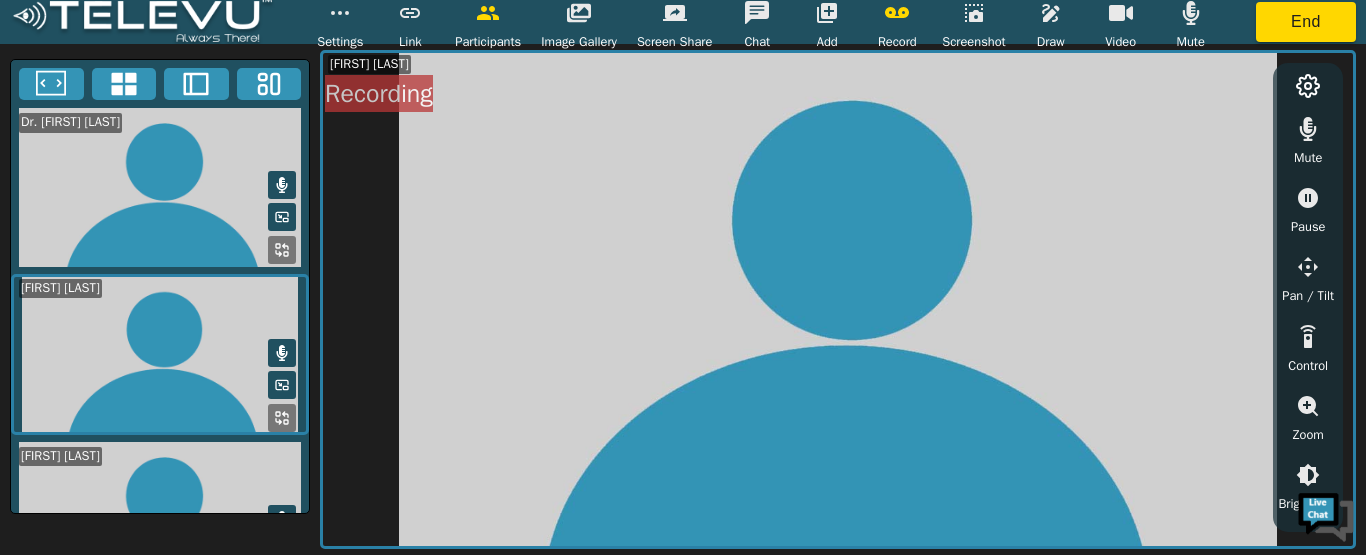 click 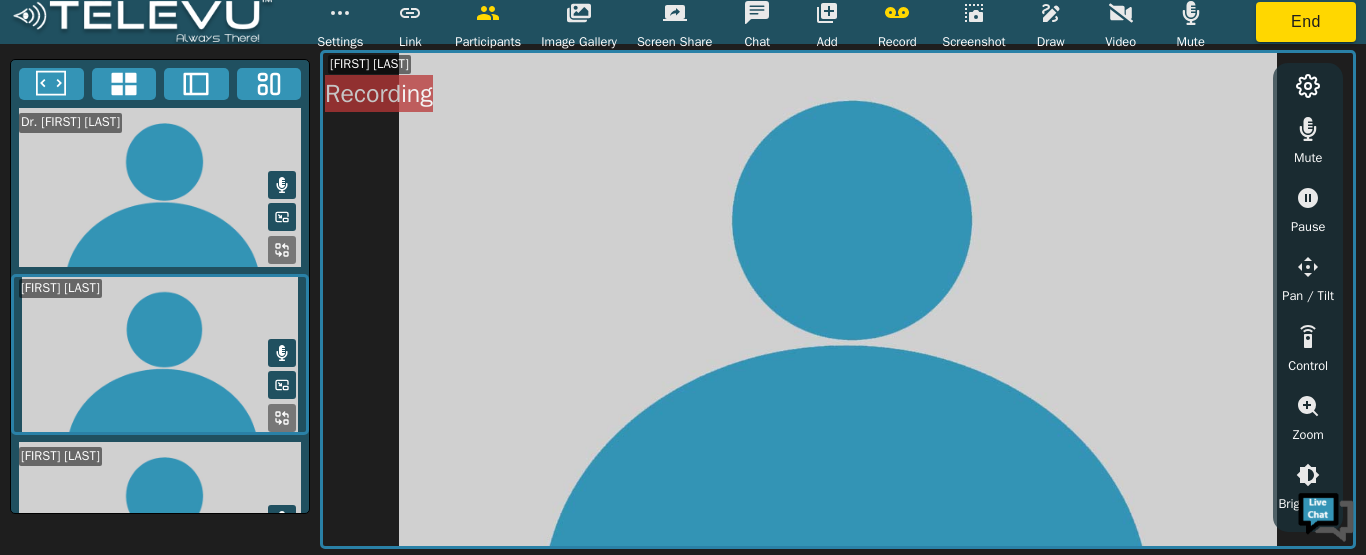 click 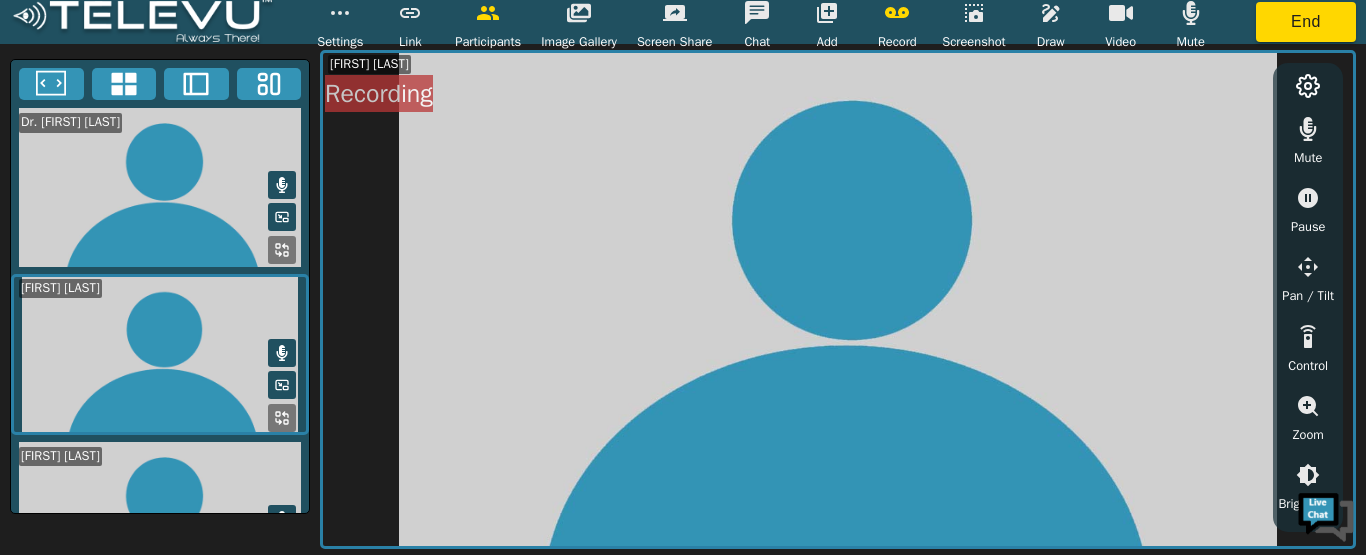 click at bounding box center [160, 187] 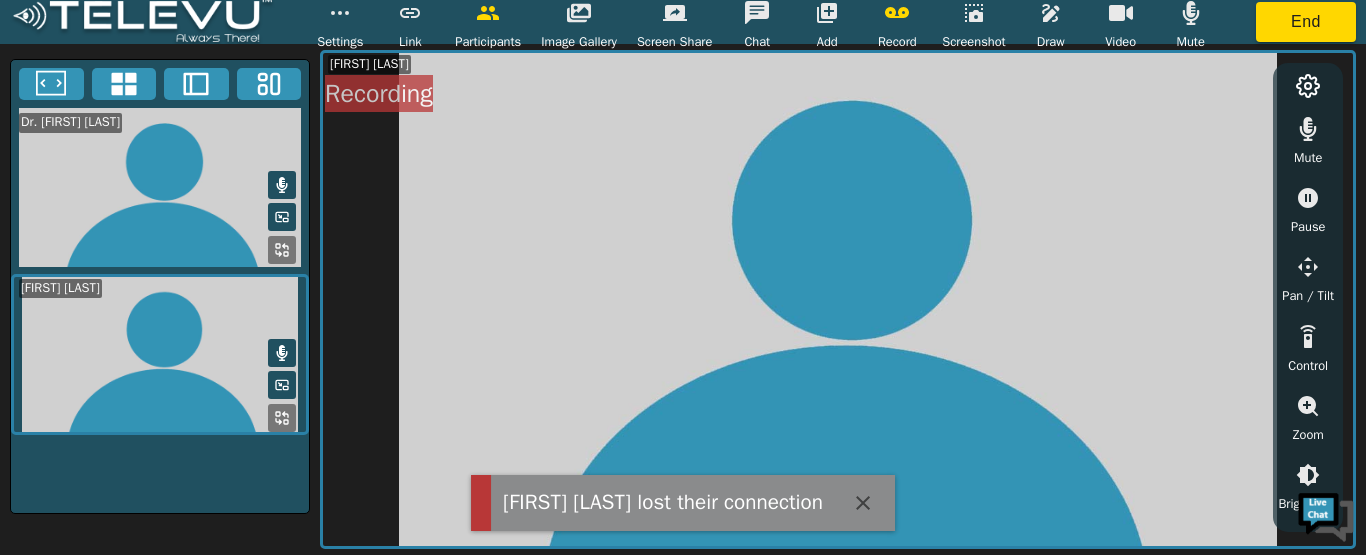 click at bounding box center [160, 187] 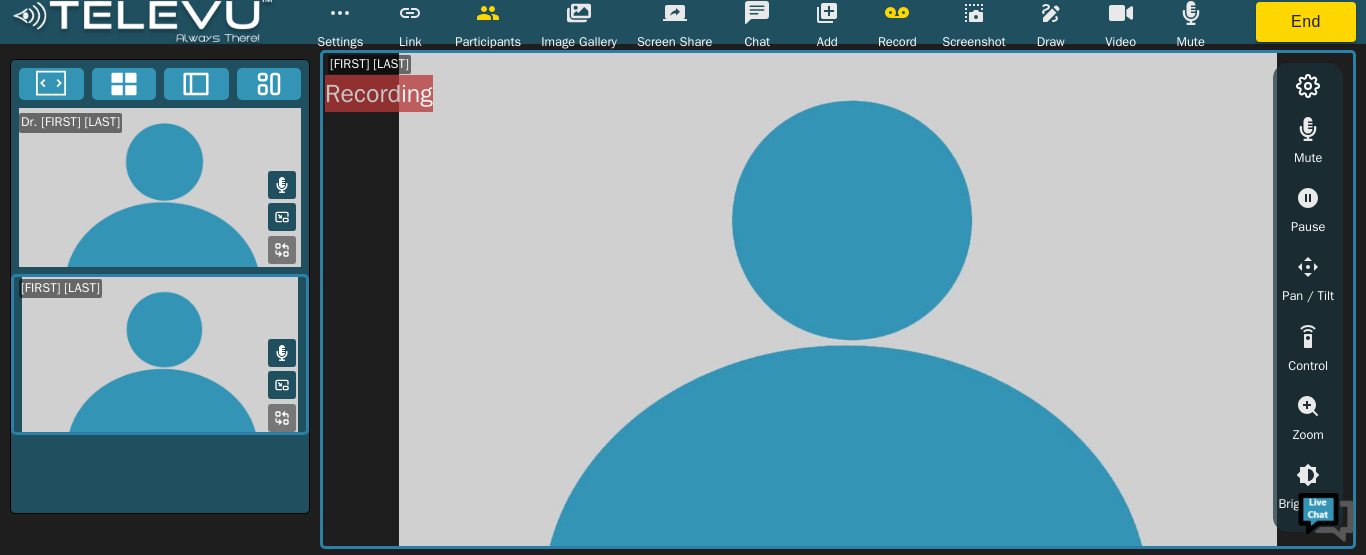 click 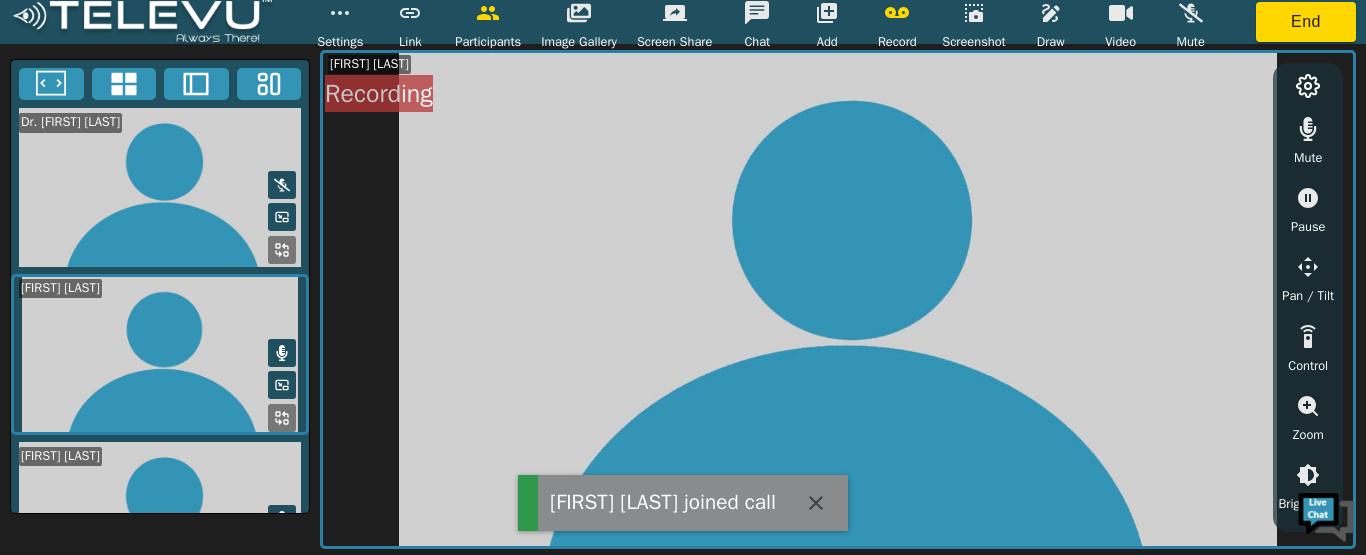click 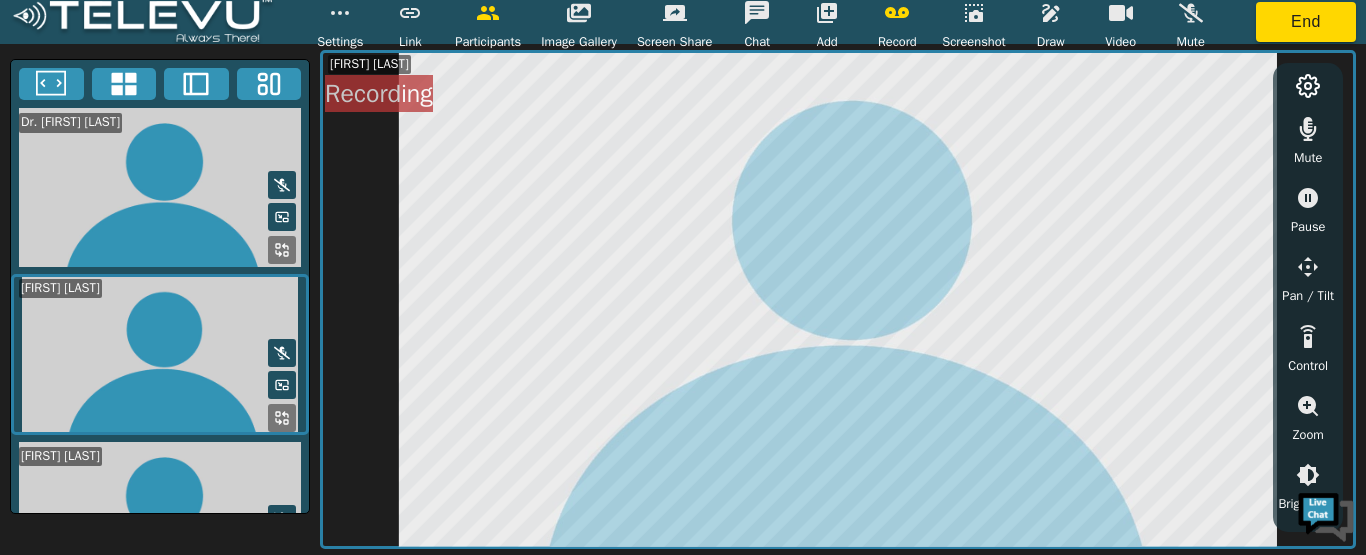 click at bounding box center [160, 187] 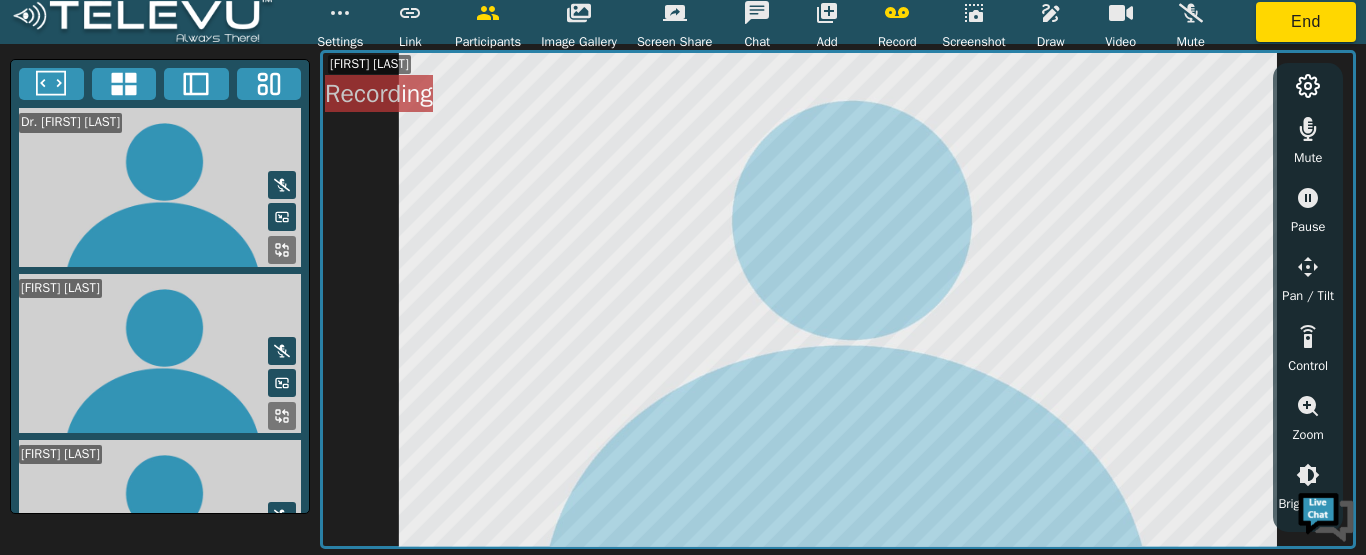 click at bounding box center [160, 187] 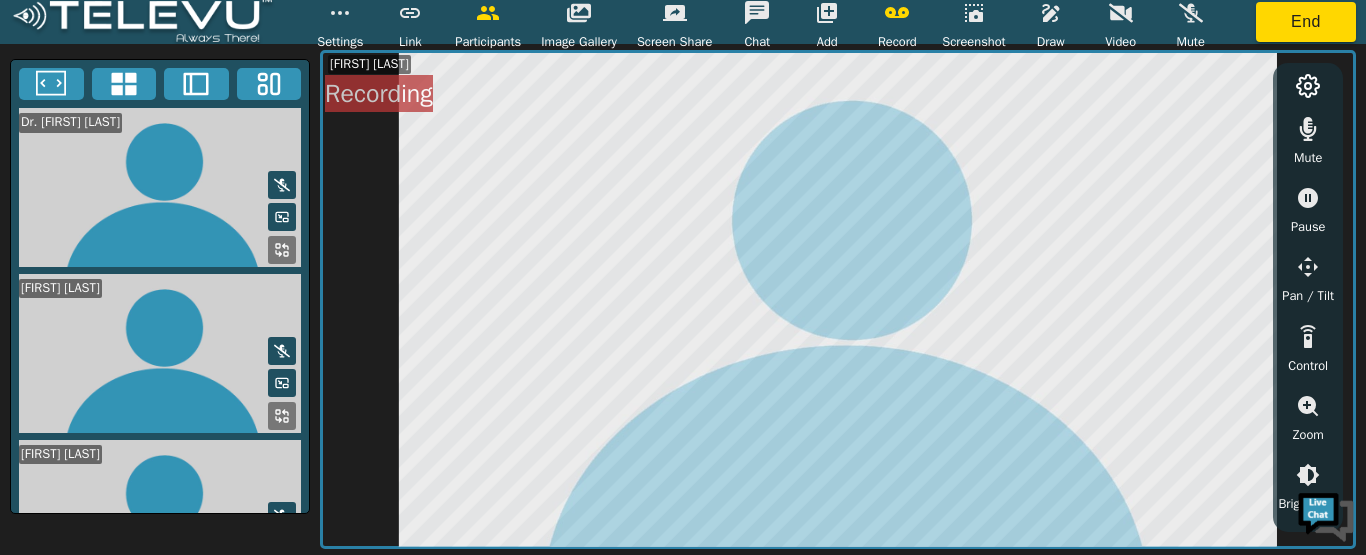 click 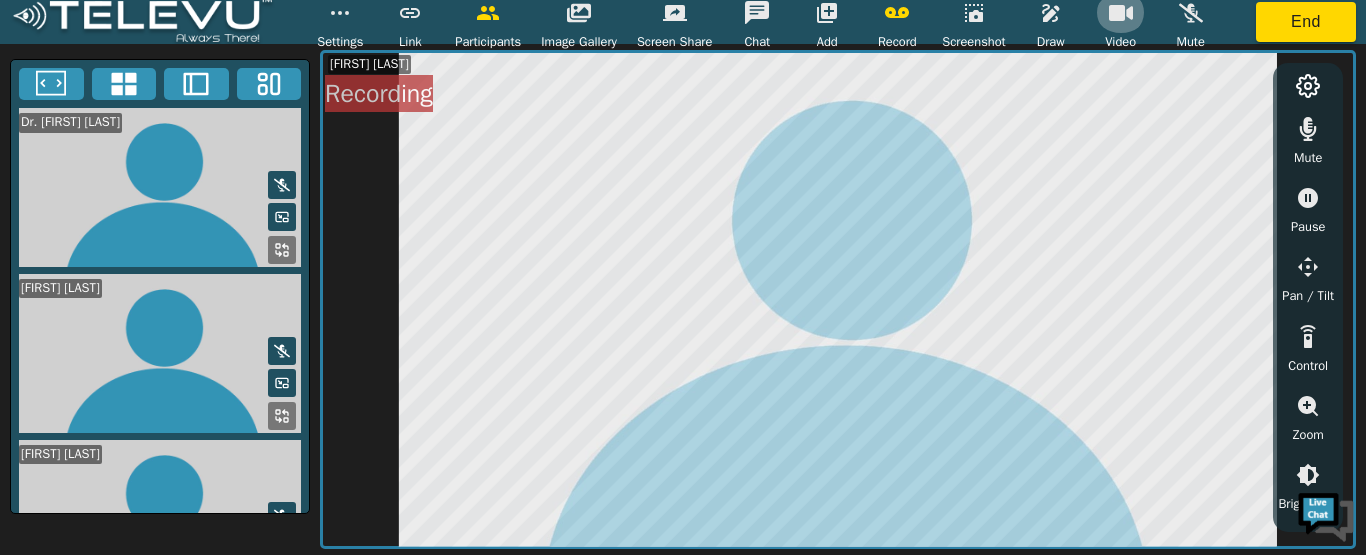 click 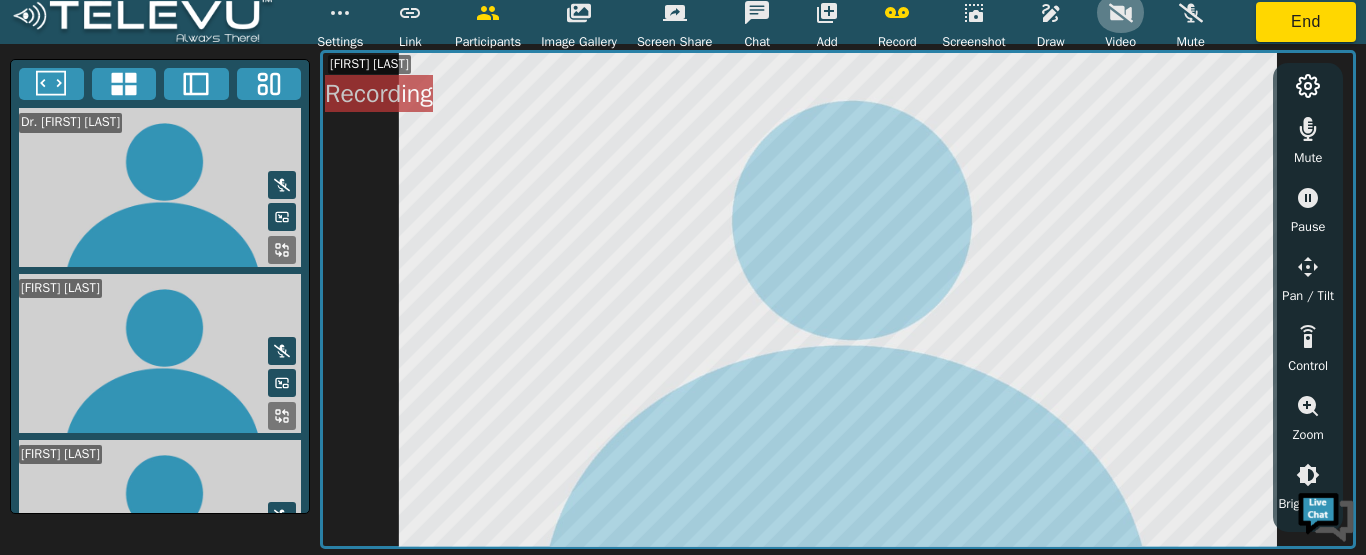 click 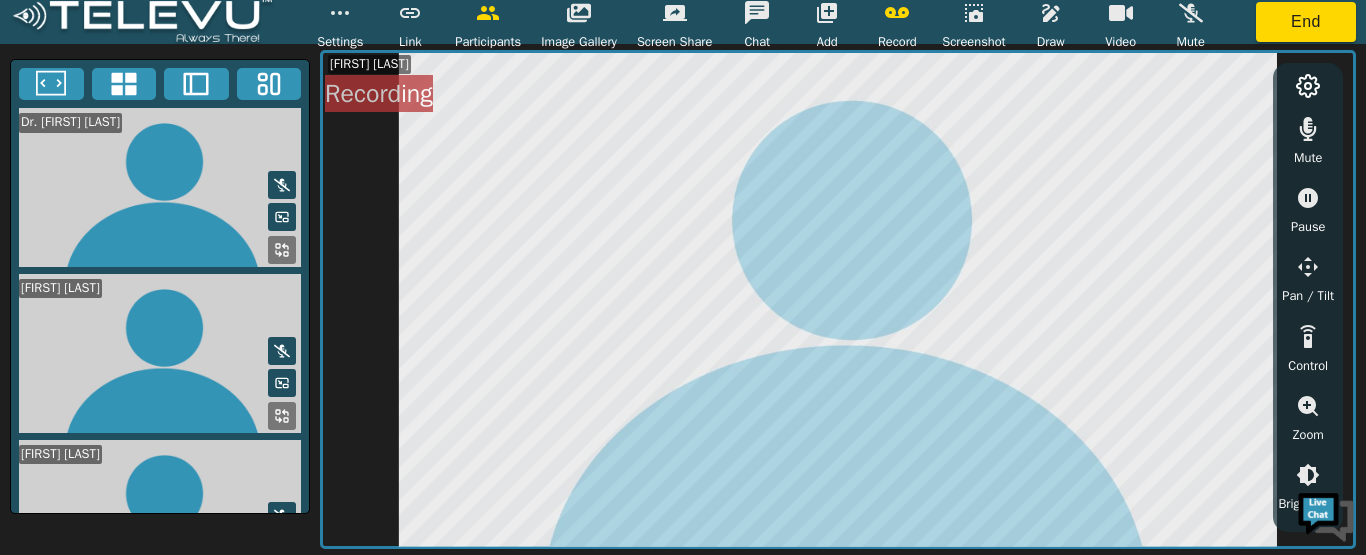 click at bounding box center [160, 187] 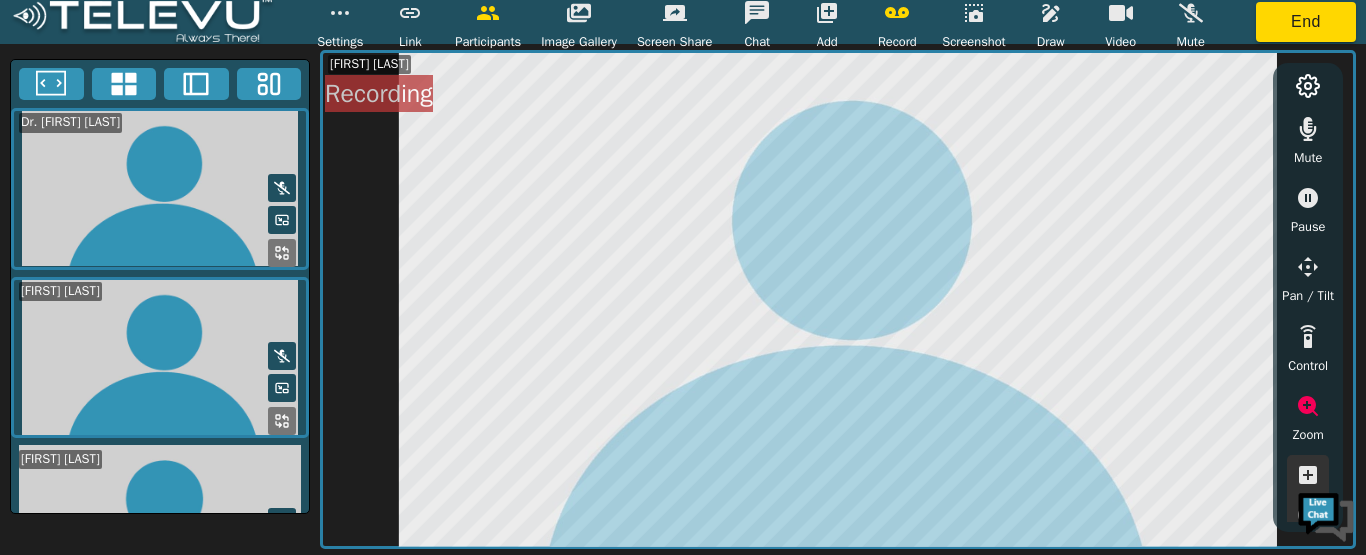click 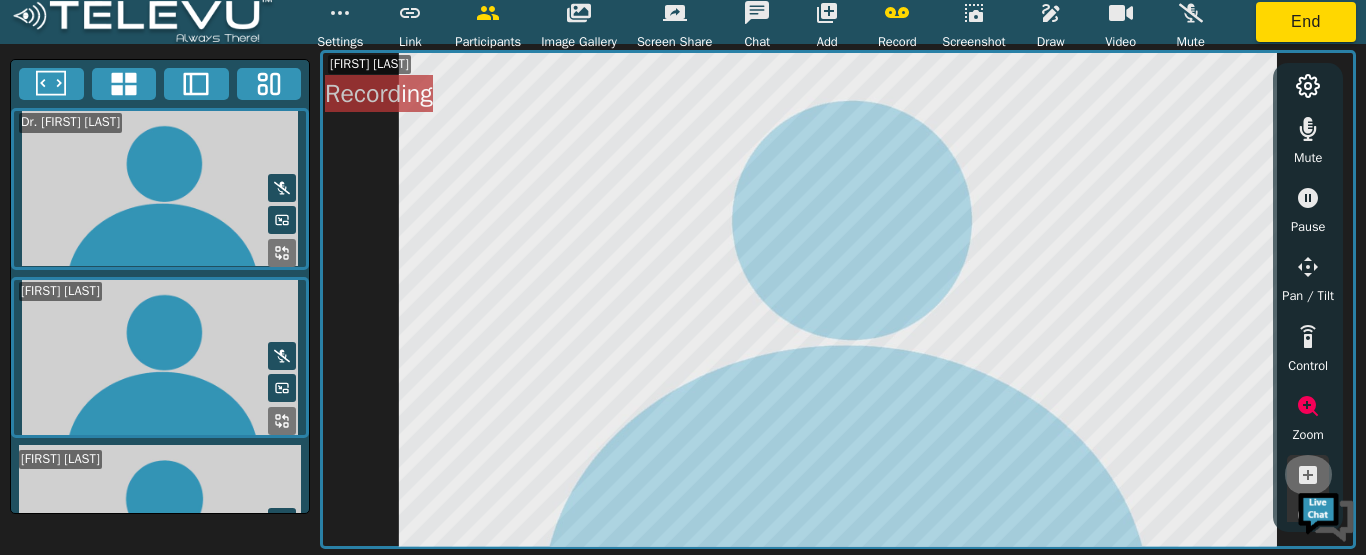 click 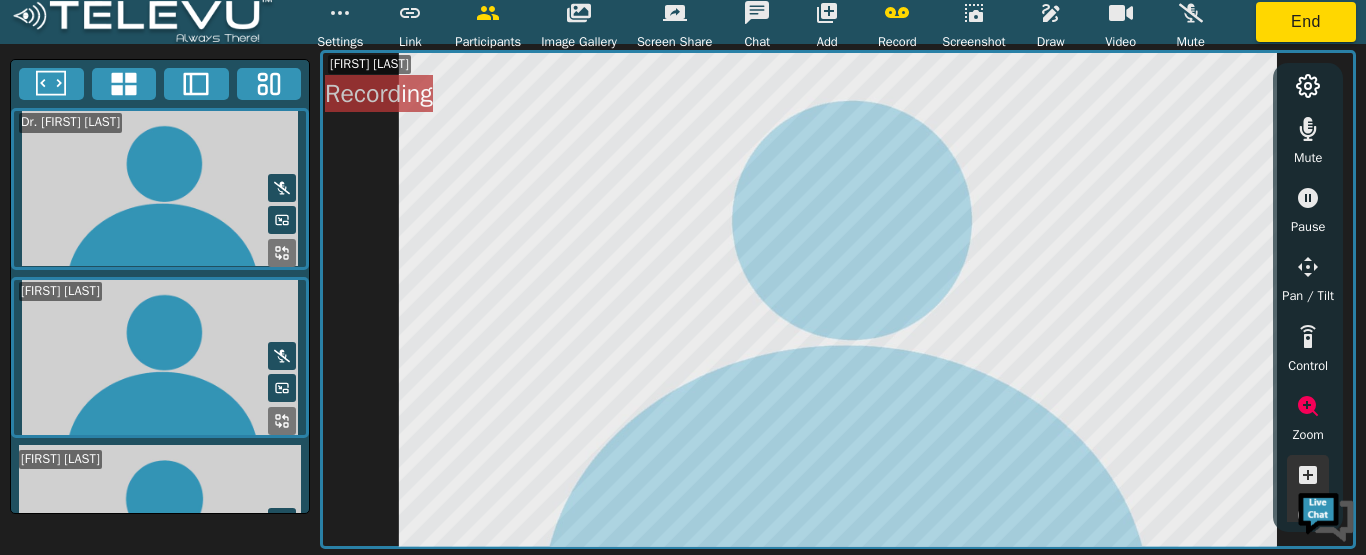 click 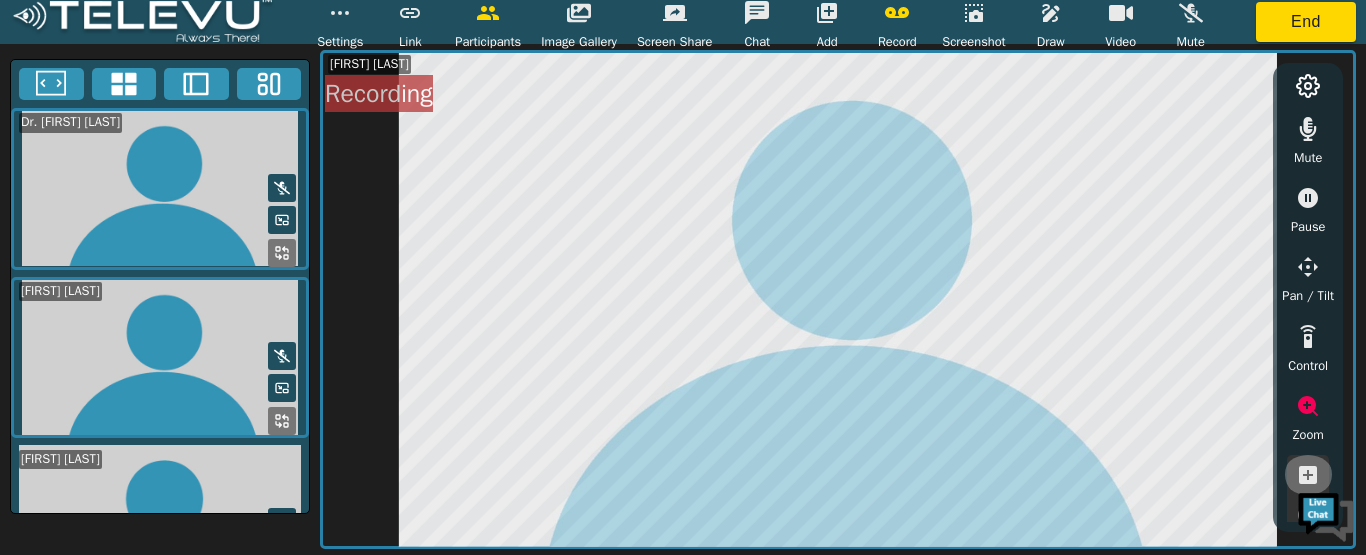 click 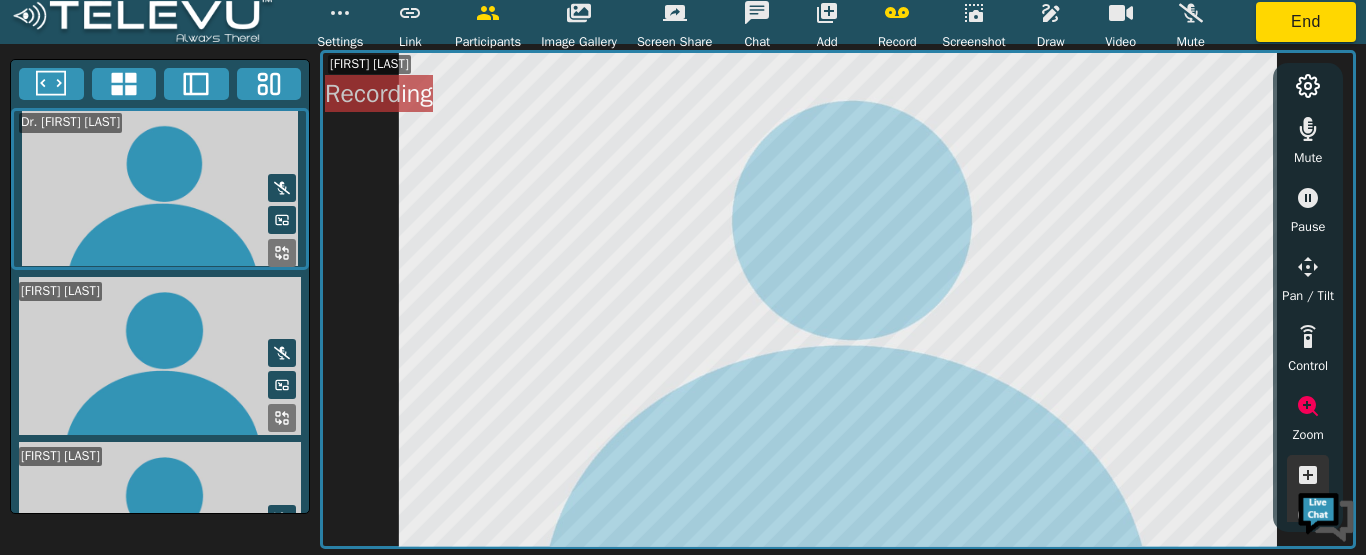 click at bounding box center [1051, 13] 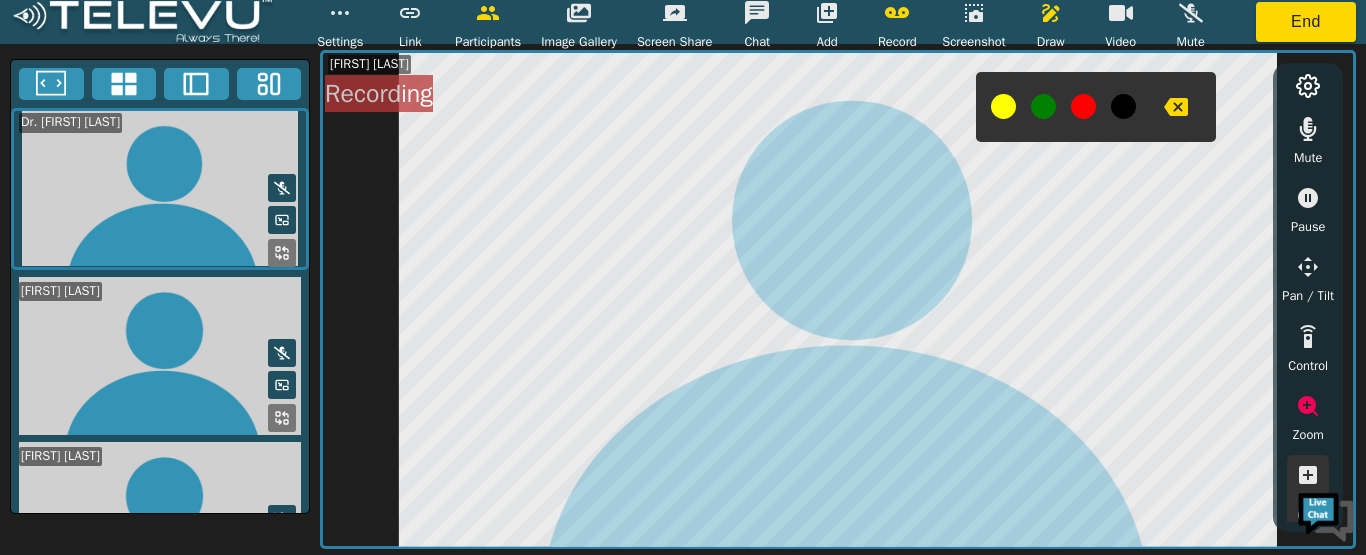 click at bounding box center [1003, 106] 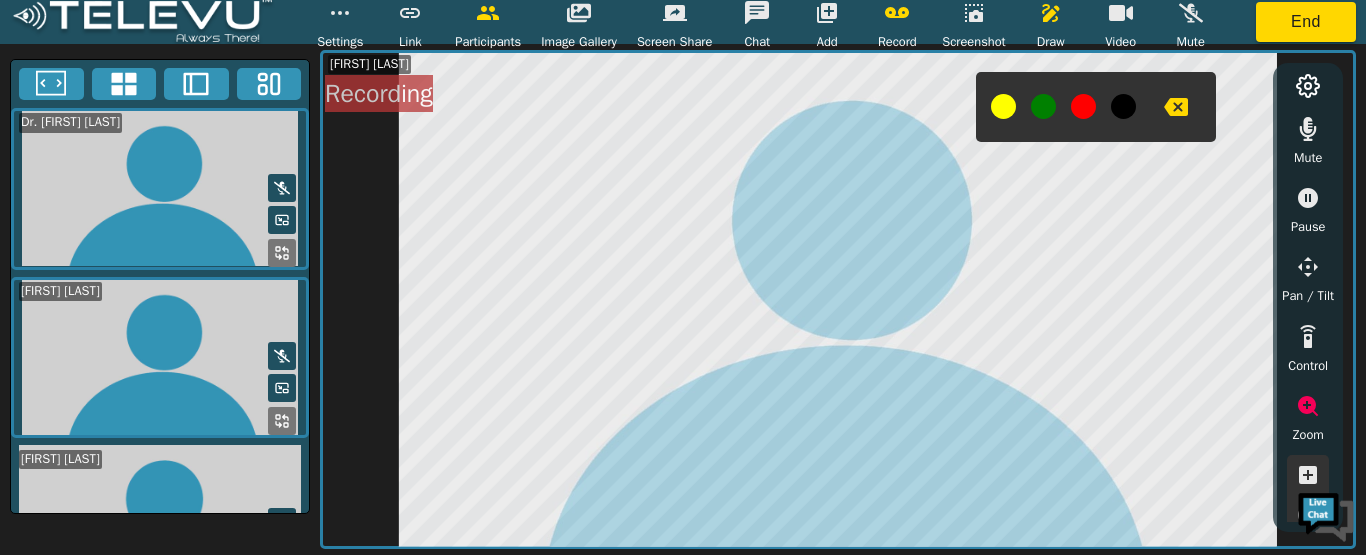 click 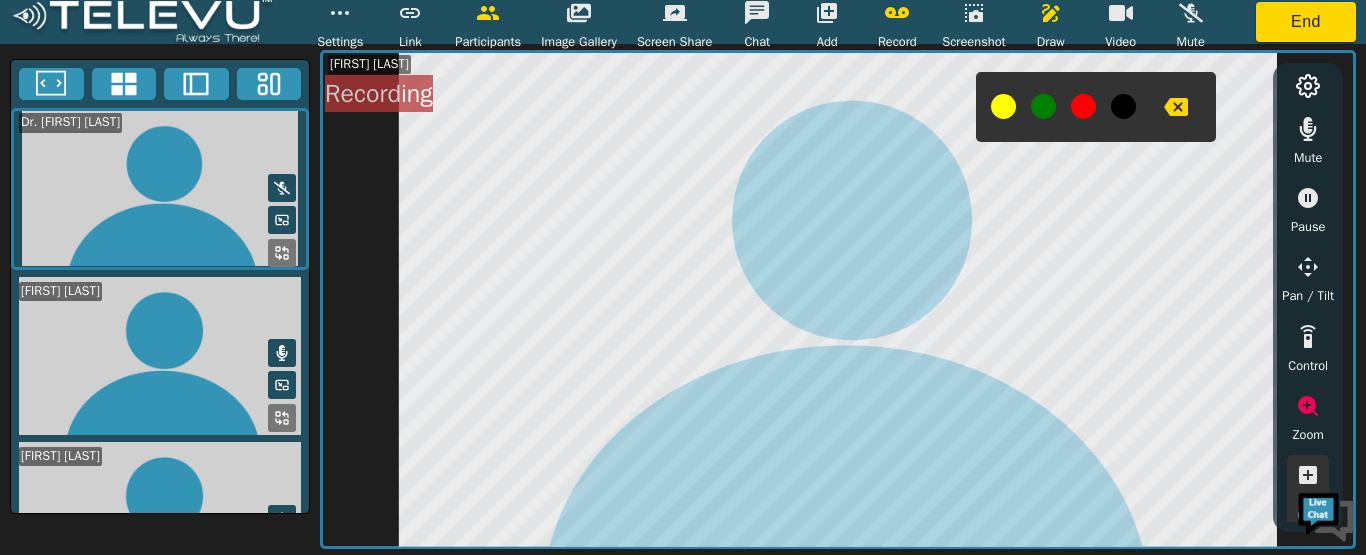 click 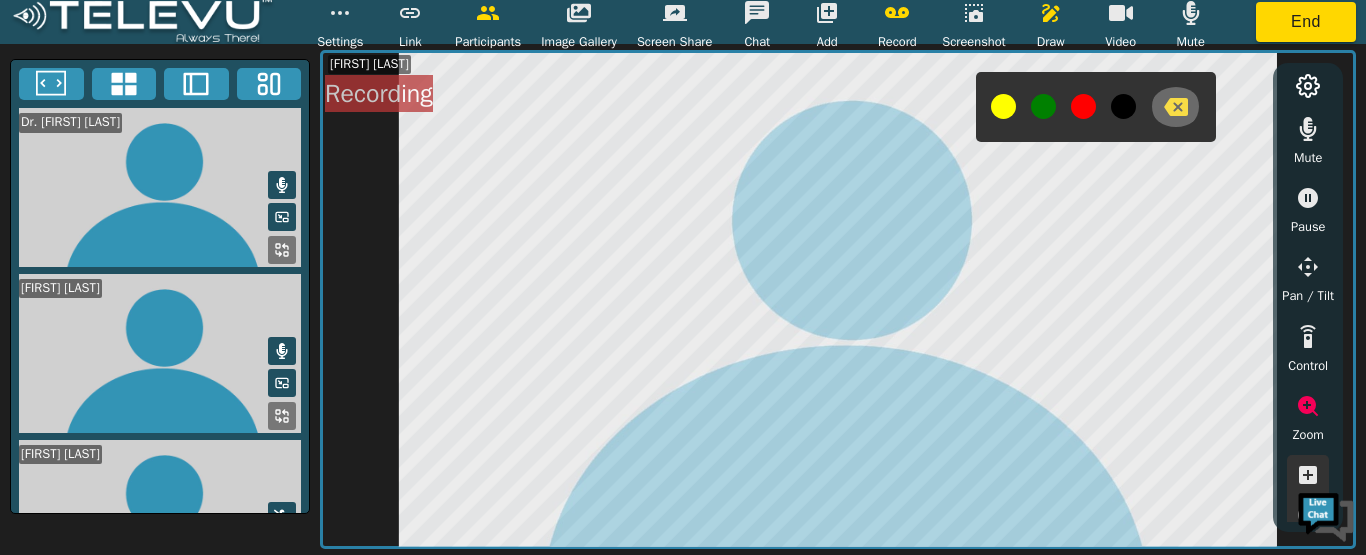 click 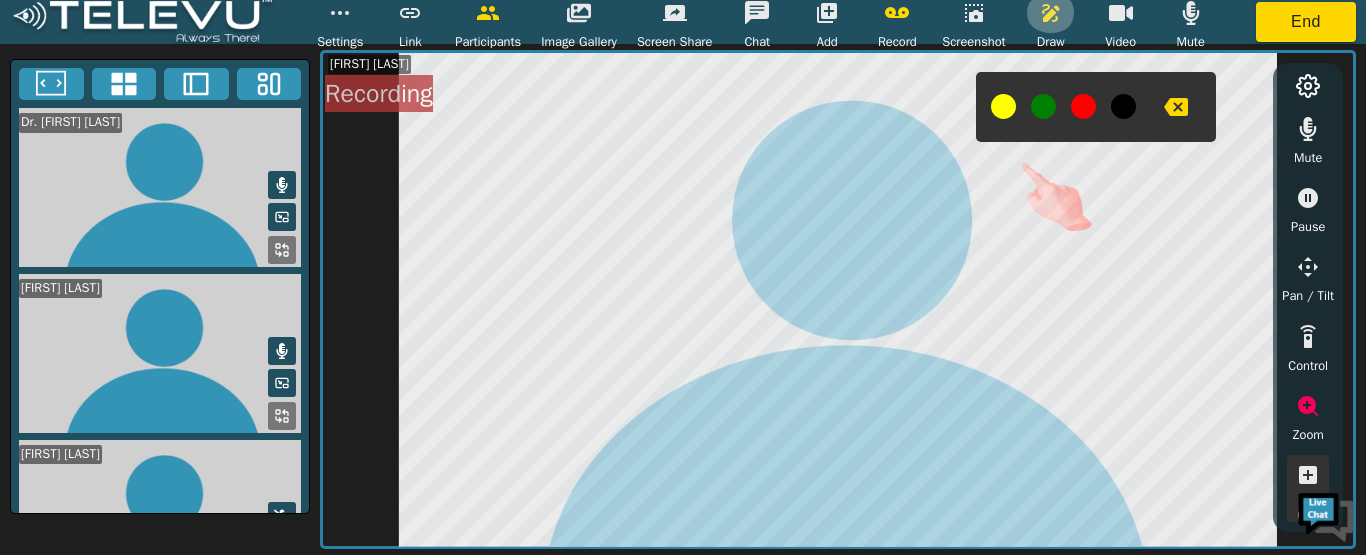 click 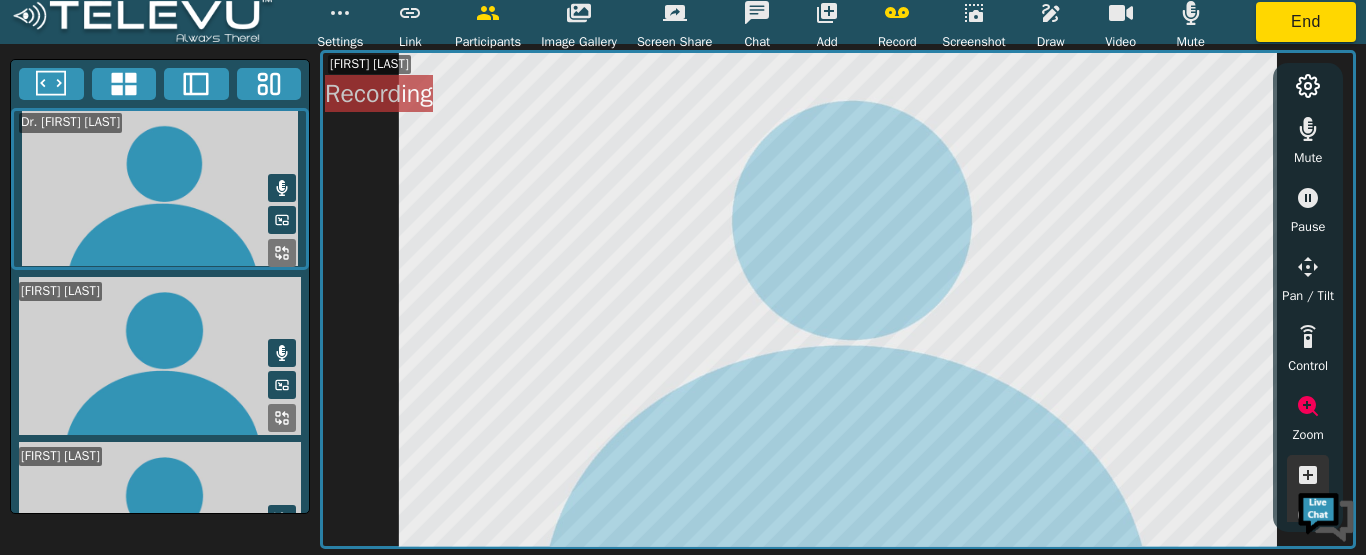 click 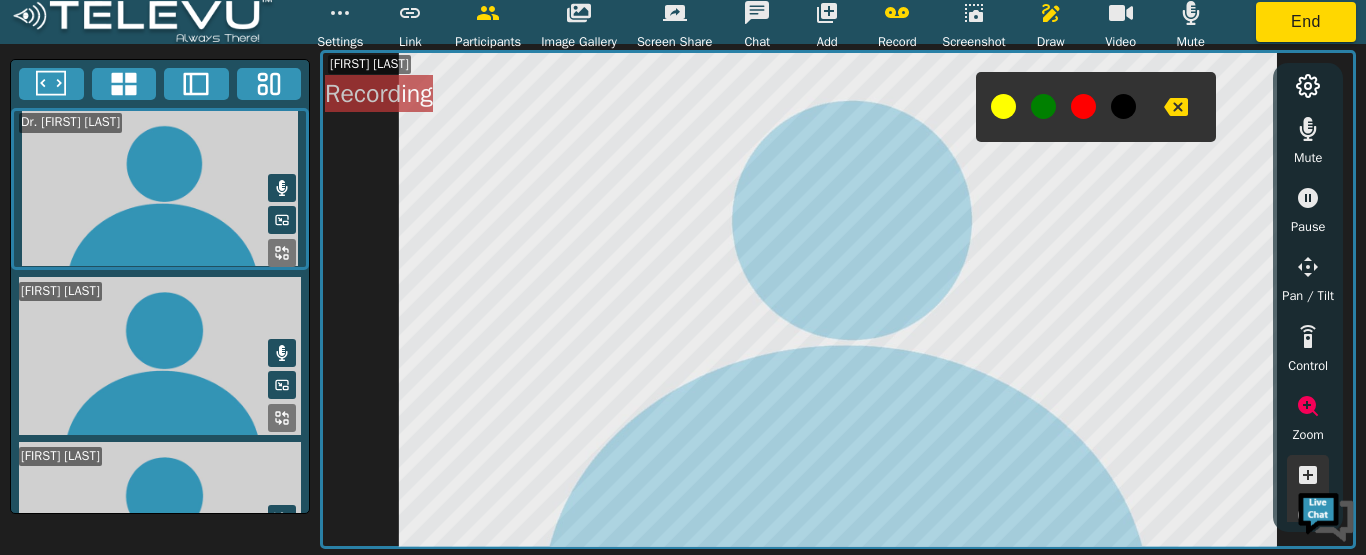 click at bounding box center (1083, 106) 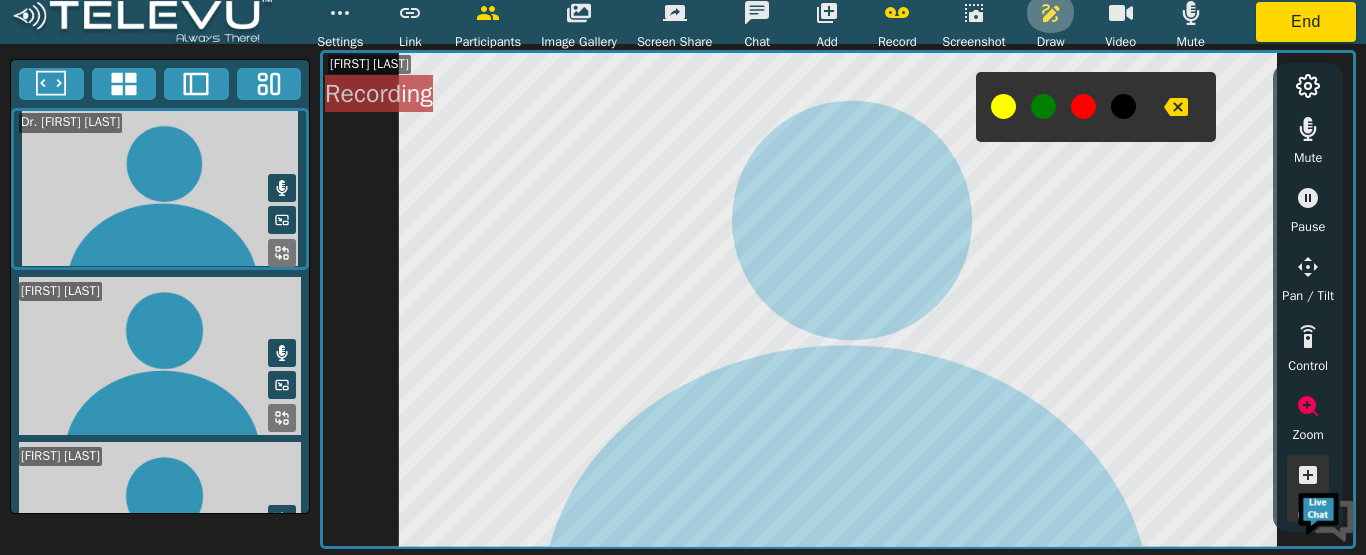 click 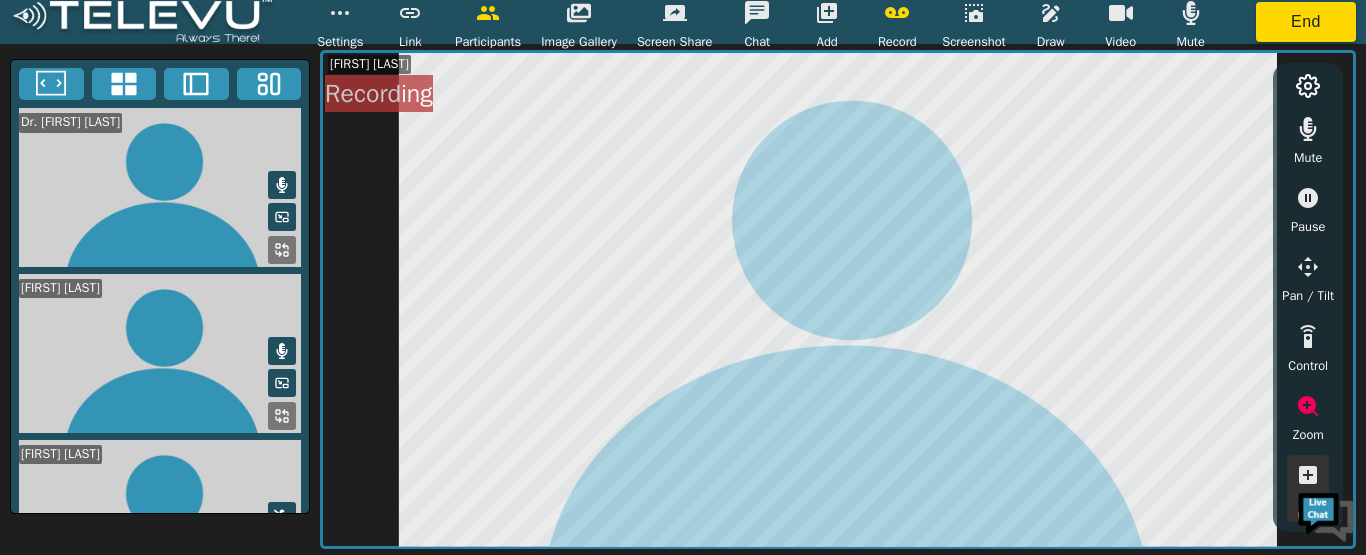 click at bounding box center (1051, 13) 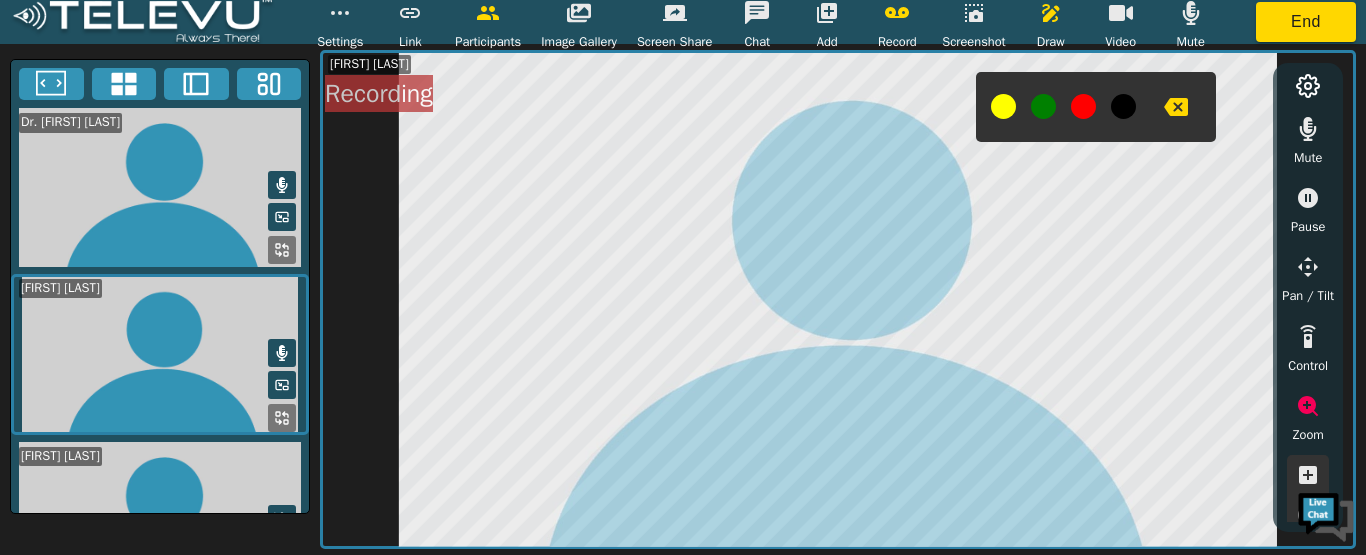 click at bounding box center (1083, 106) 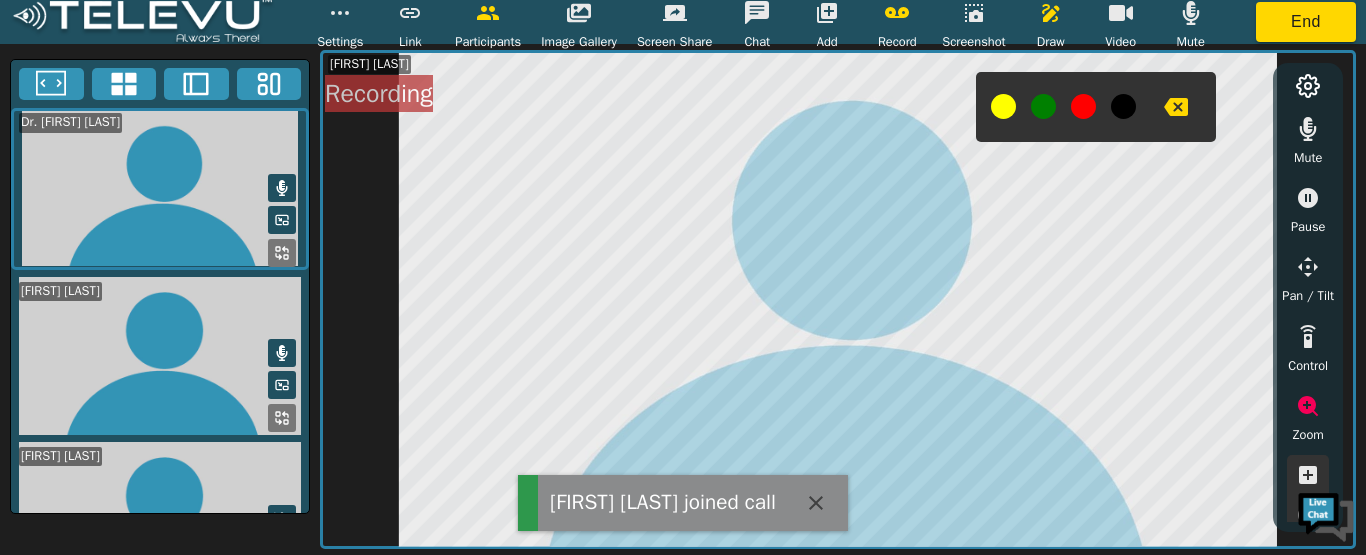 click at bounding box center (1051, 13) 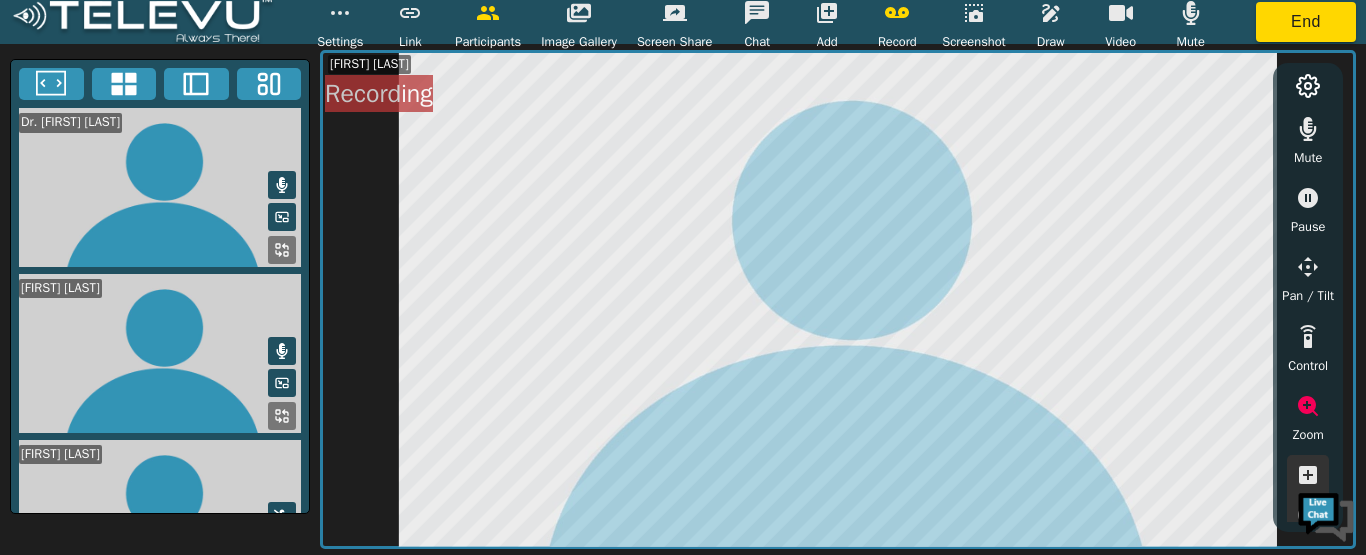click 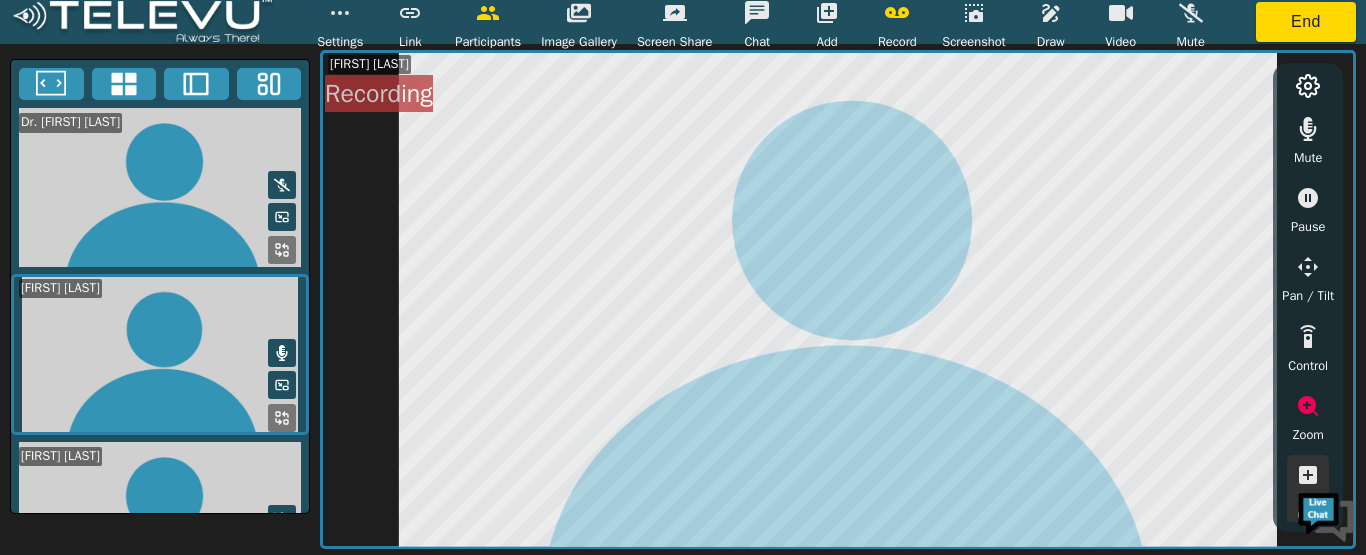 click 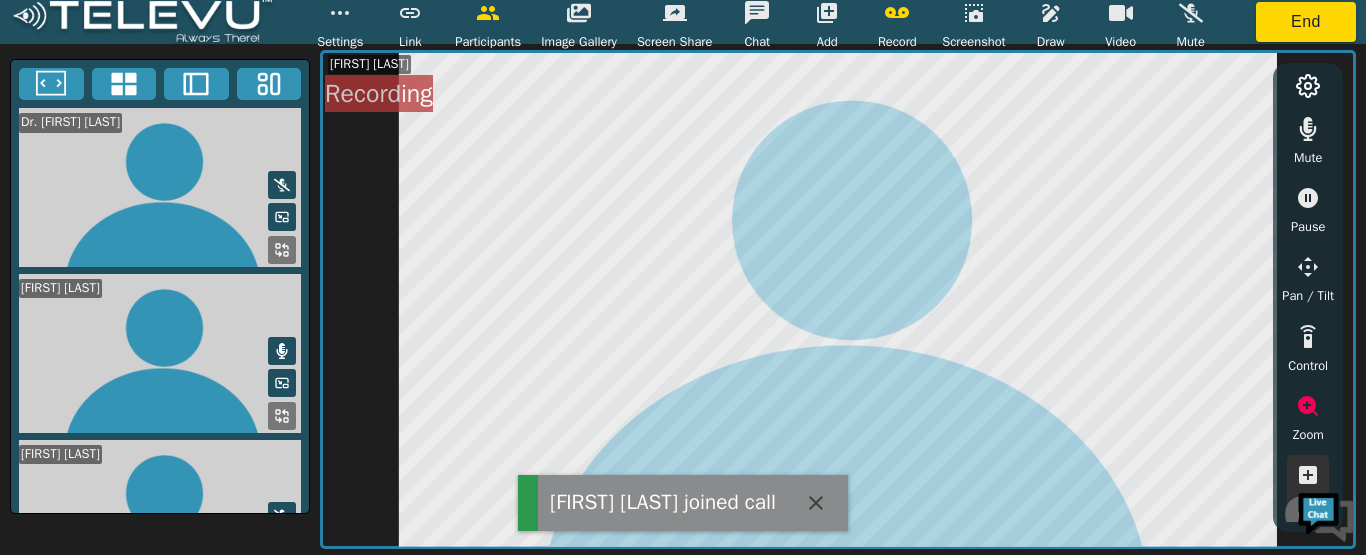 click at bounding box center [1308, 515] 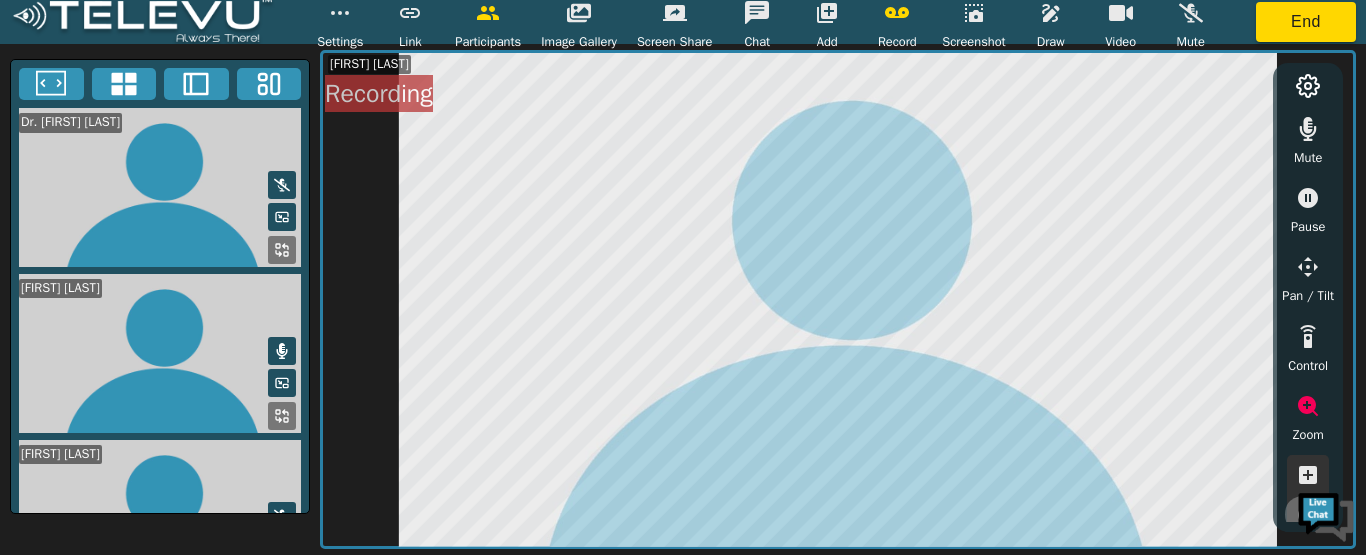 click at bounding box center (1308, 515) 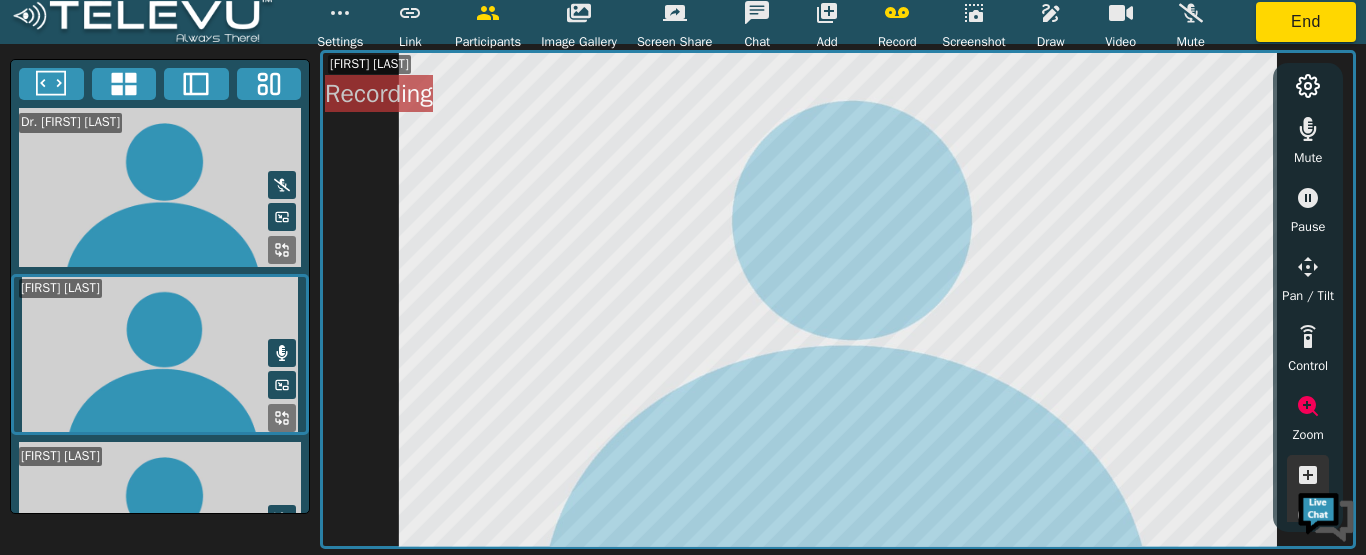 click 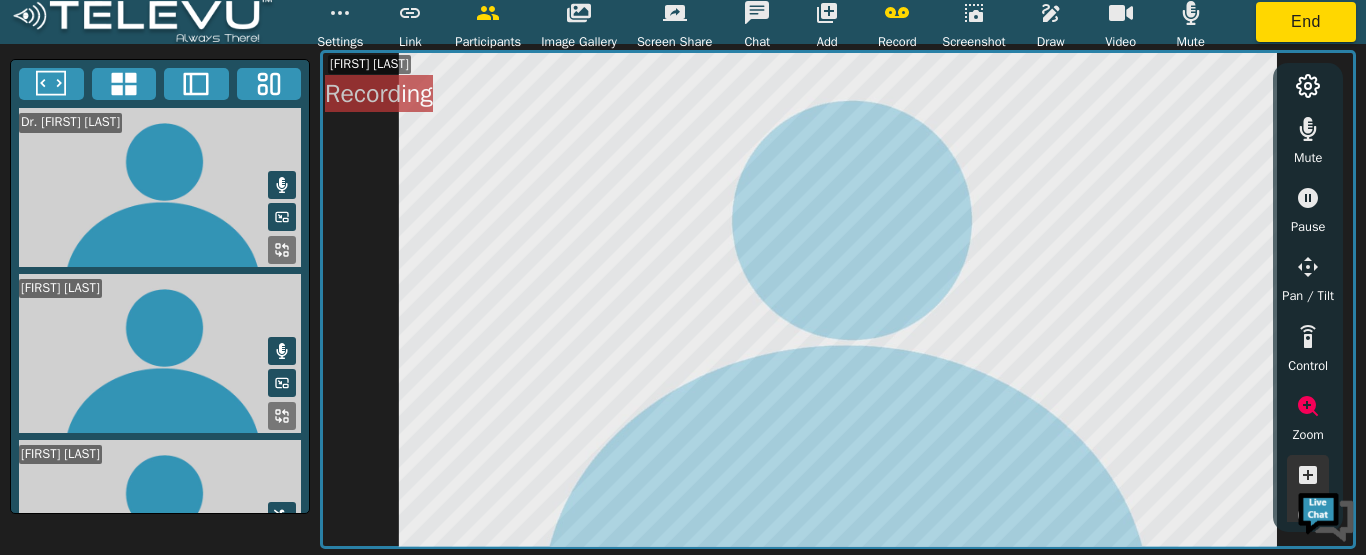 click 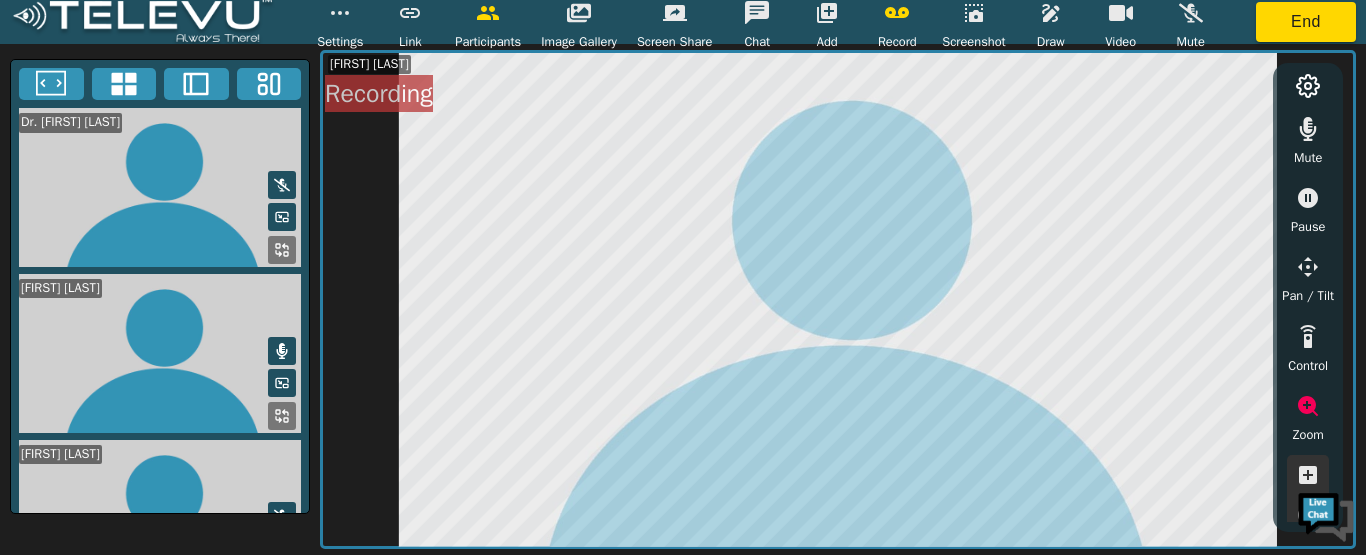 click 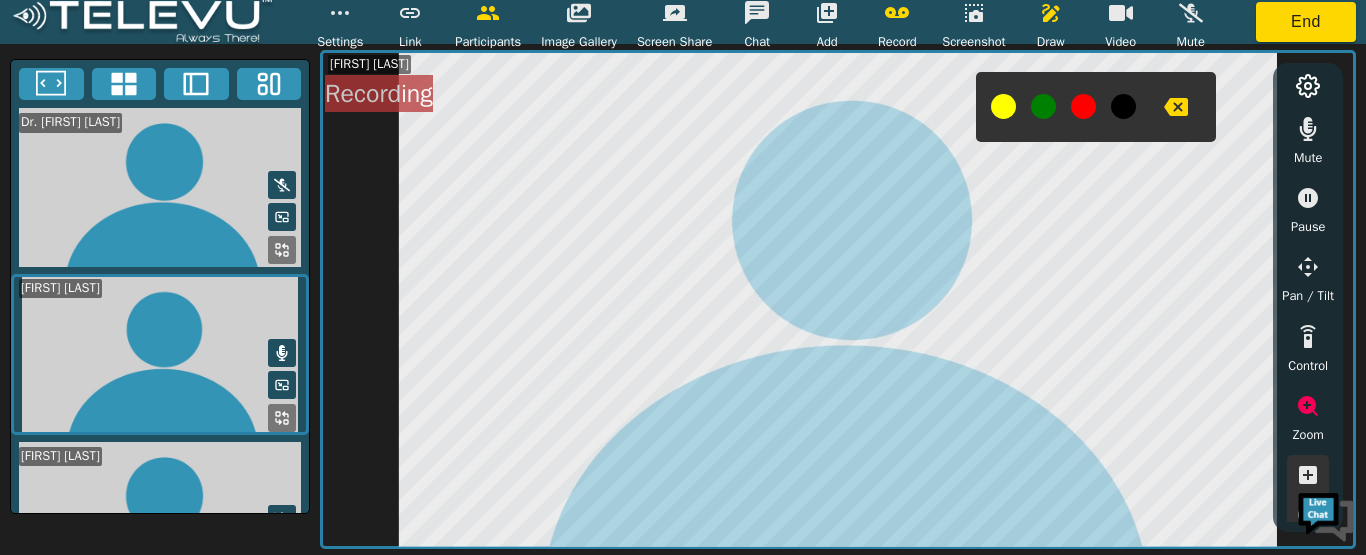 click at bounding box center [1083, 106] 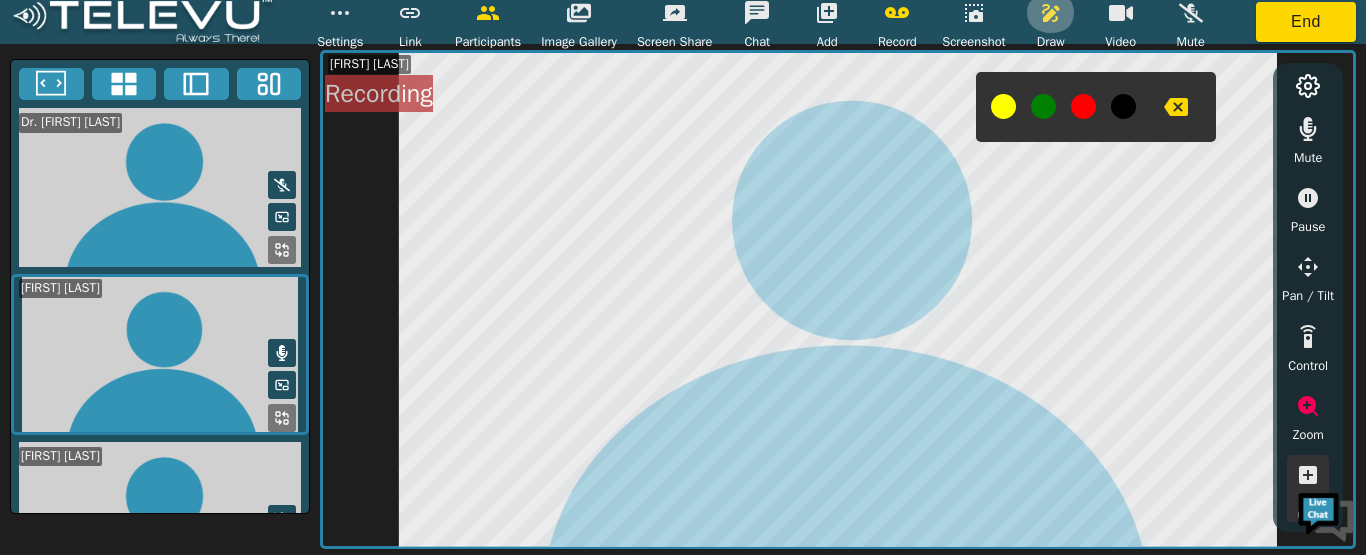 click 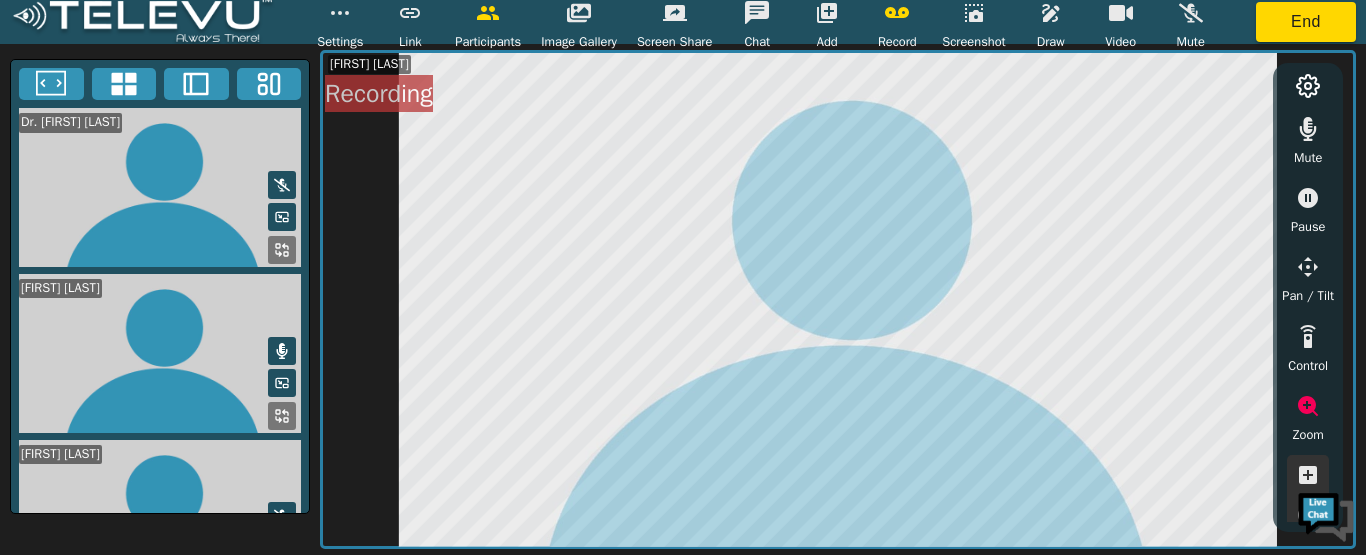 click at bounding box center [974, 13] 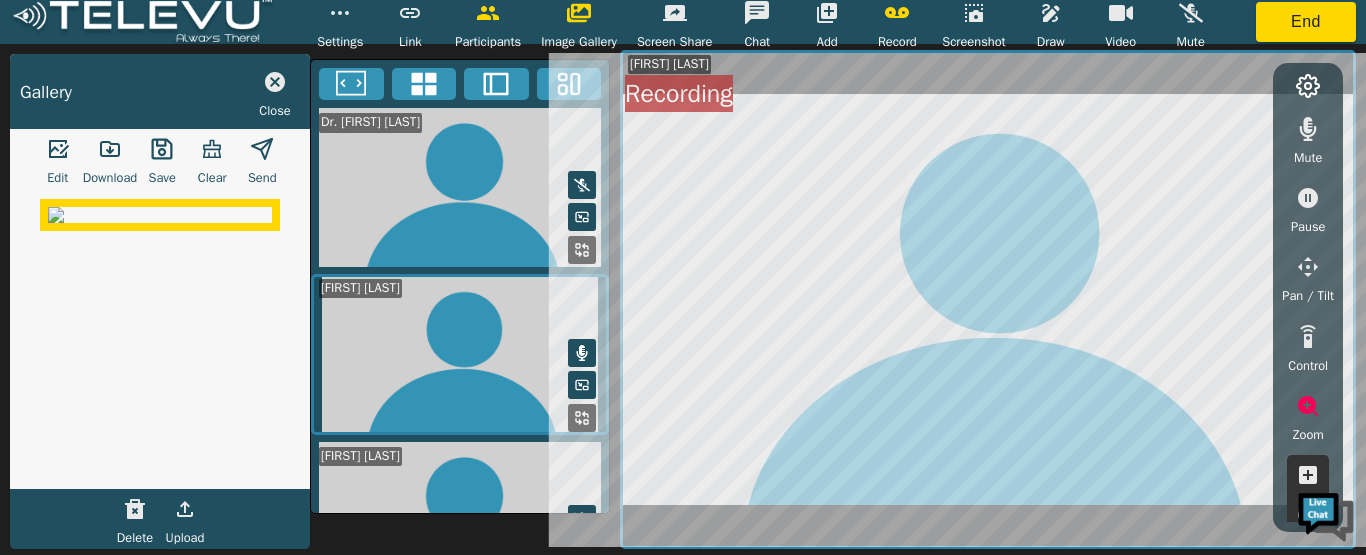 click 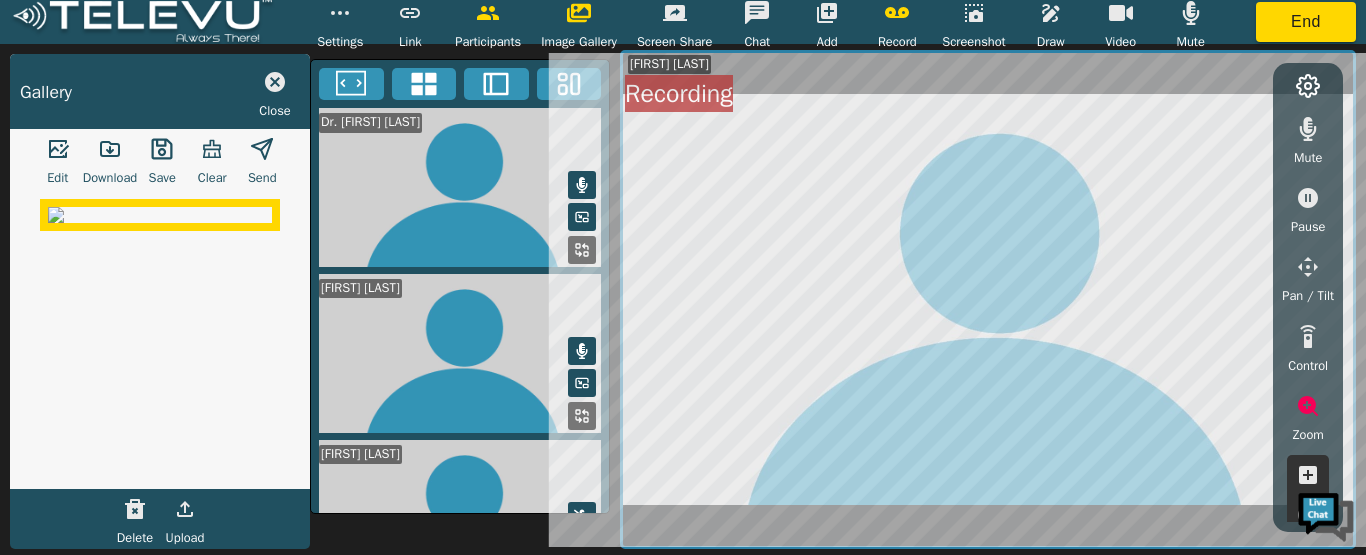 click at bounding box center [974, 13] 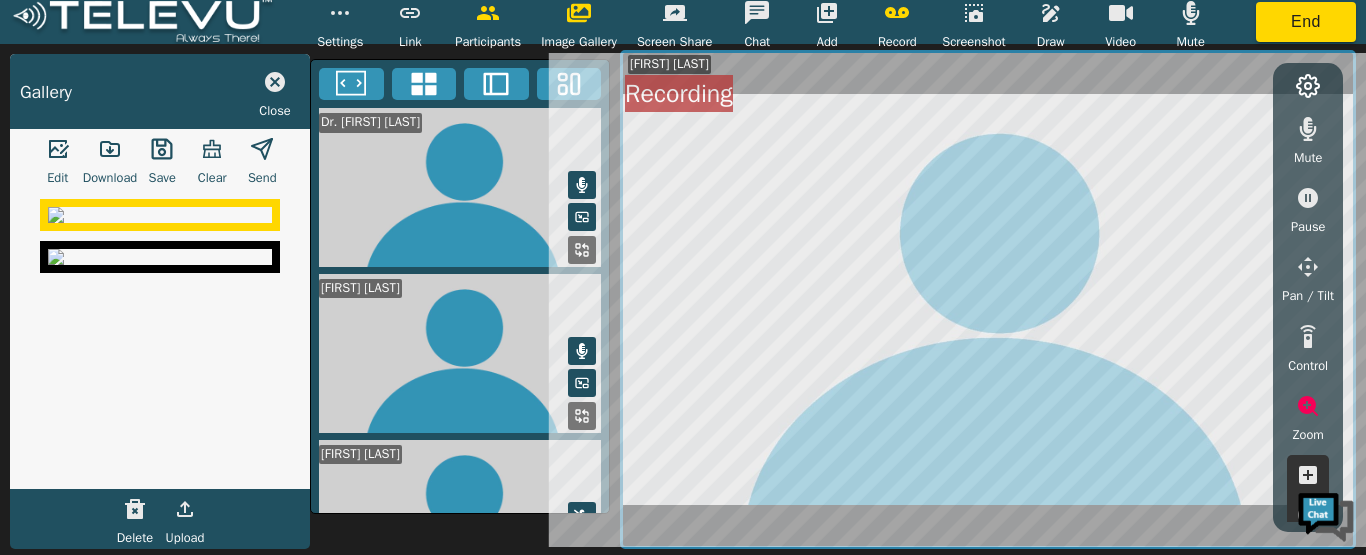 click 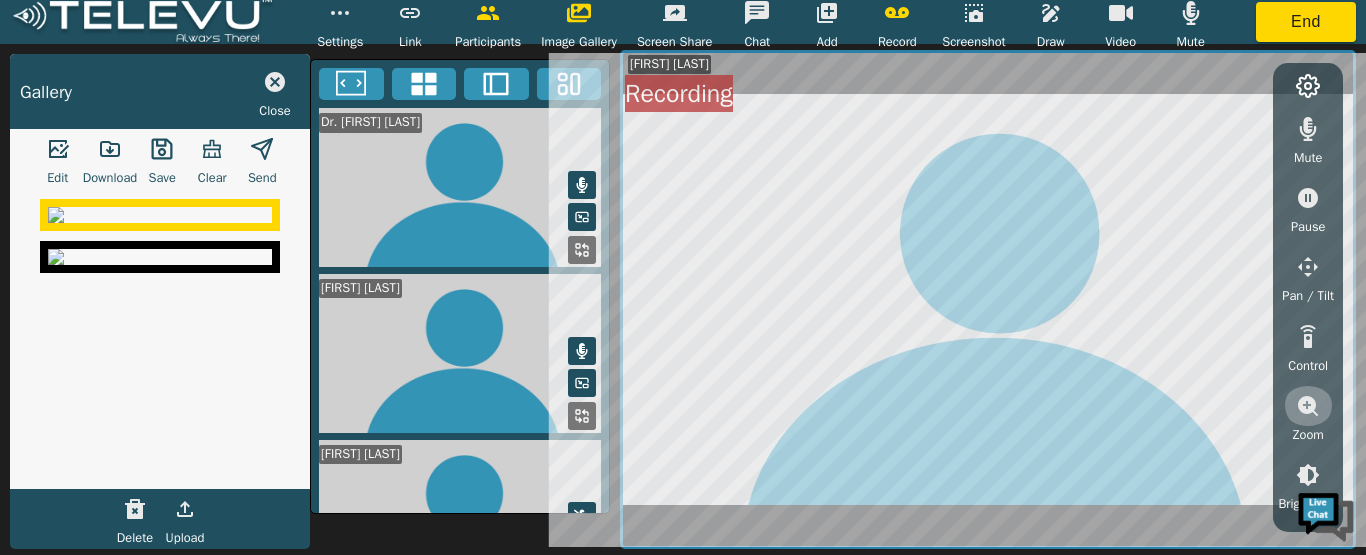 click 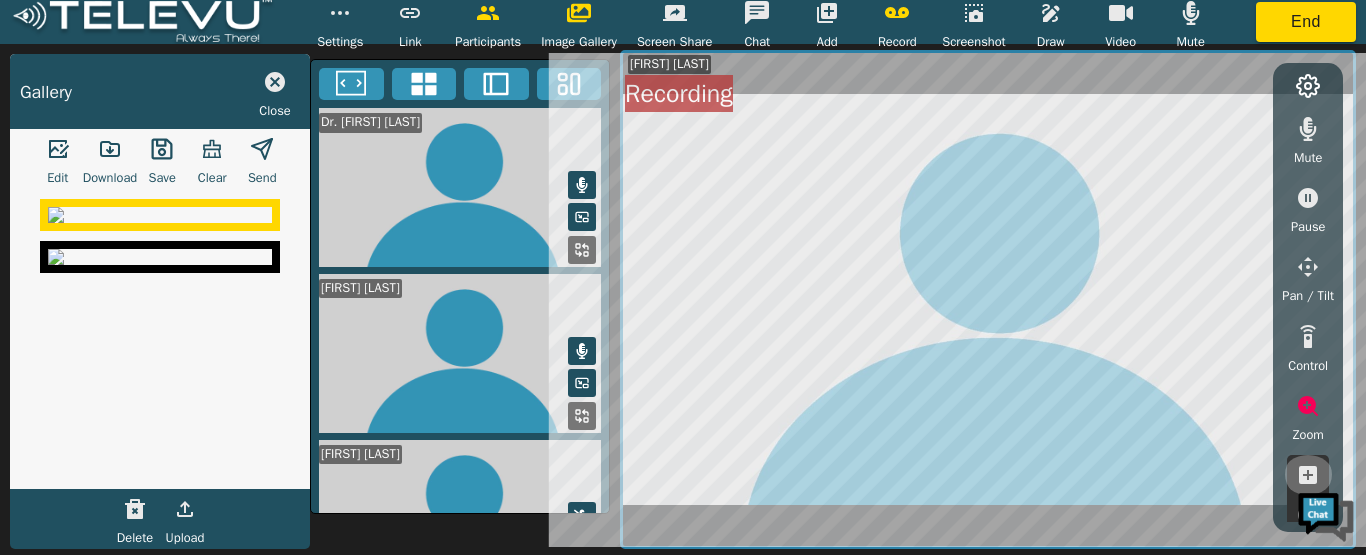 click 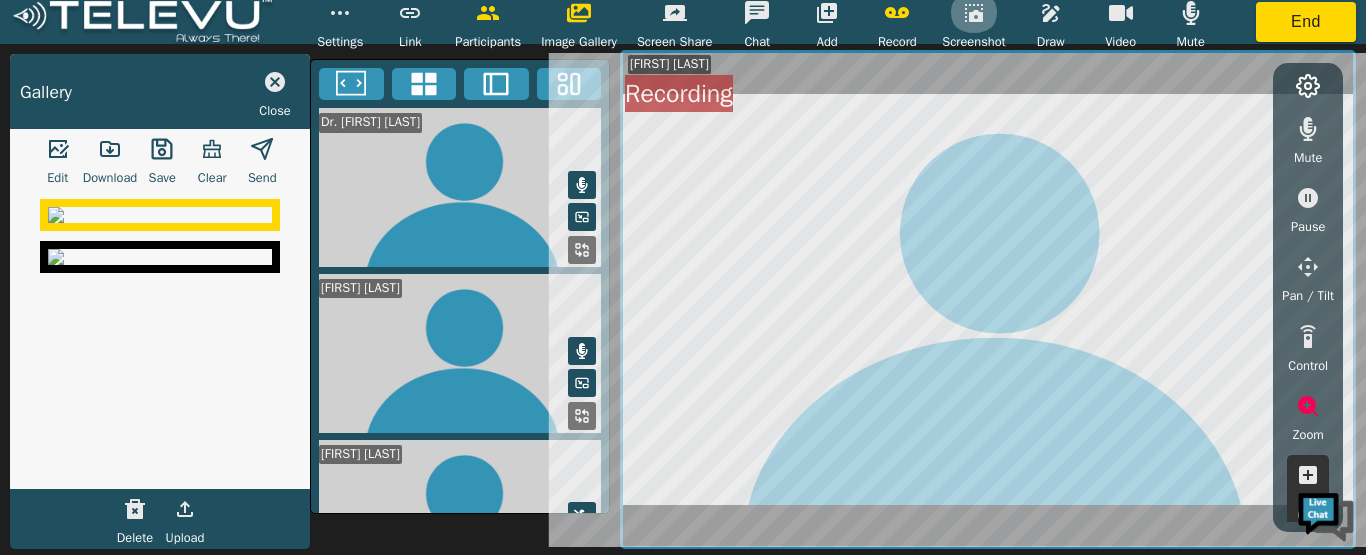 click 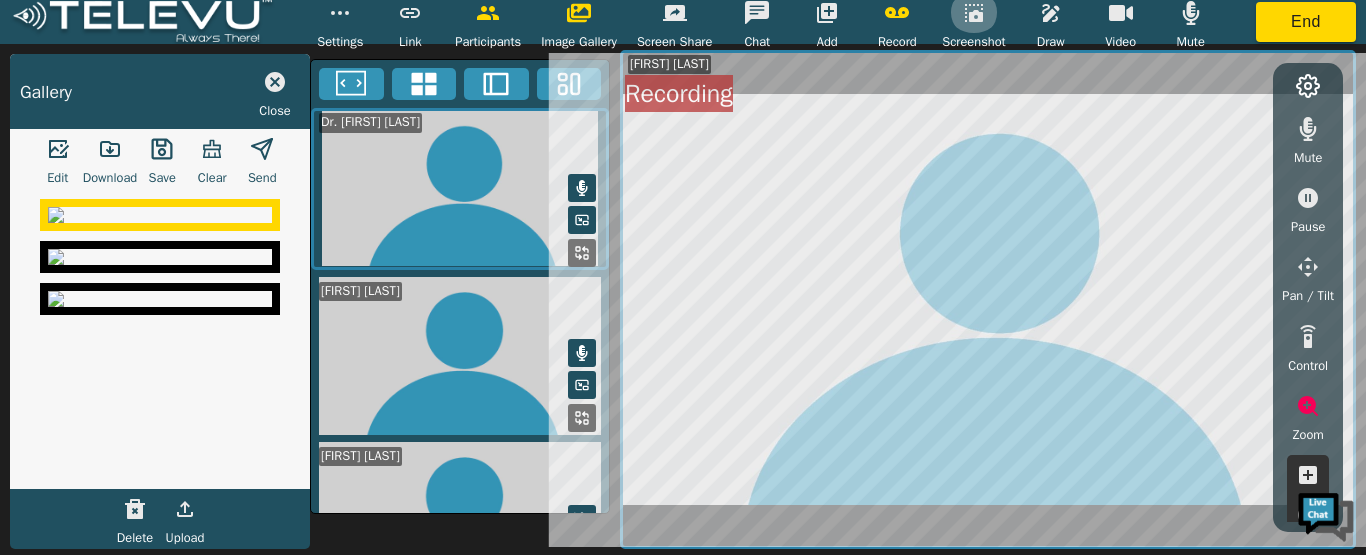 click 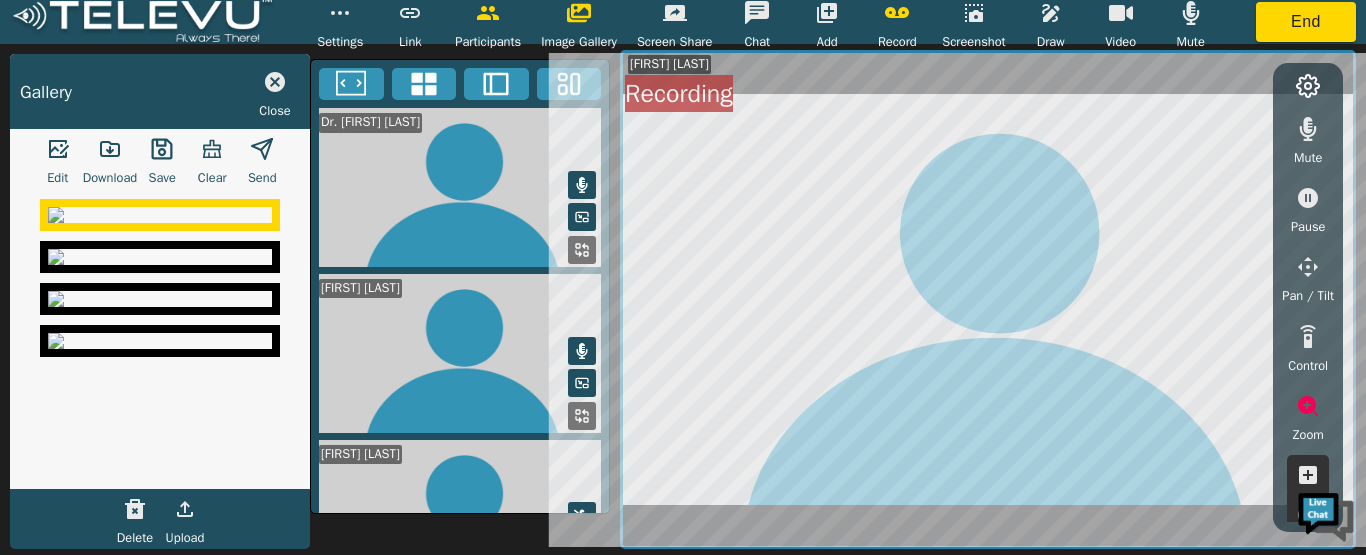 click 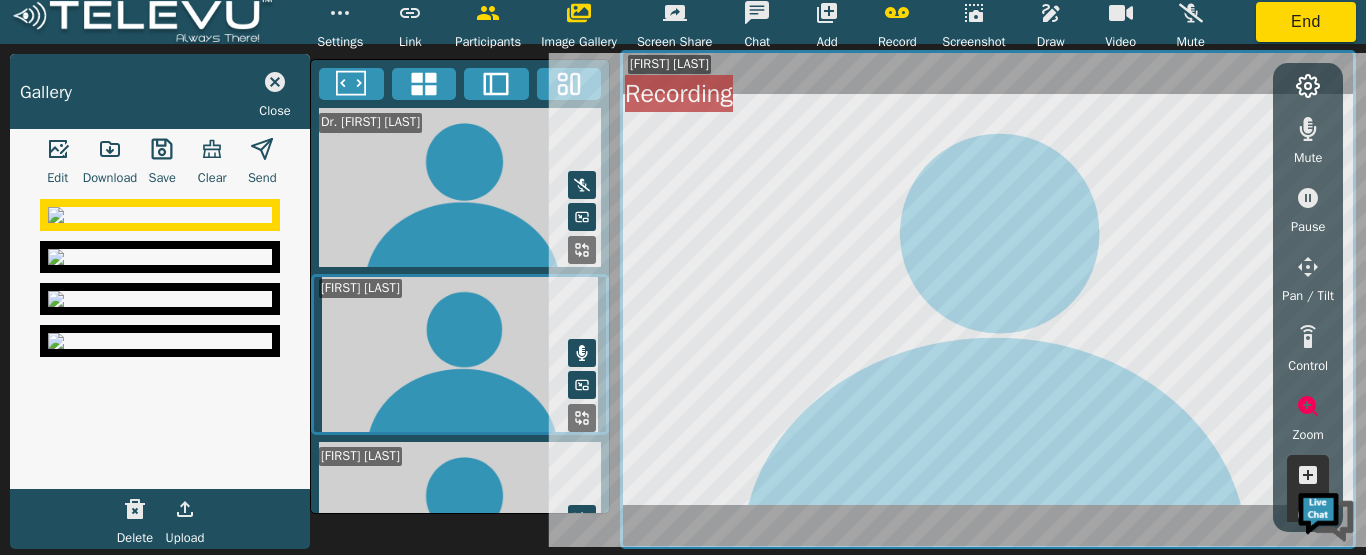 click at bounding box center [162, 149] 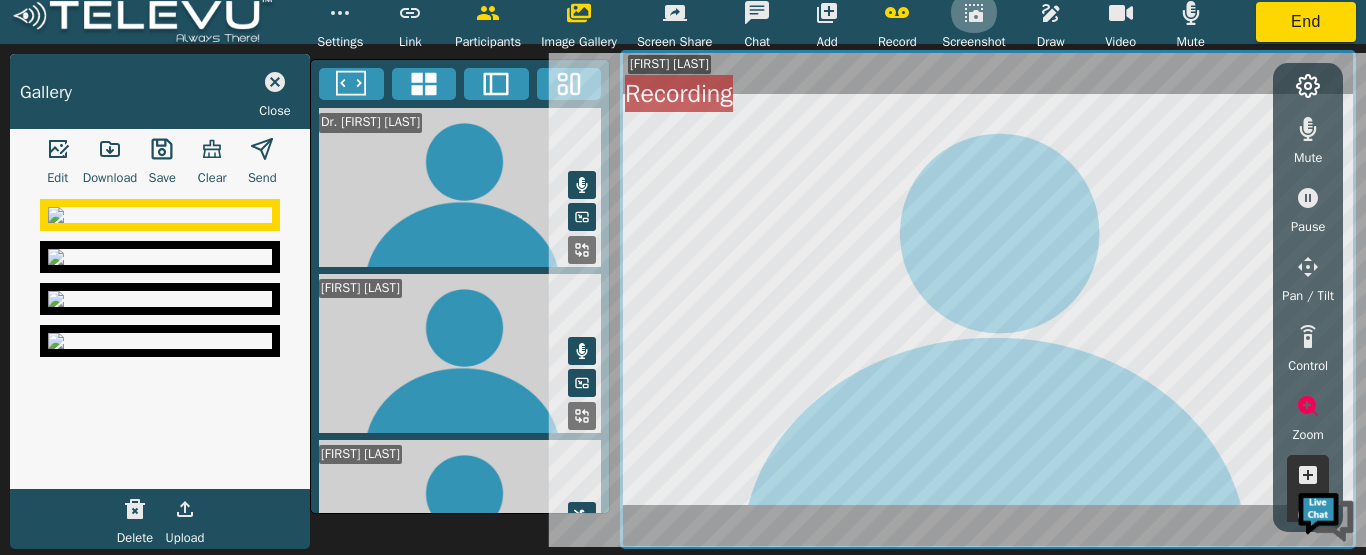 click 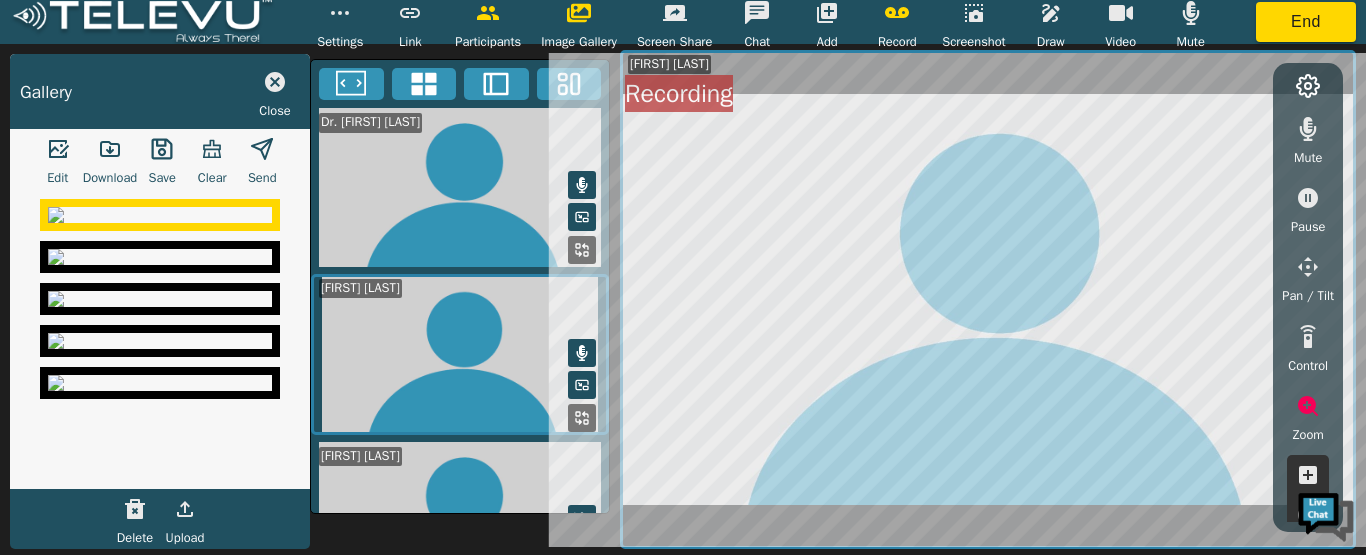 click 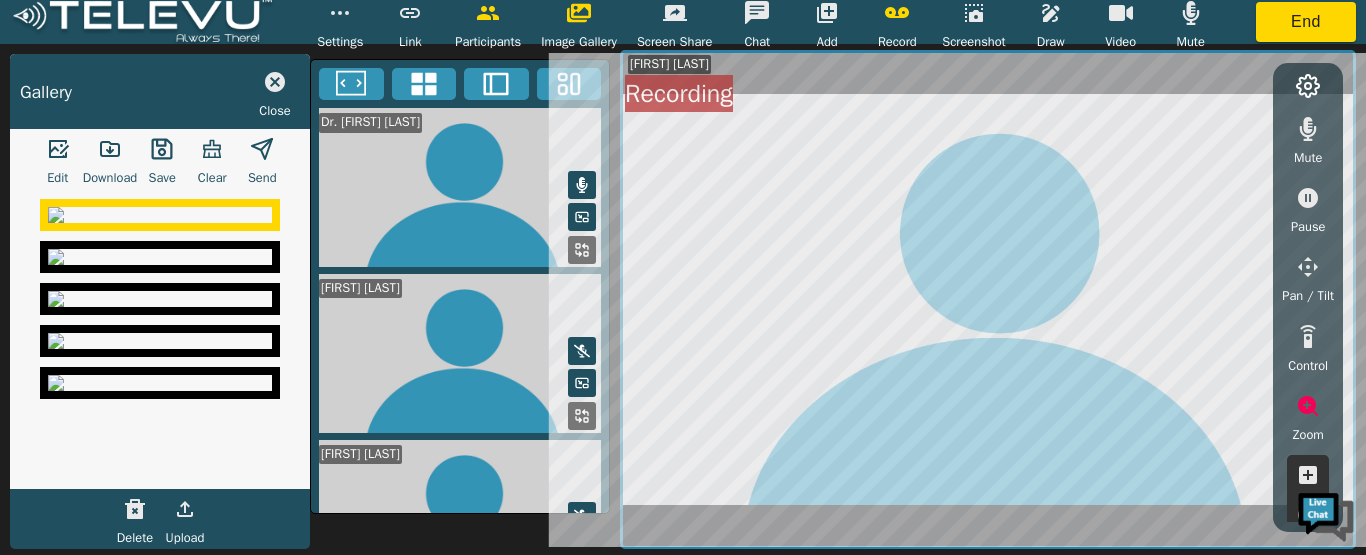 click 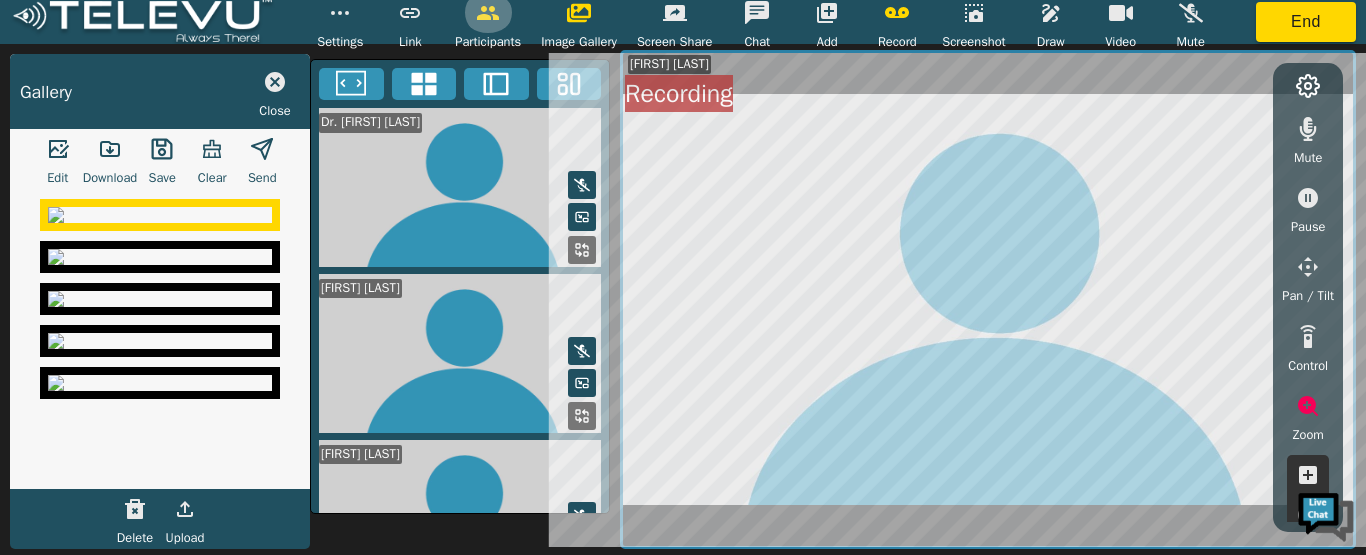 click at bounding box center (488, 13) 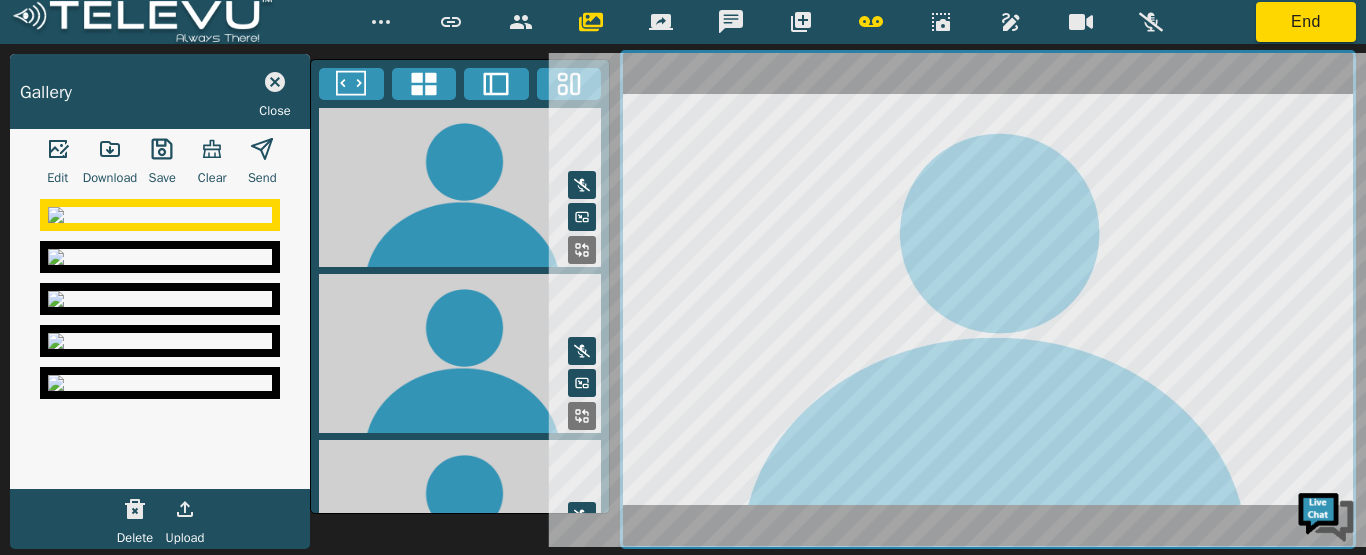 click 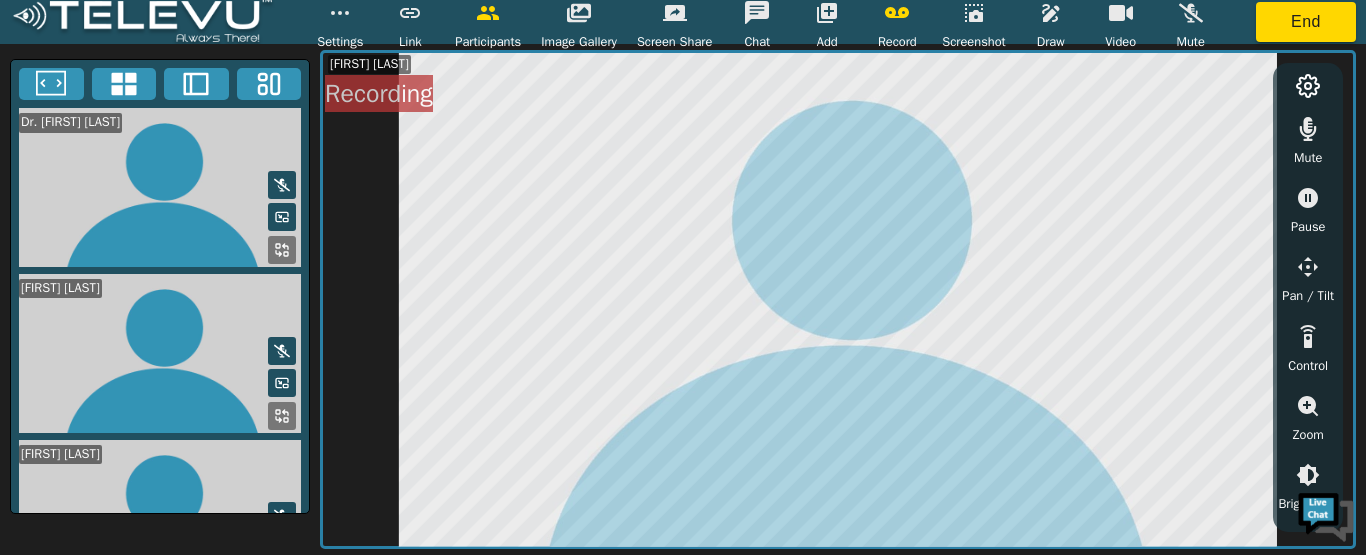 click 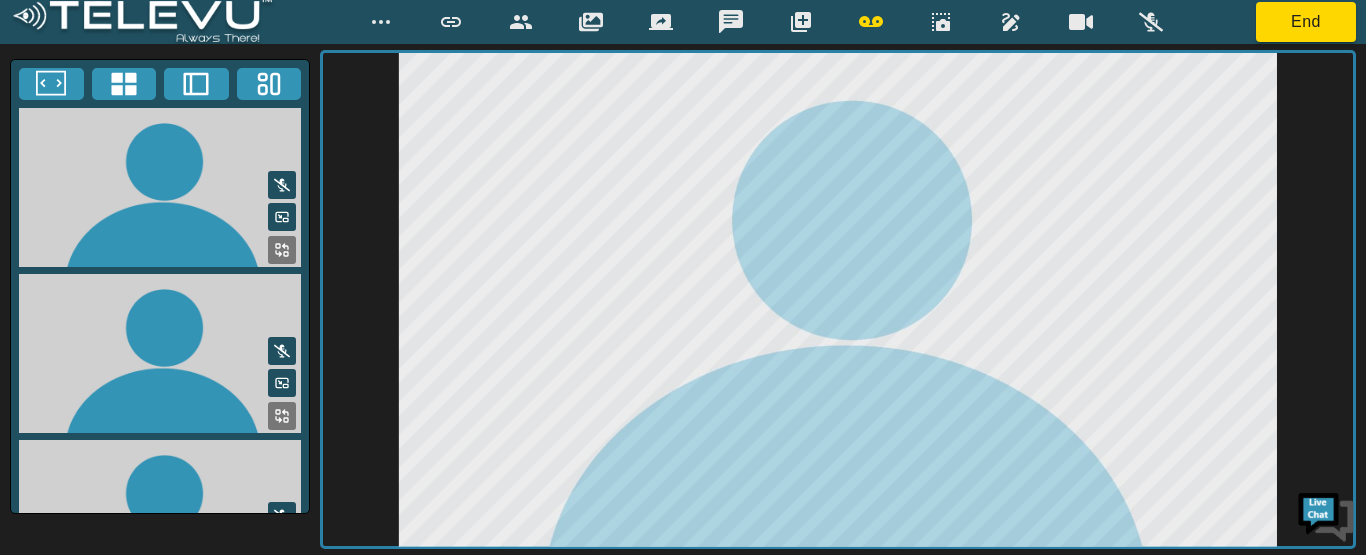 click 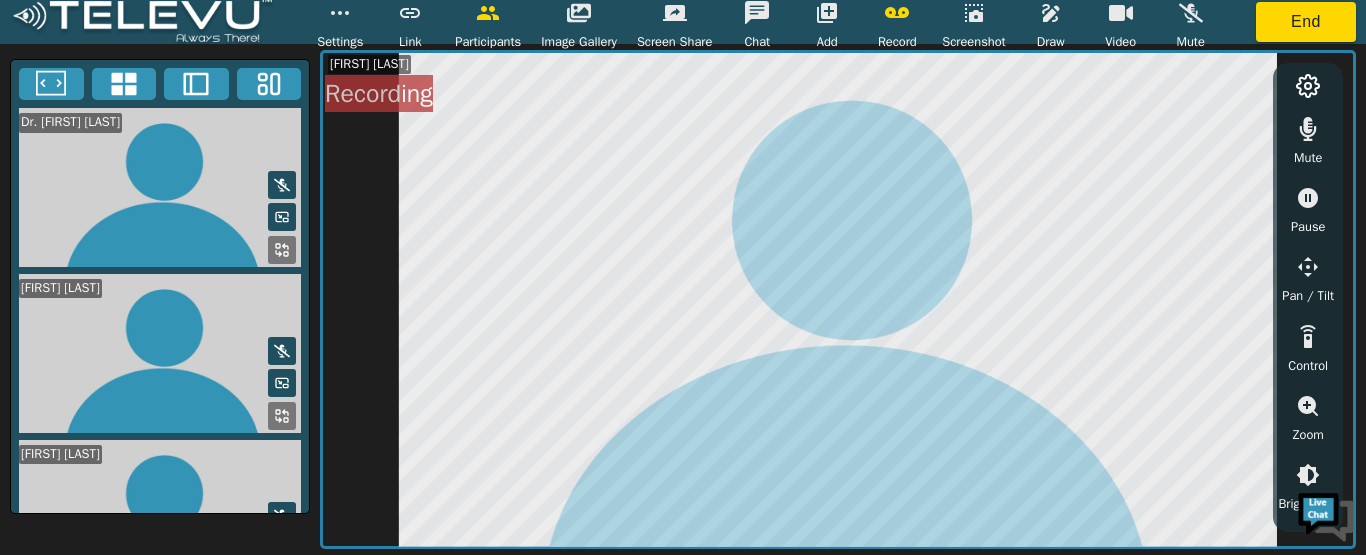 click 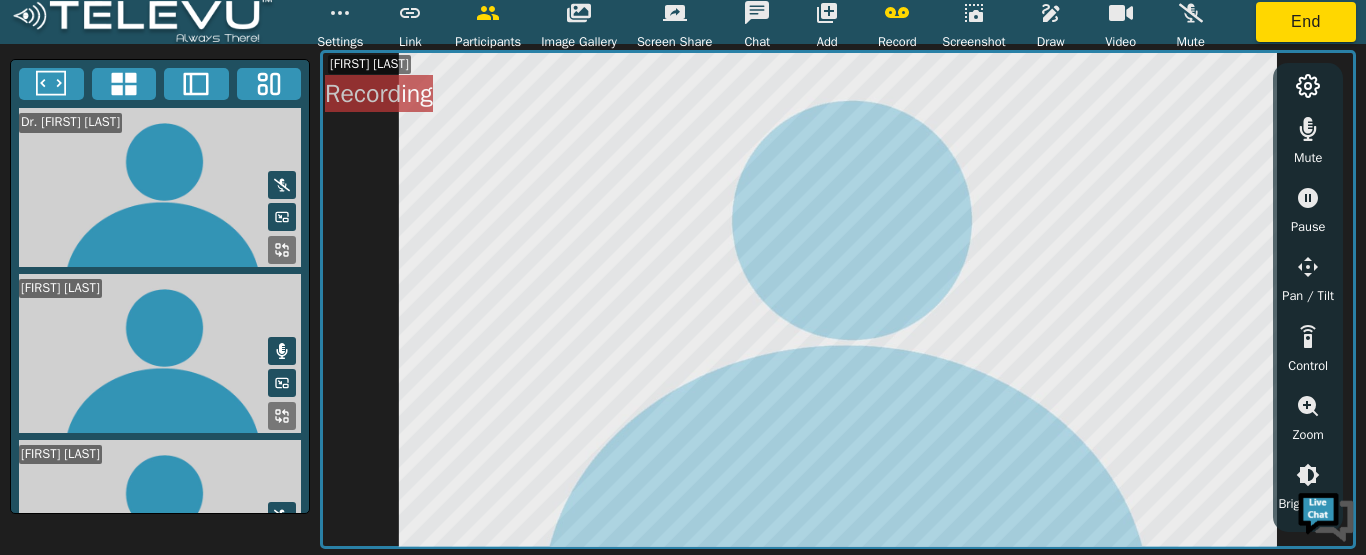 click 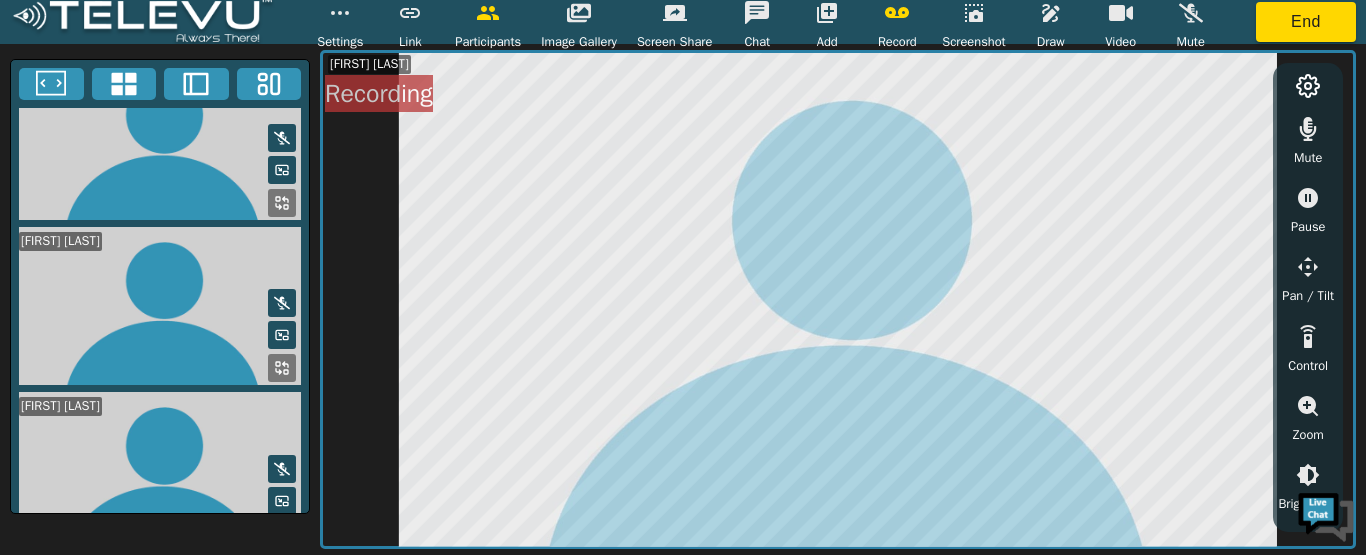 scroll, scrollTop: 236, scrollLeft: 0, axis: vertical 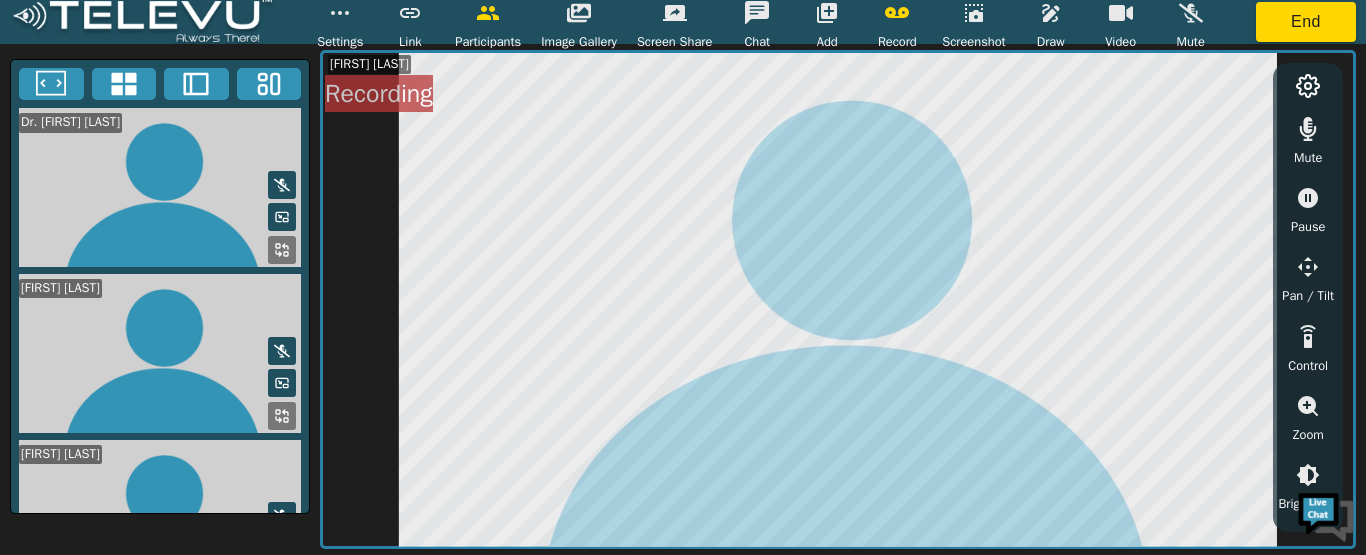 click at bounding box center [160, 187] 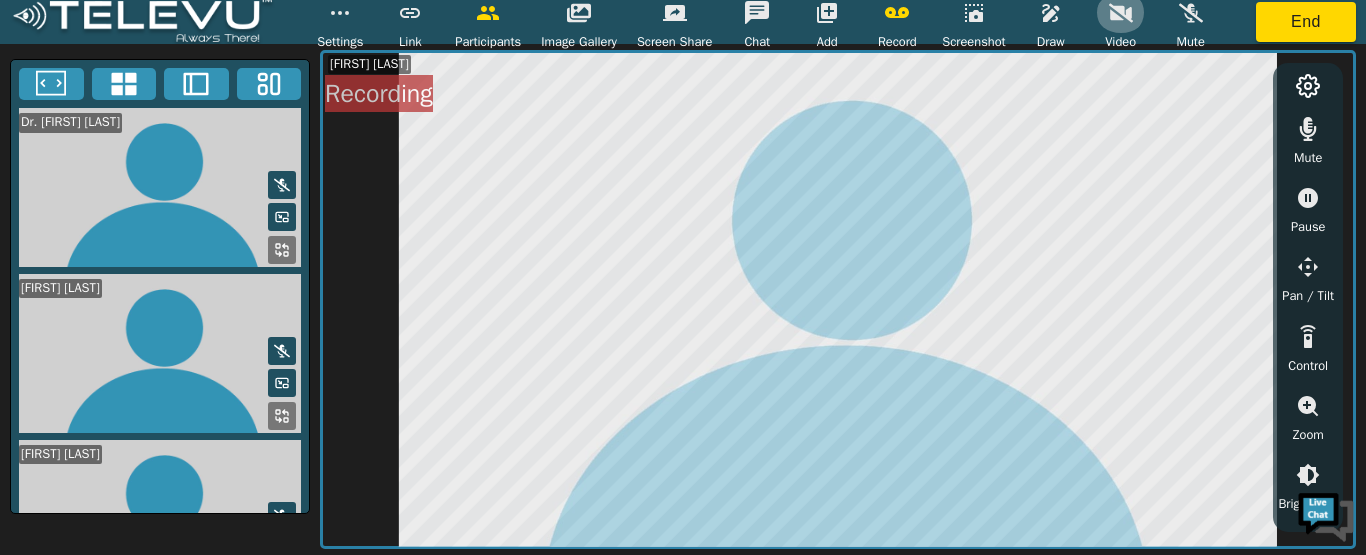 click 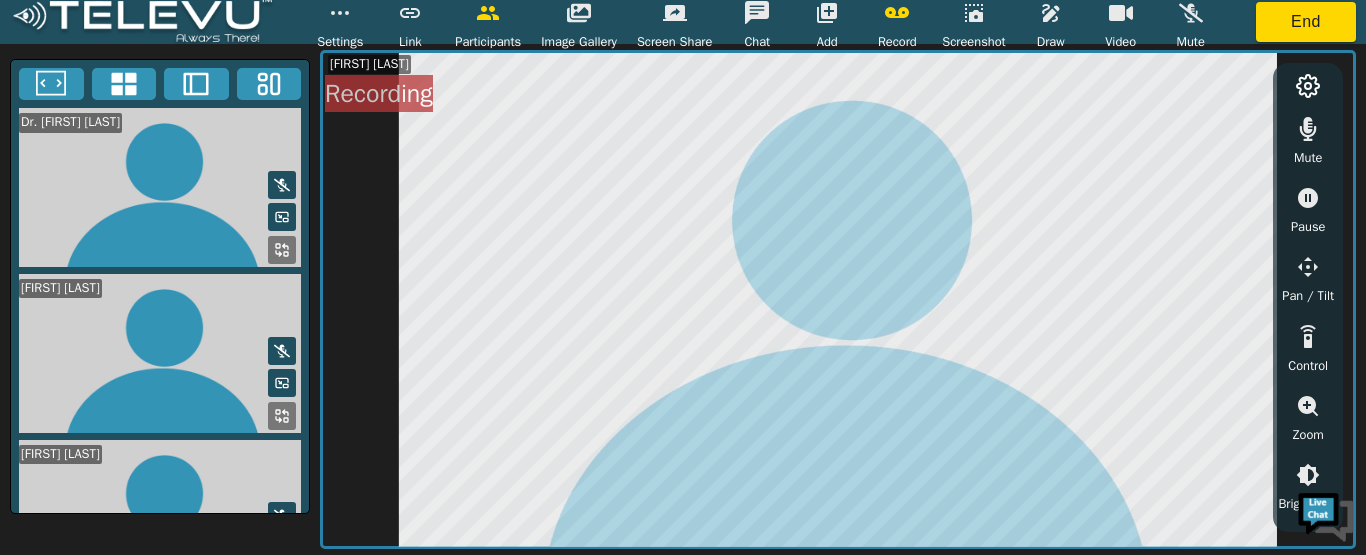 click 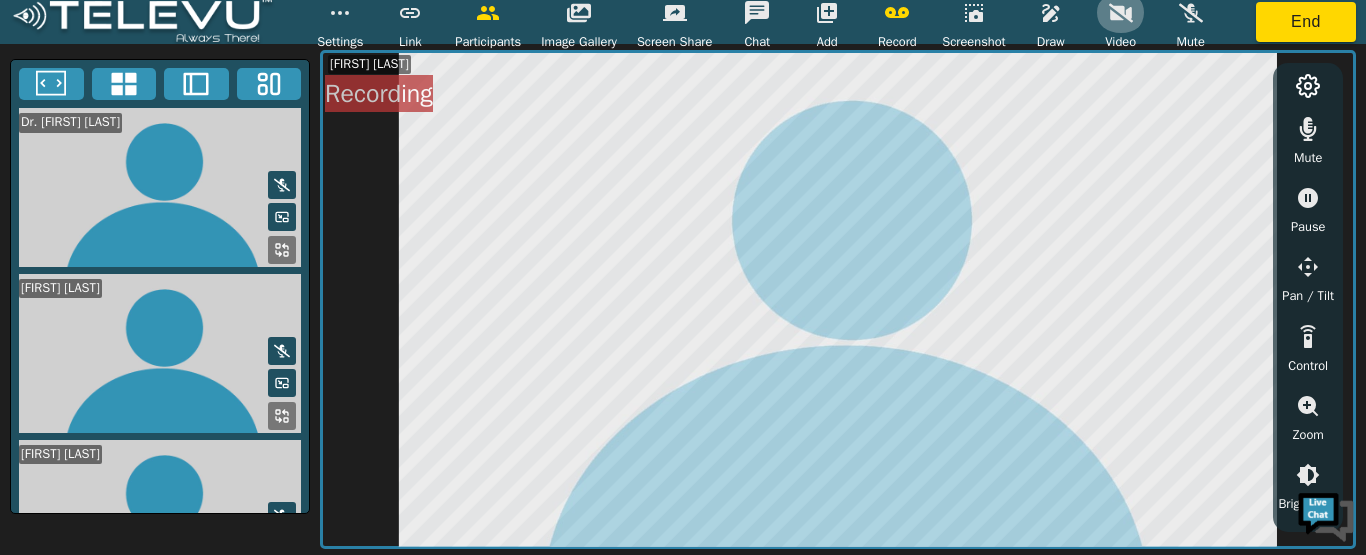 click 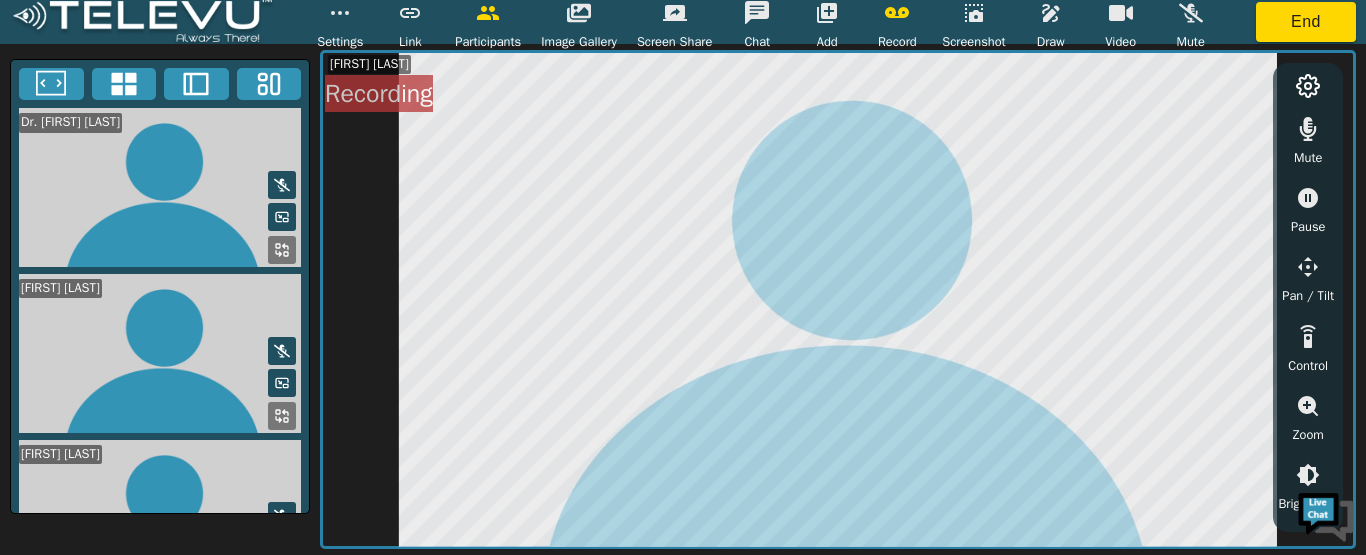 click 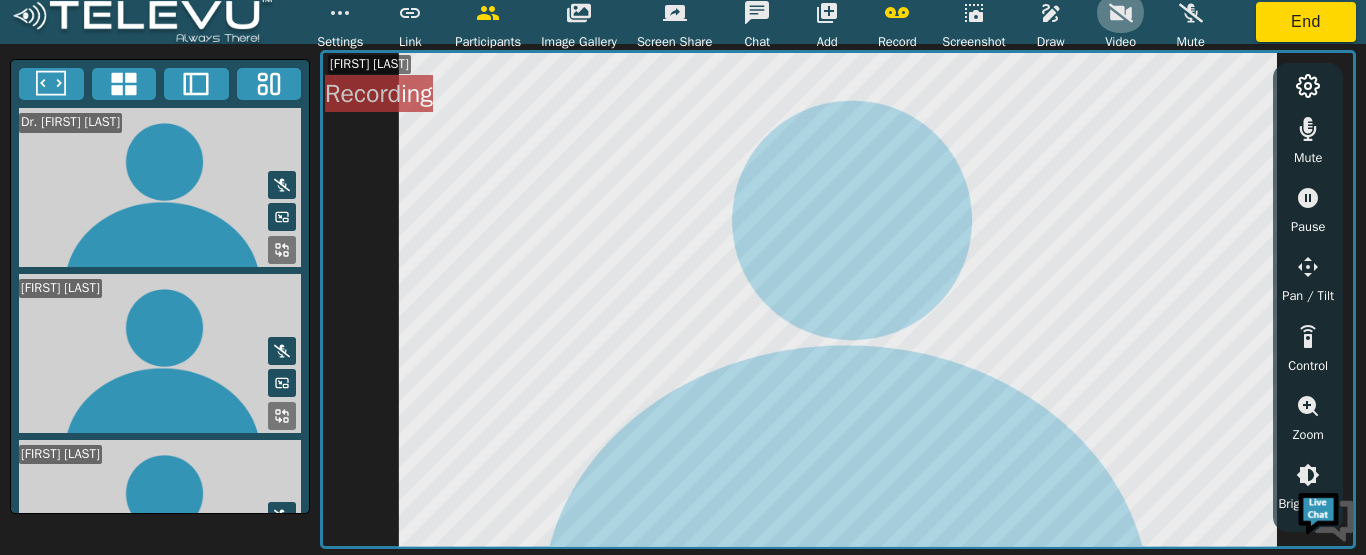 click 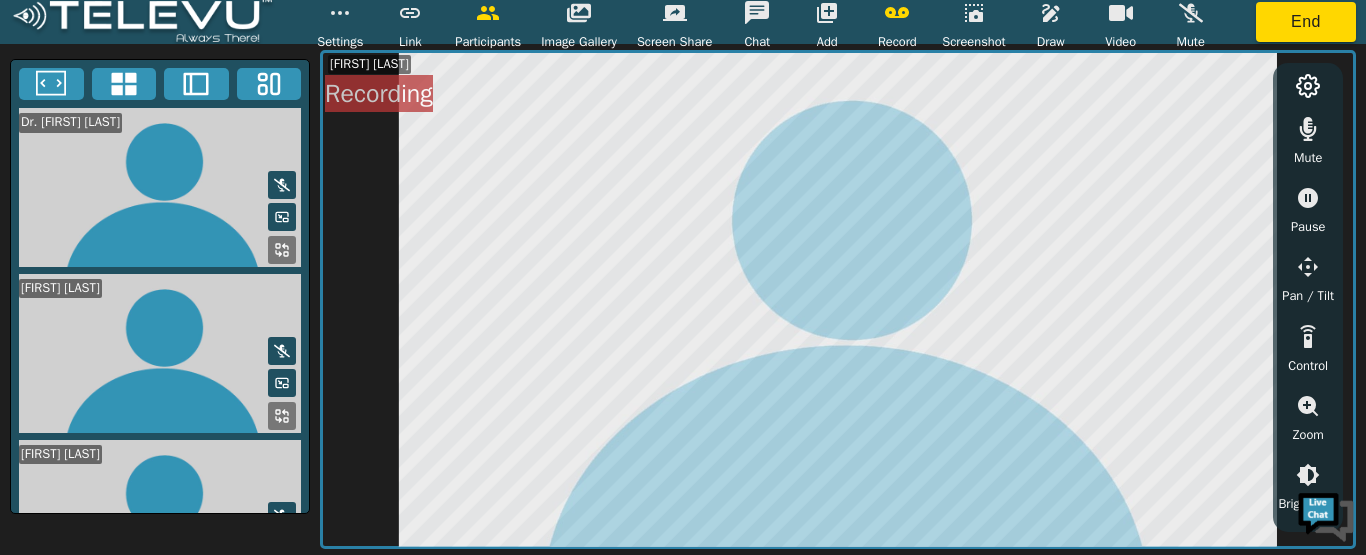 click at bounding box center (160, 187) 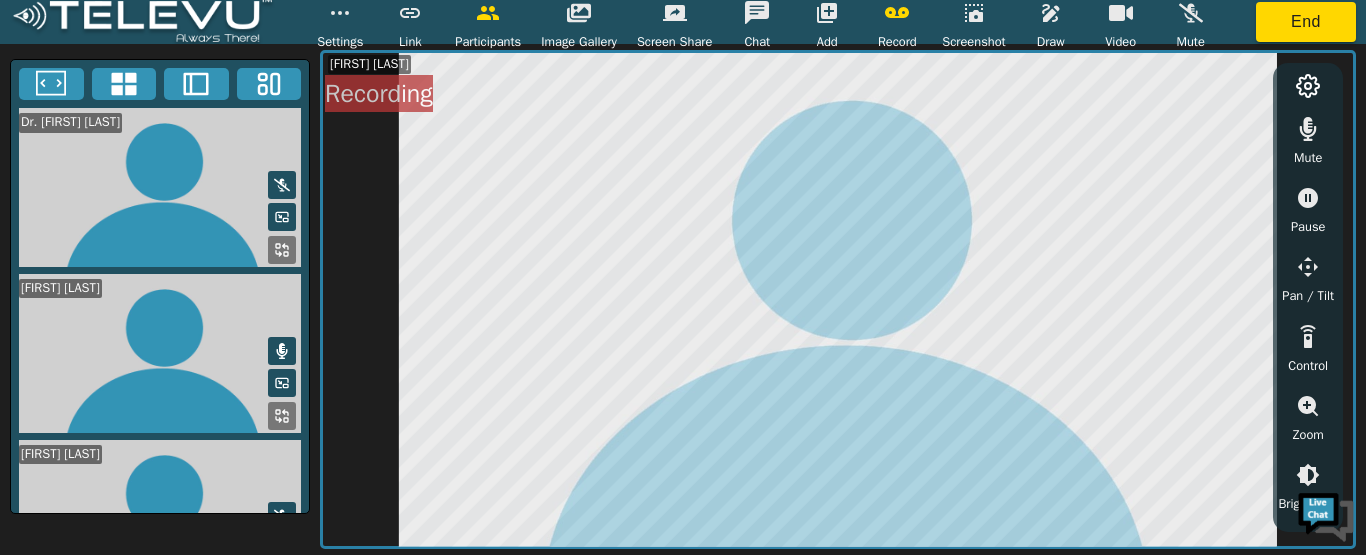 click 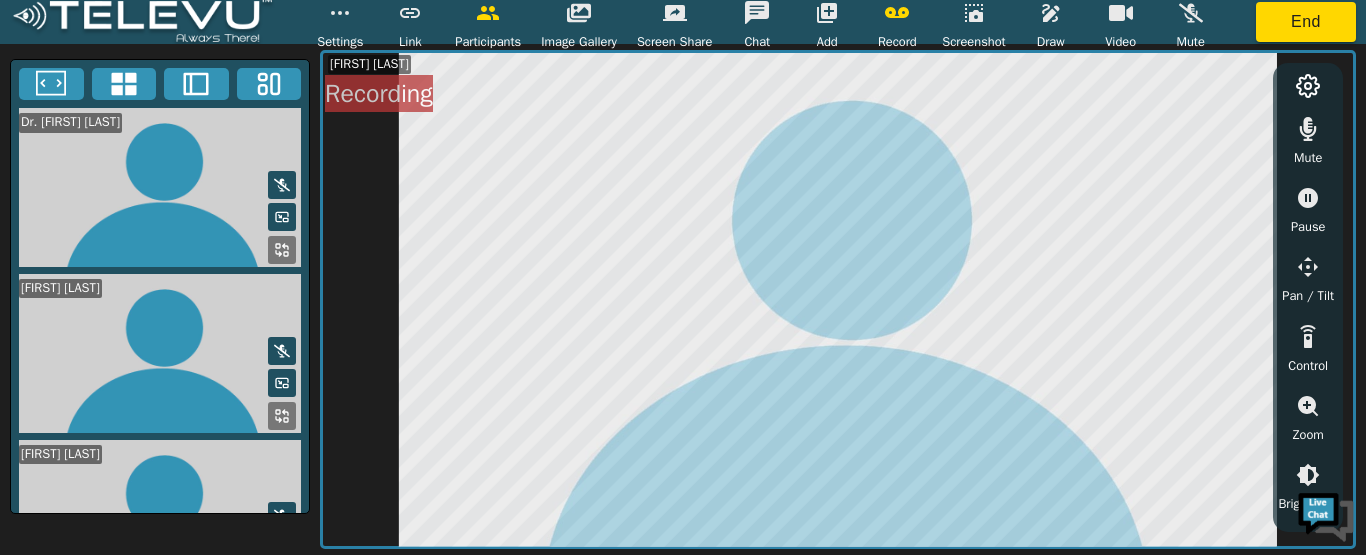 click 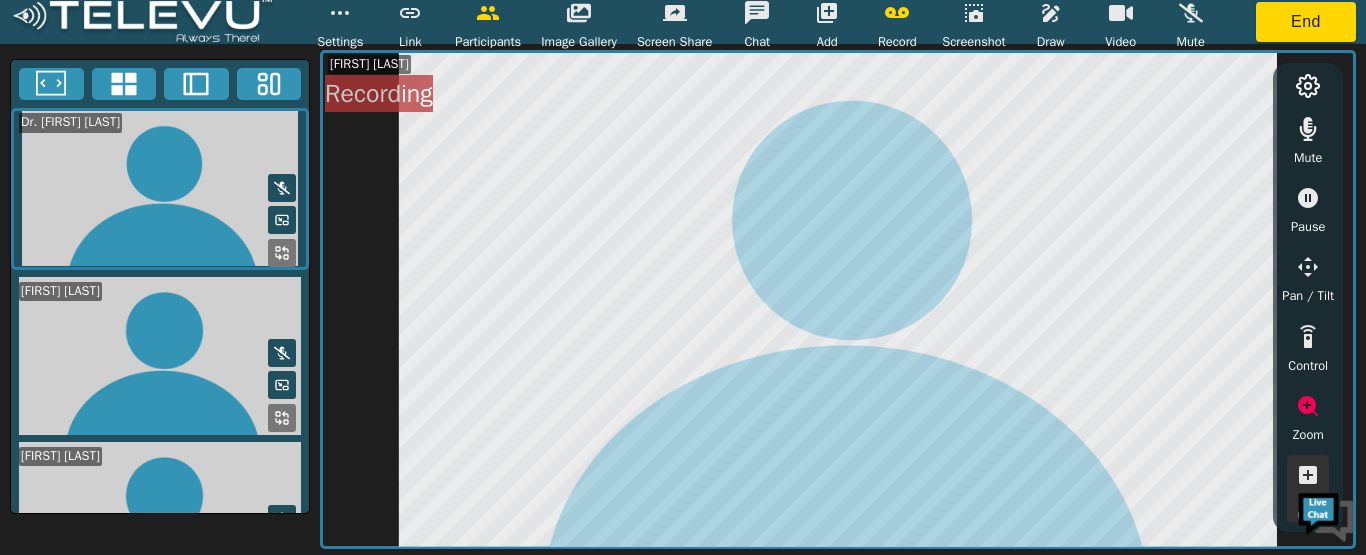click 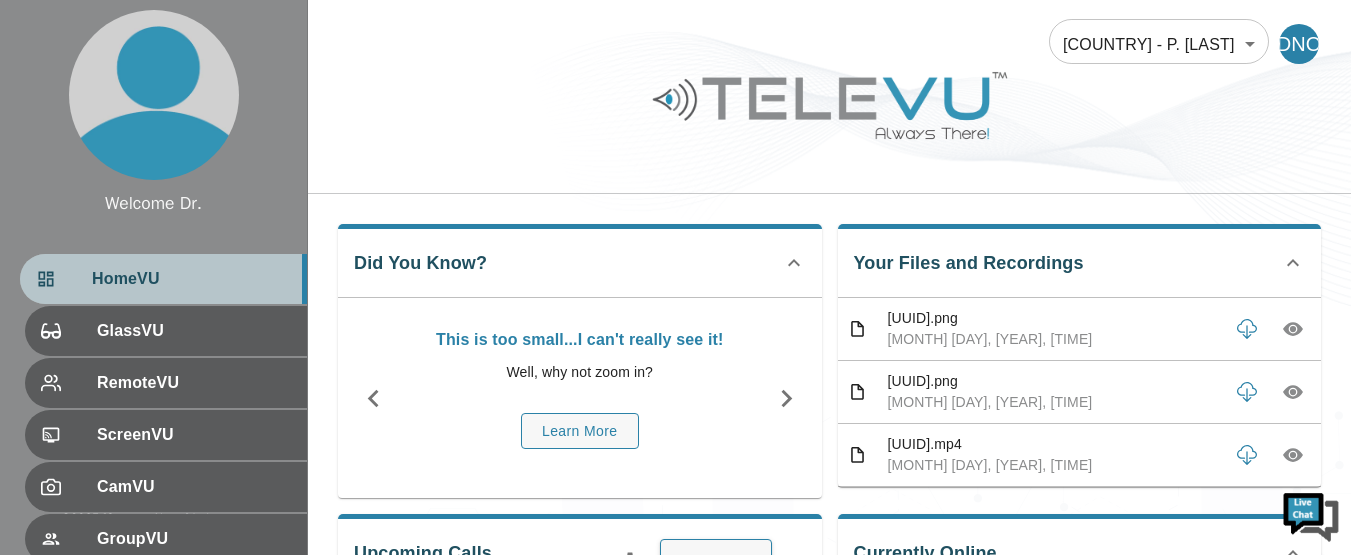 click on "HomeVU" at bounding box center [191, 279] 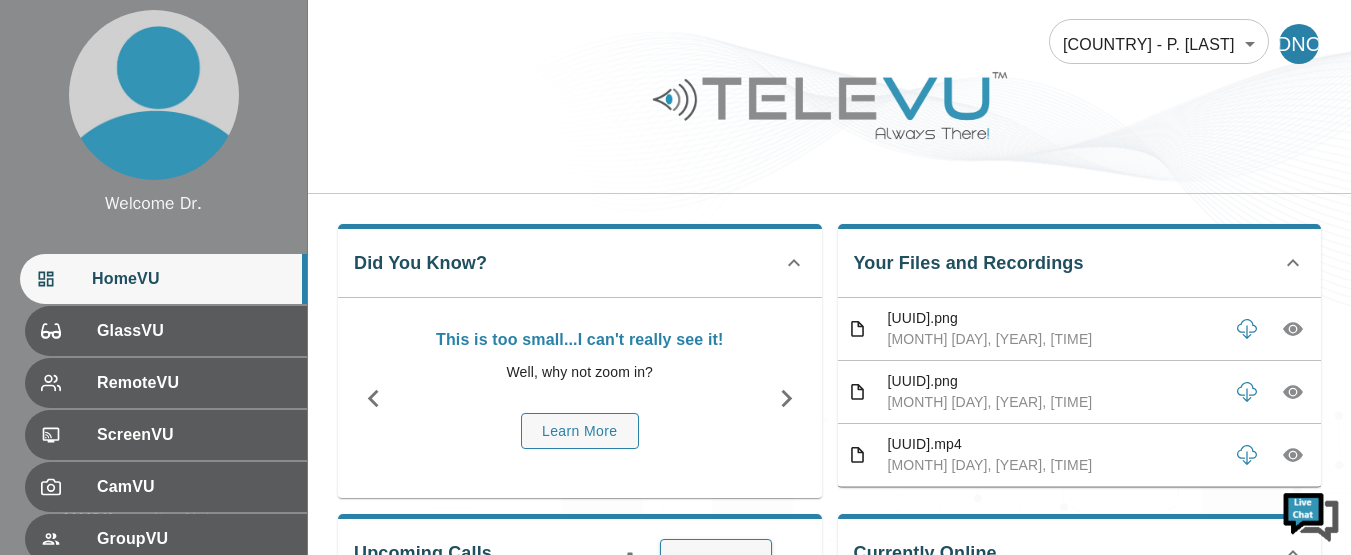 scroll, scrollTop: 485, scrollLeft: 0, axis: vertical 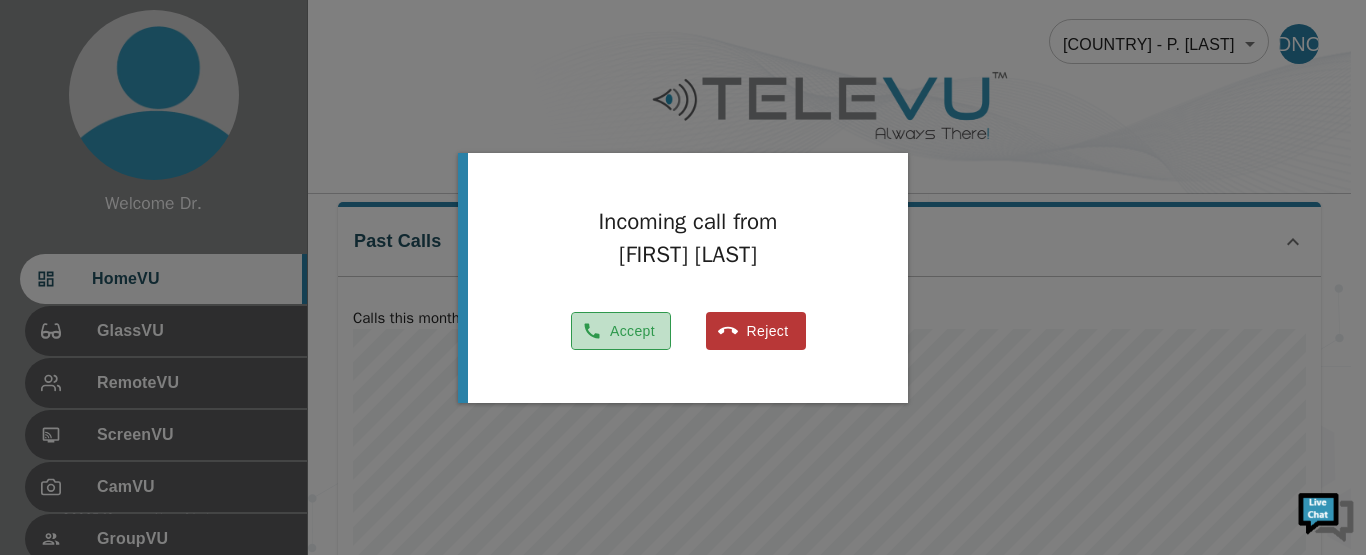click on "Accept" at bounding box center (621, 331) 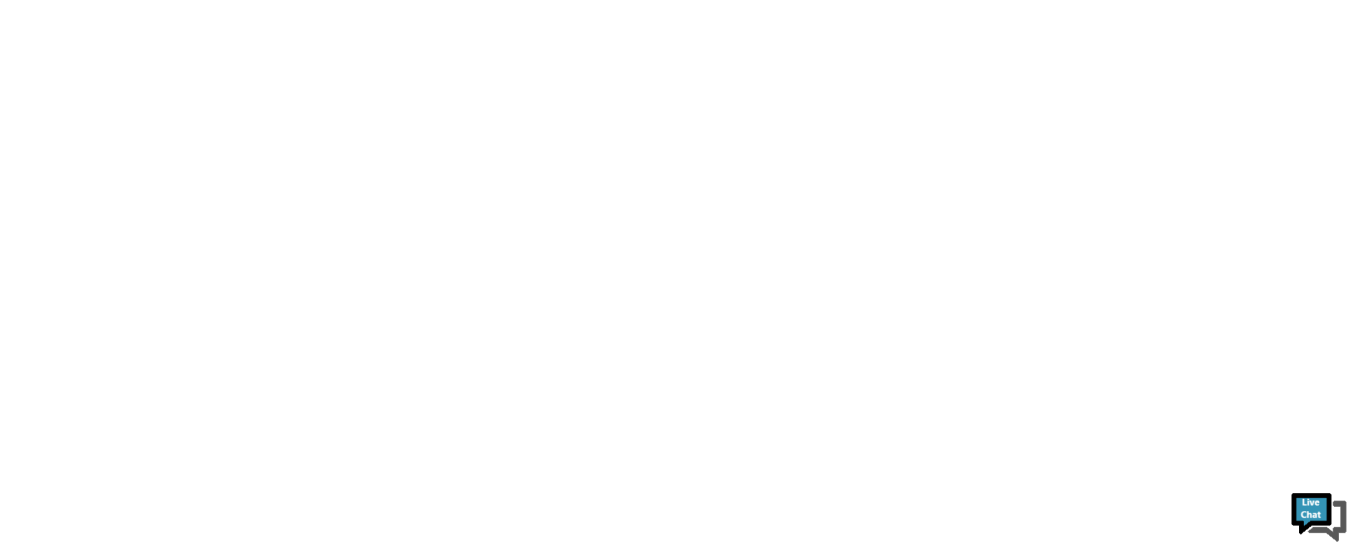 scroll, scrollTop: 0, scrollLeft: 0, axis: both 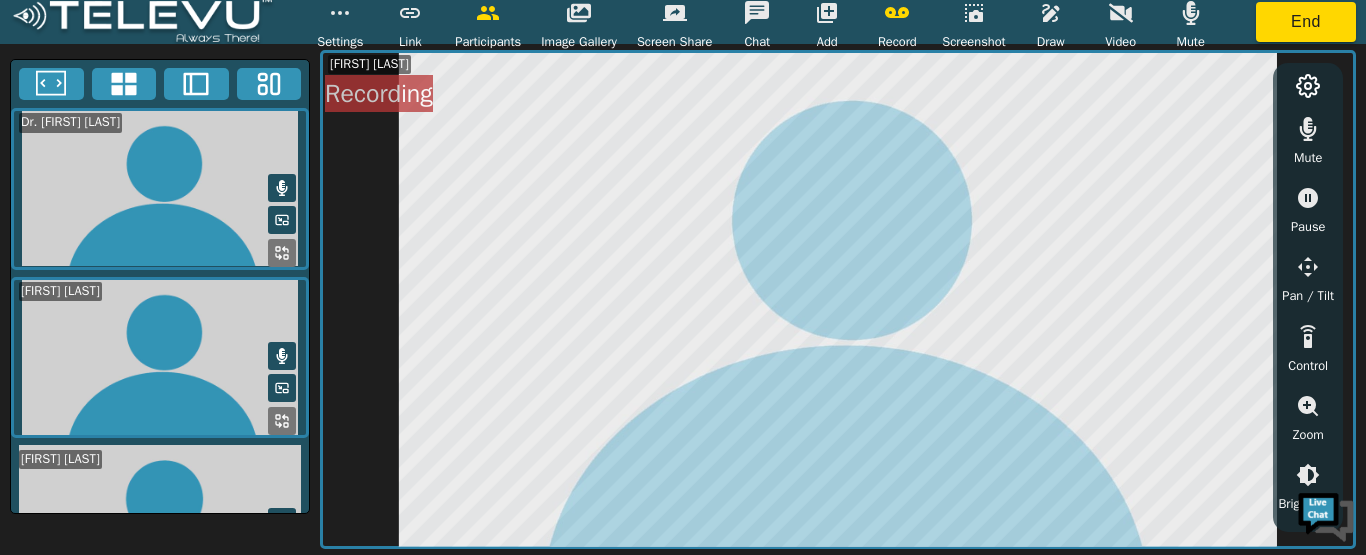 click 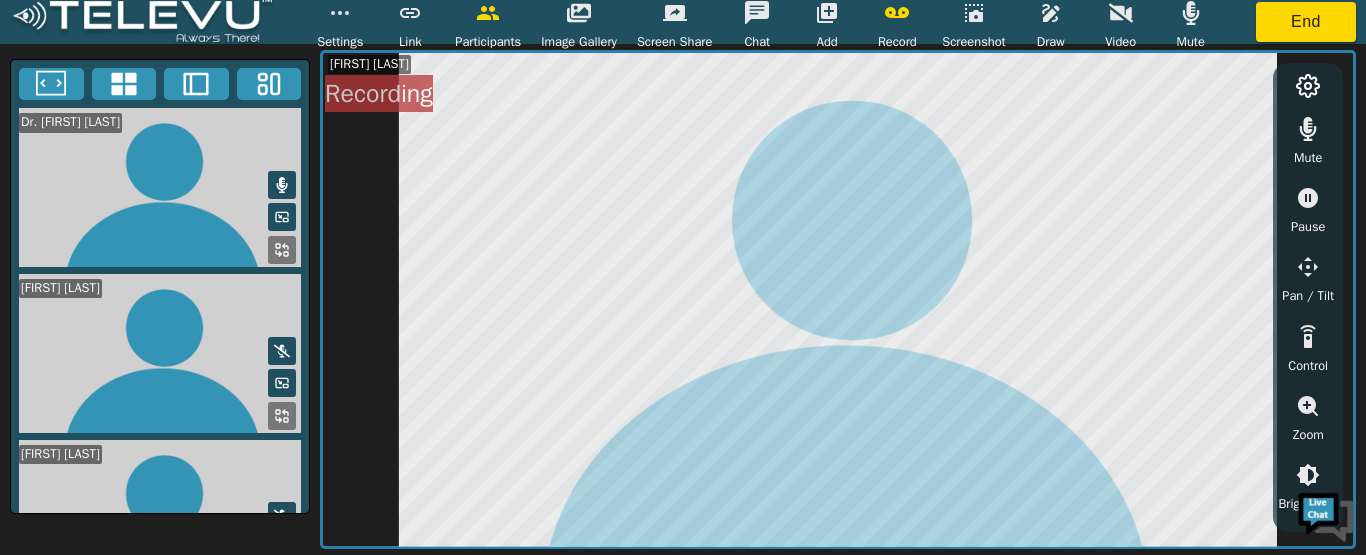 click at bounding box center (282, 351) 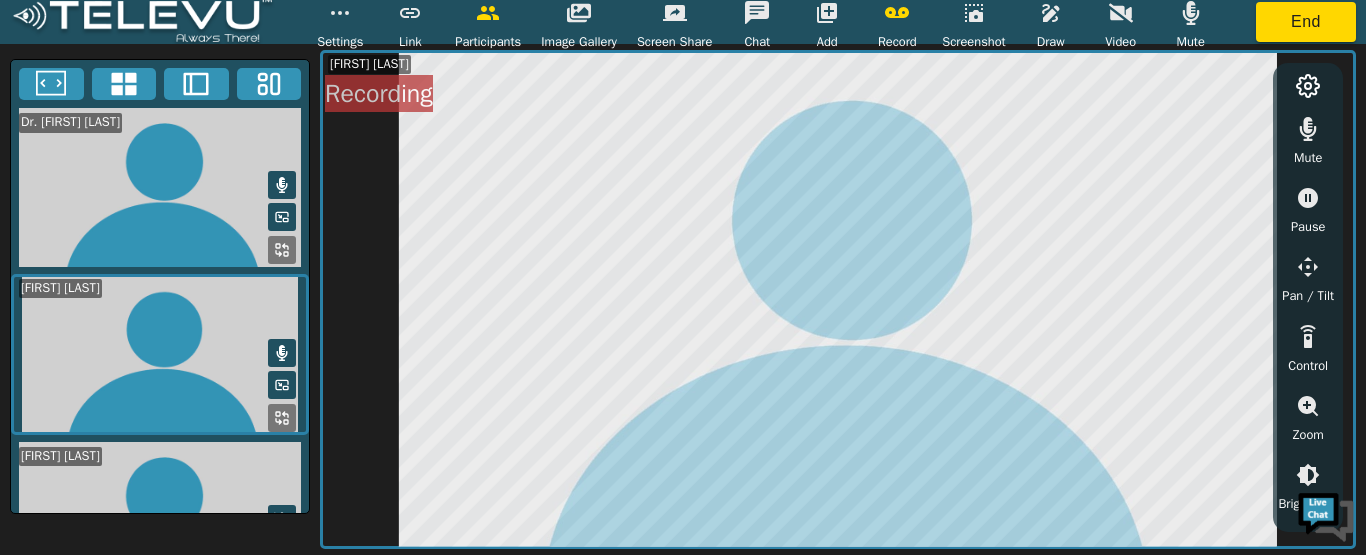 click 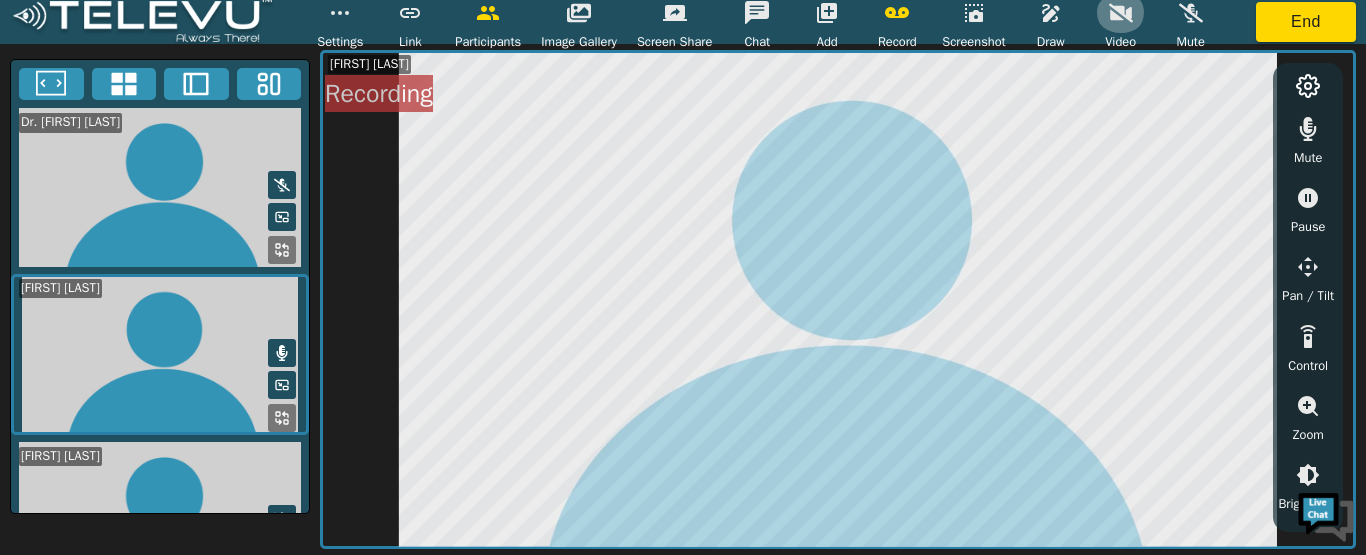 click 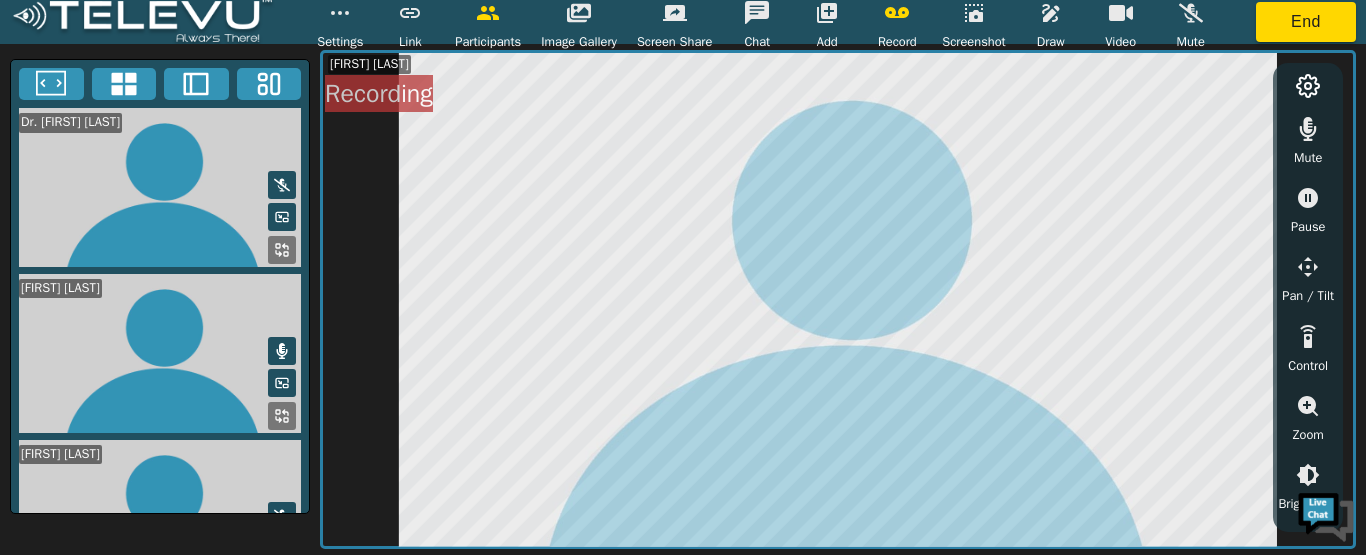click 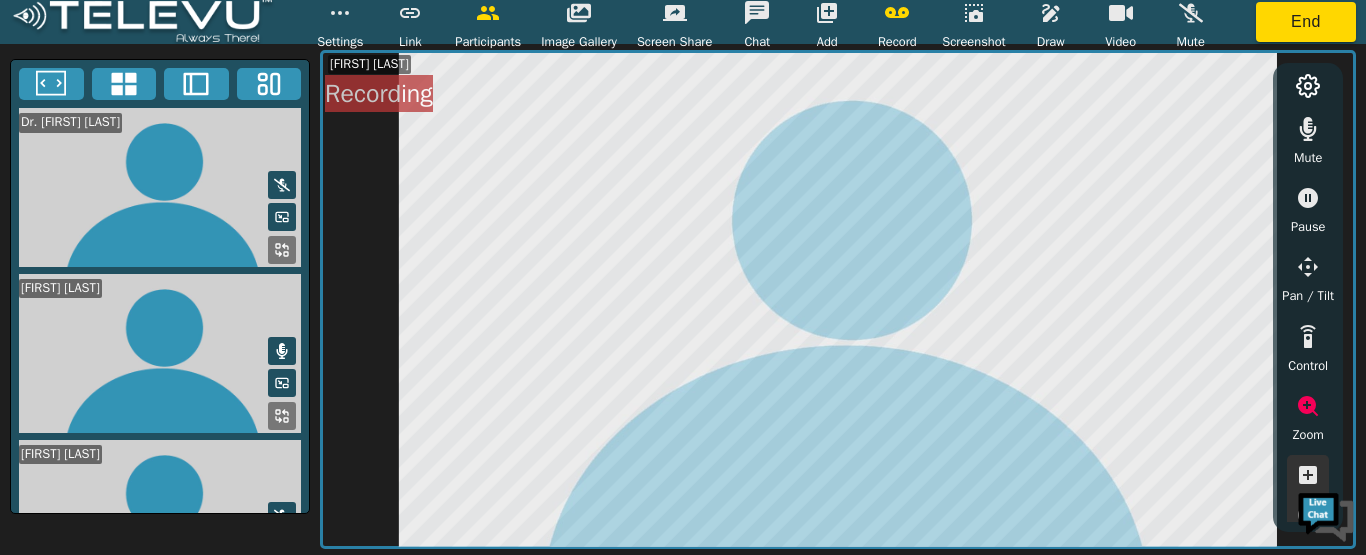 click 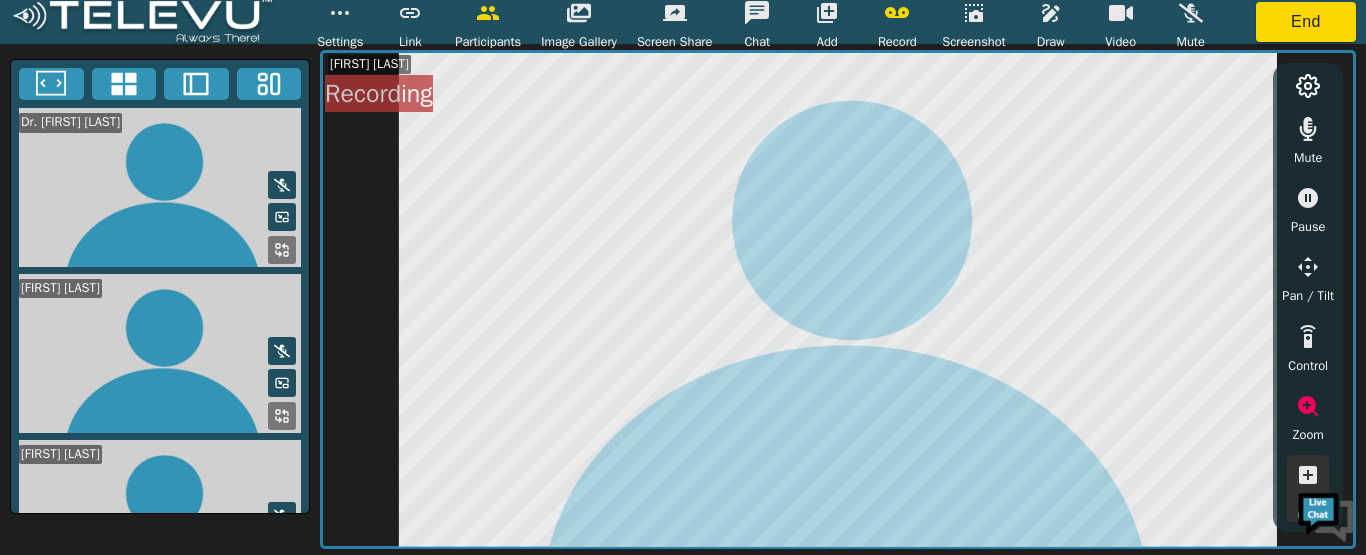 scroll, scrollTop: 236, scrollLeft: 0, axis: vertical 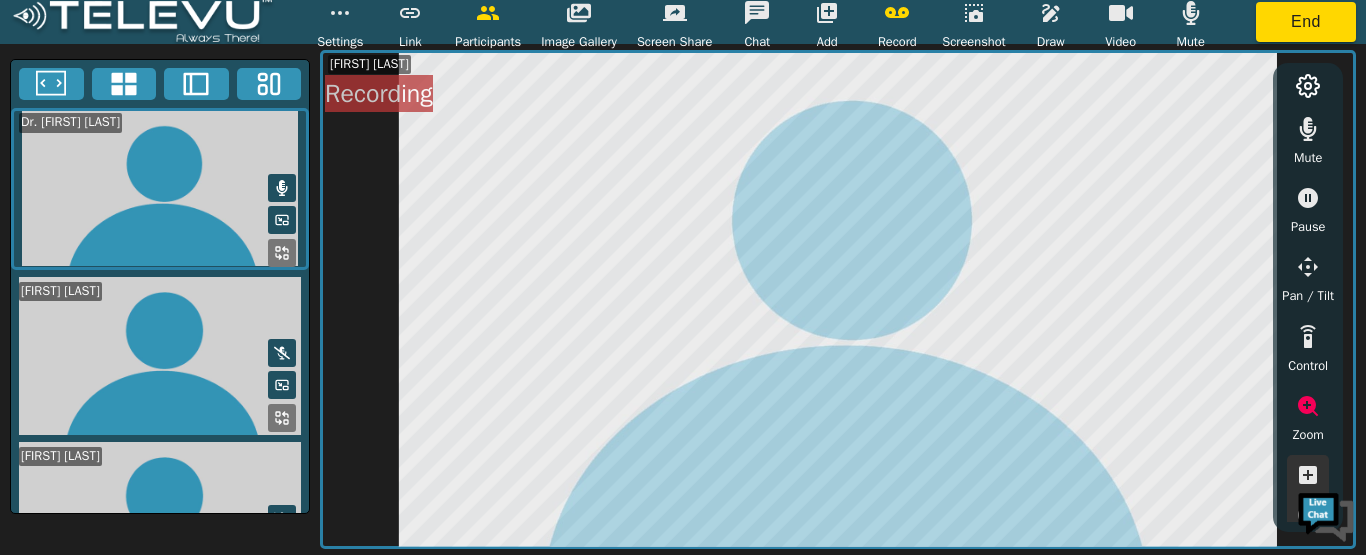 click 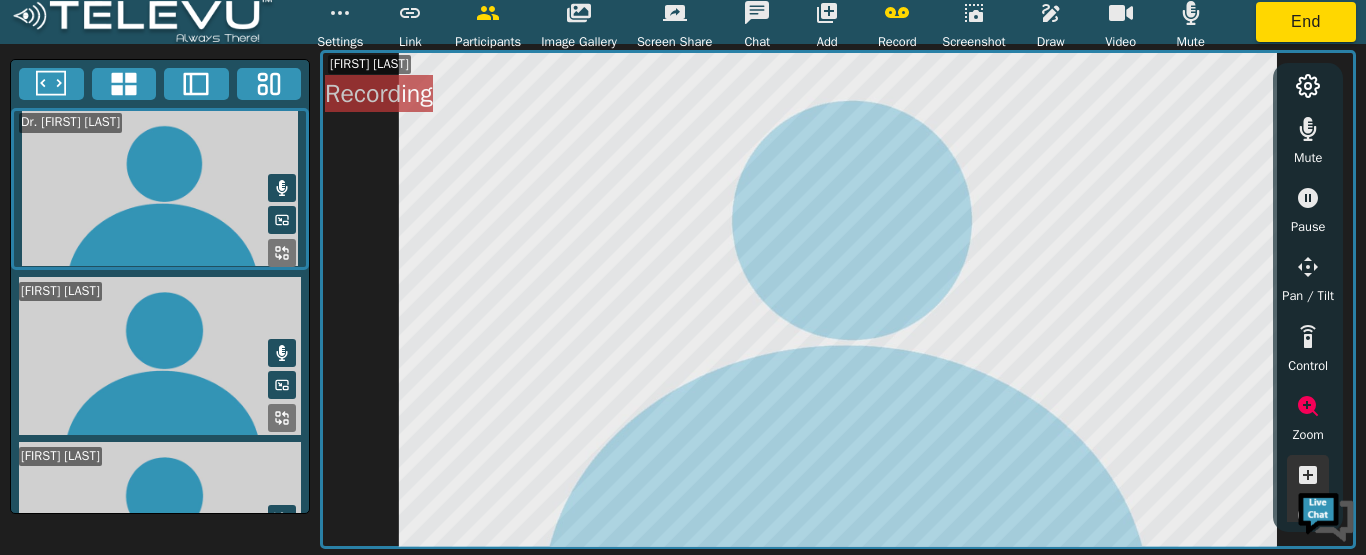click 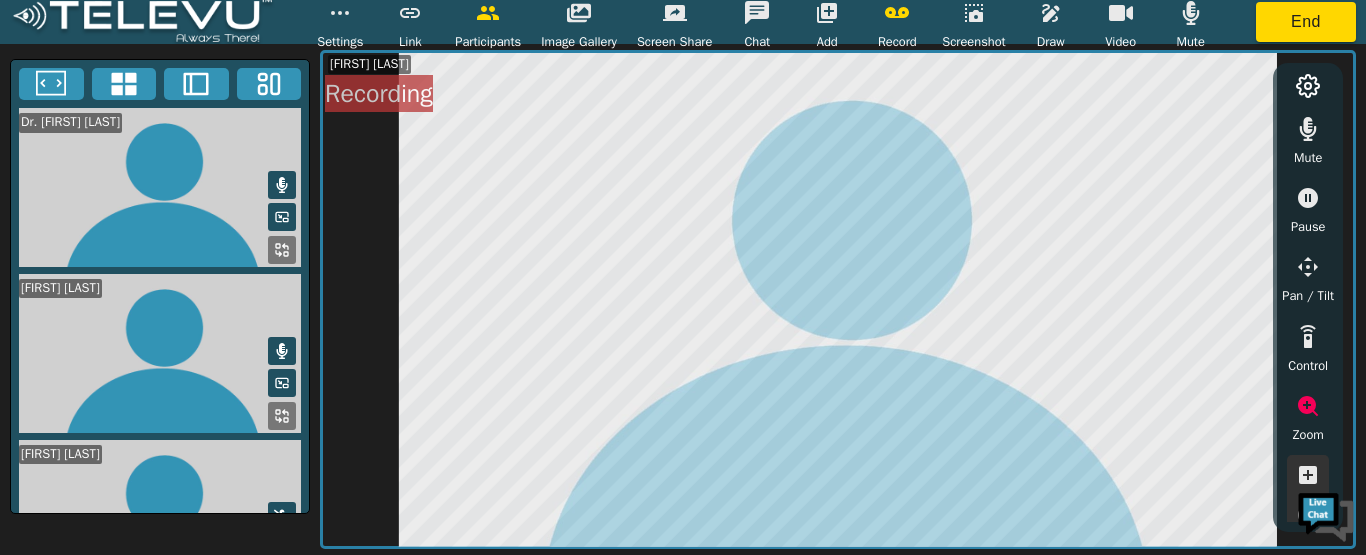 click 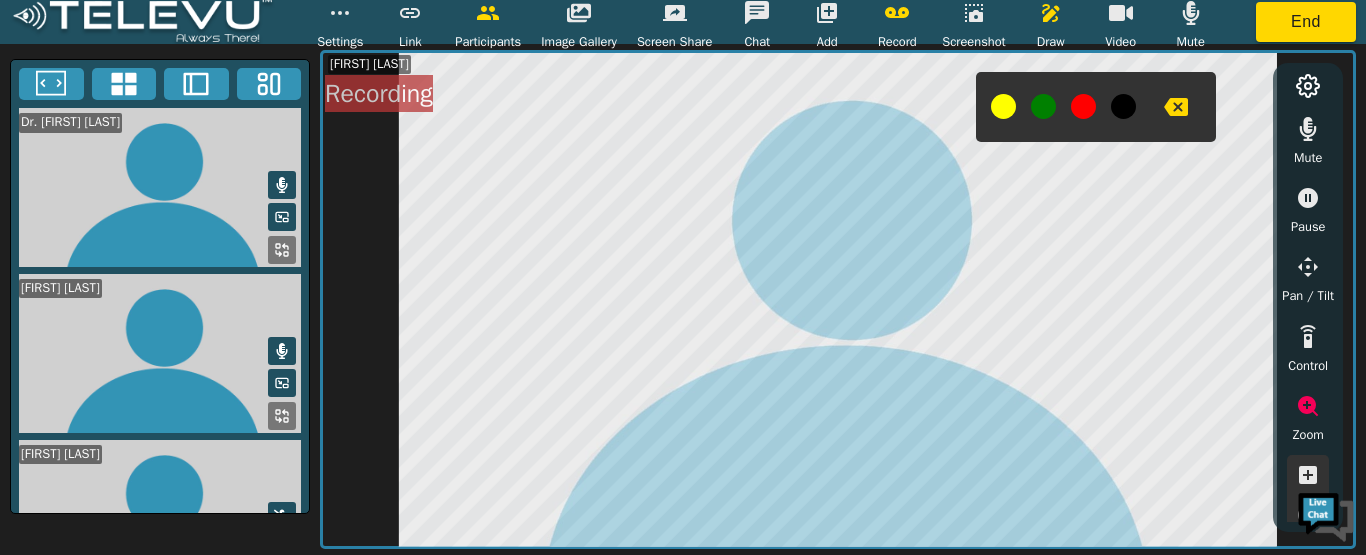 click at bounding box center (1083, 106) 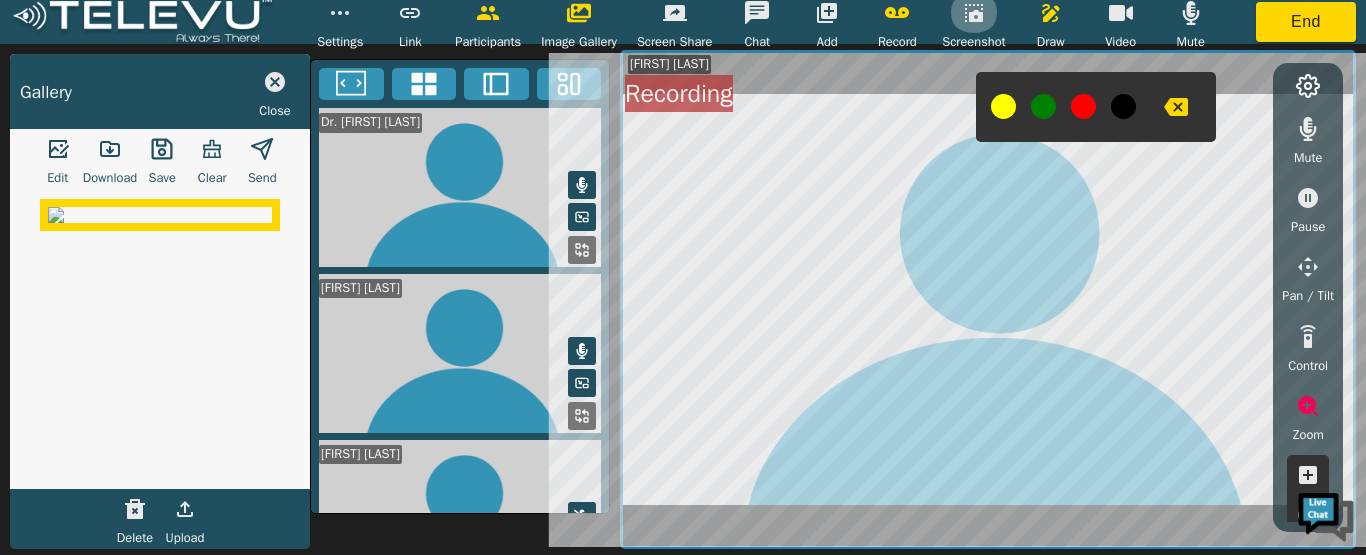 click at bounding box center (974, 13) 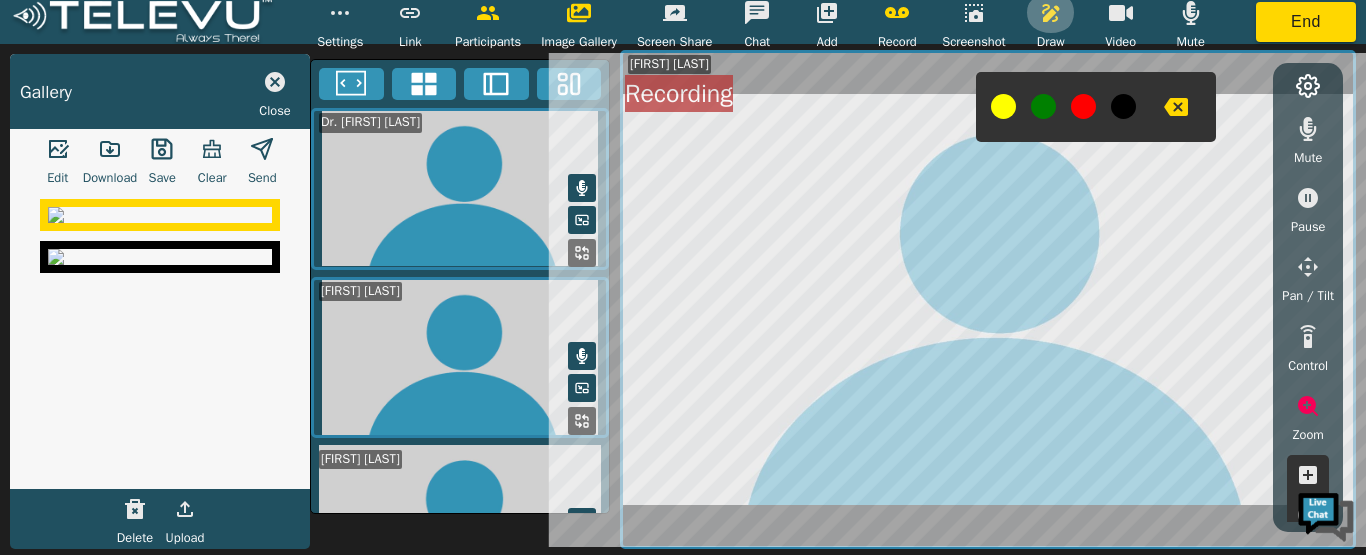 click at bounding box center (1051, 13) 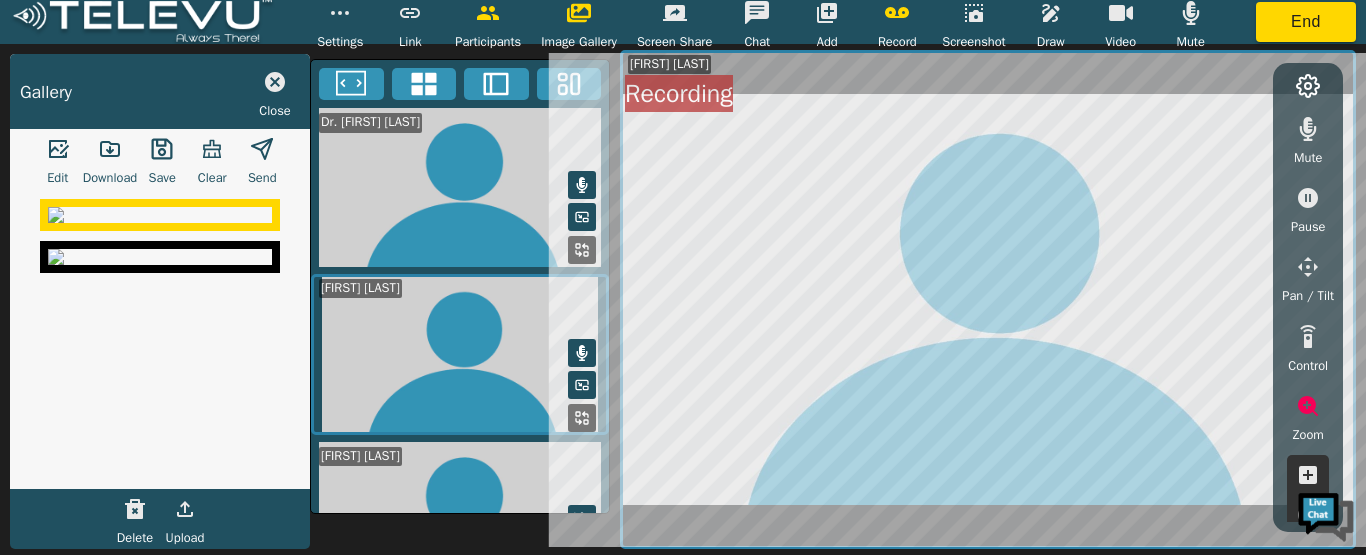 click on "Screenshot" at bounding box center (973, 42) 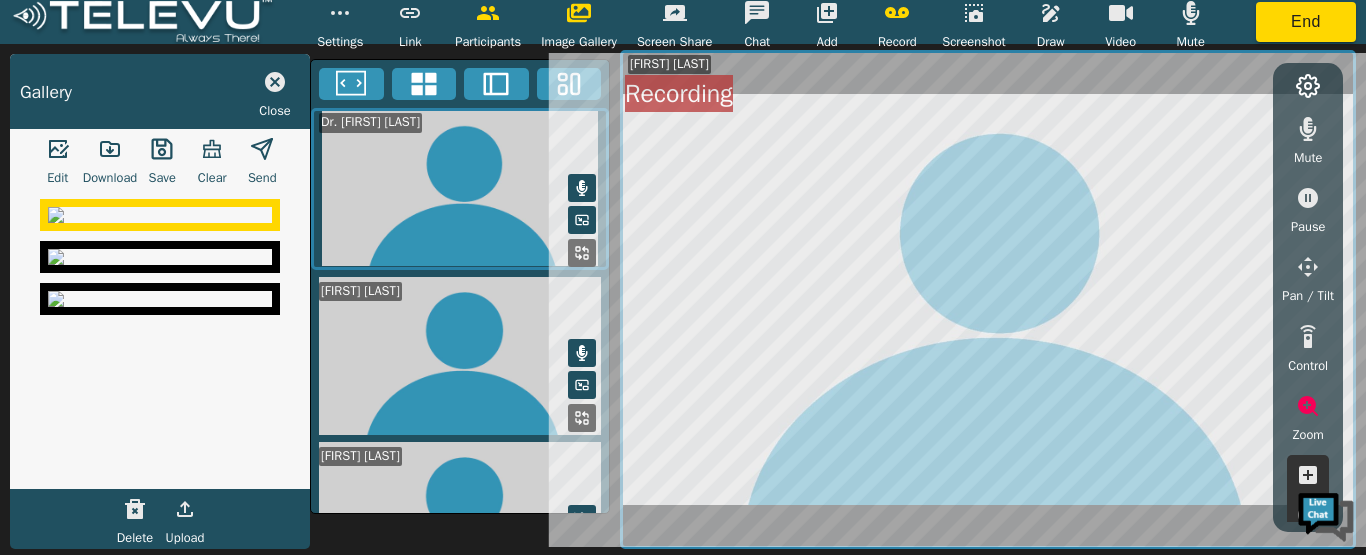 click at bounding box center [974, 13] 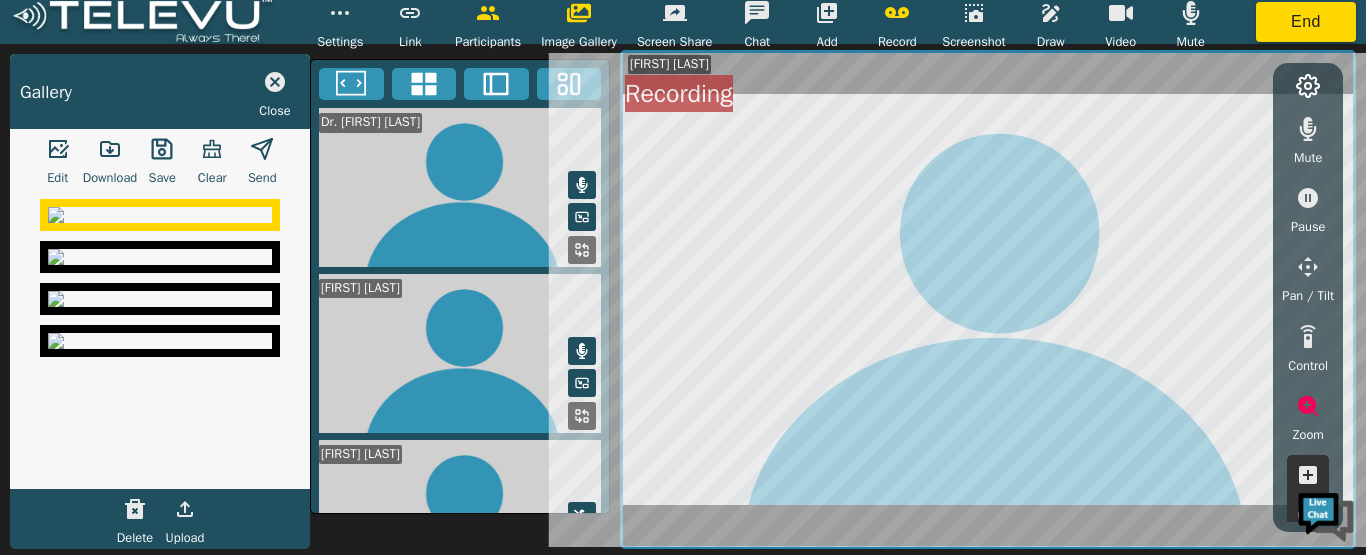 click on "Draw" at bounding box center (1051, 42) 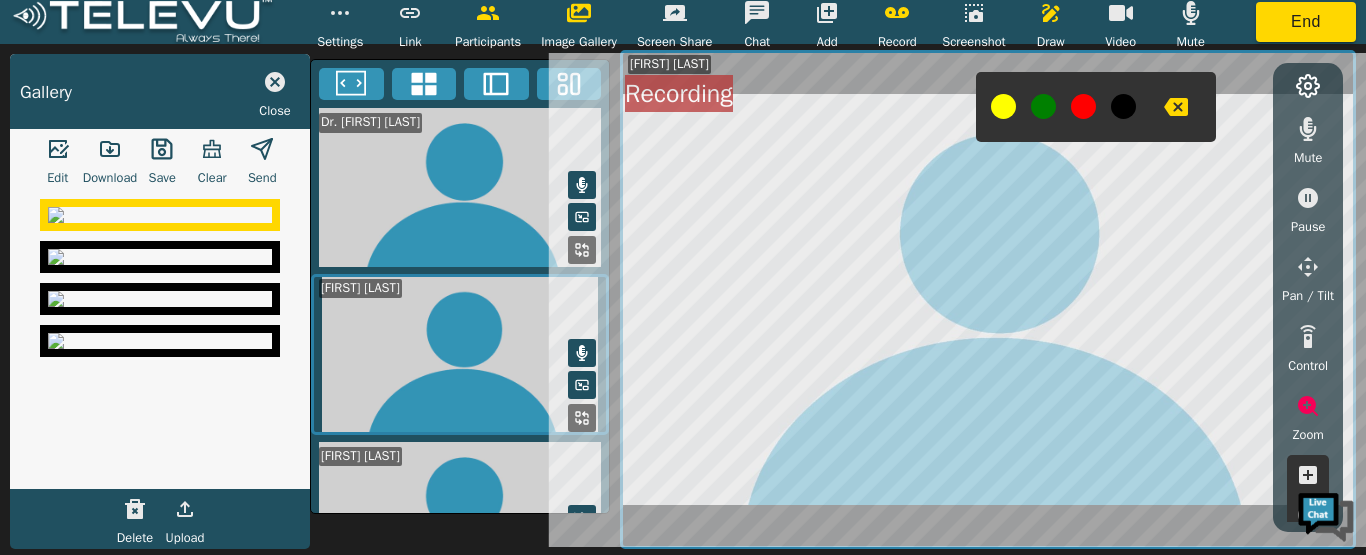 click at bounding box center [1083, 106] 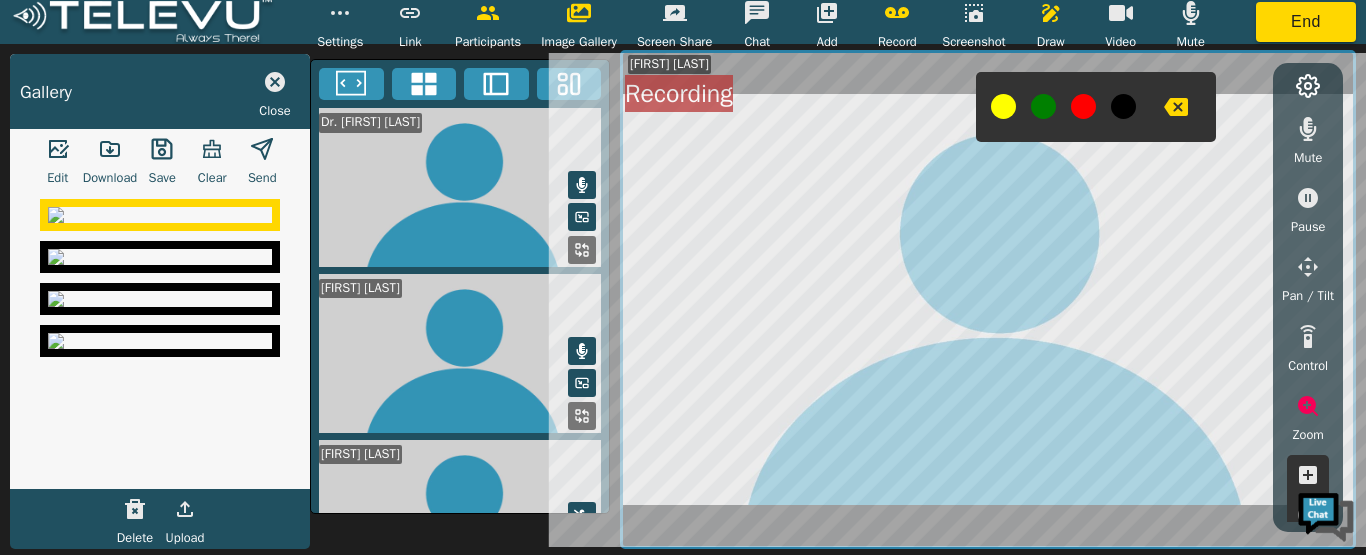 click 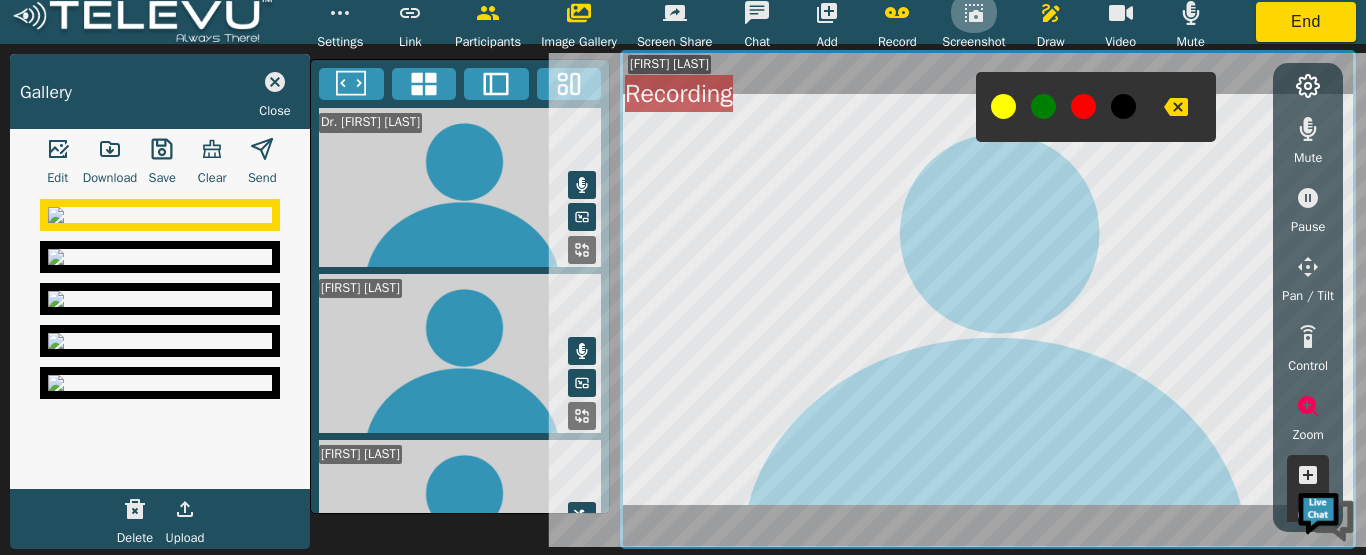 click 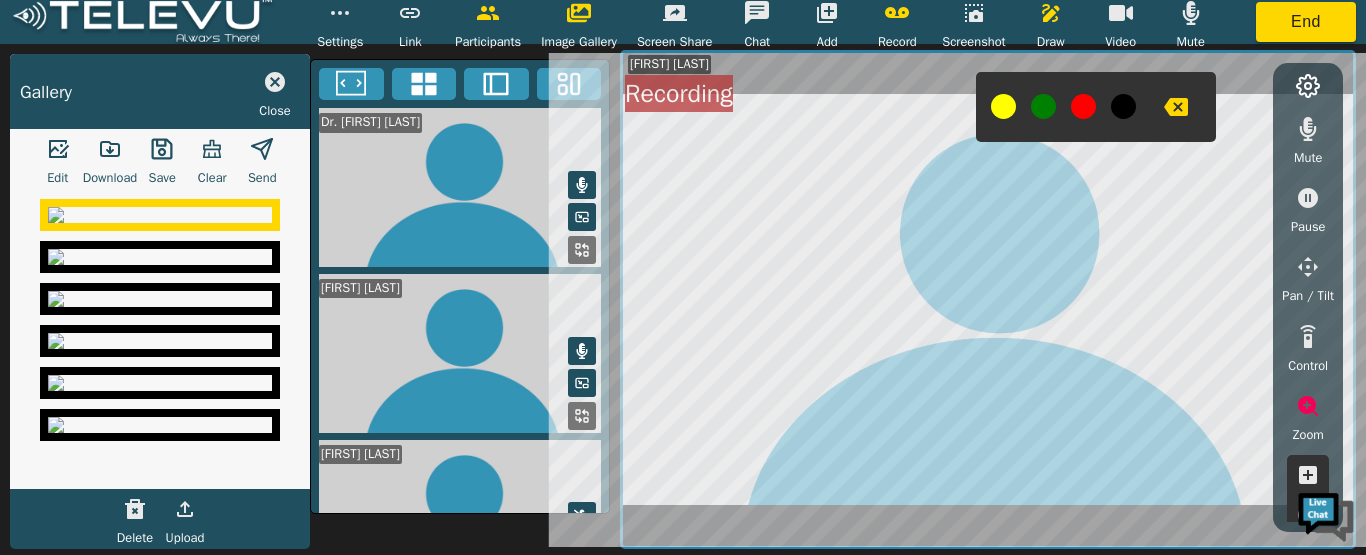 click 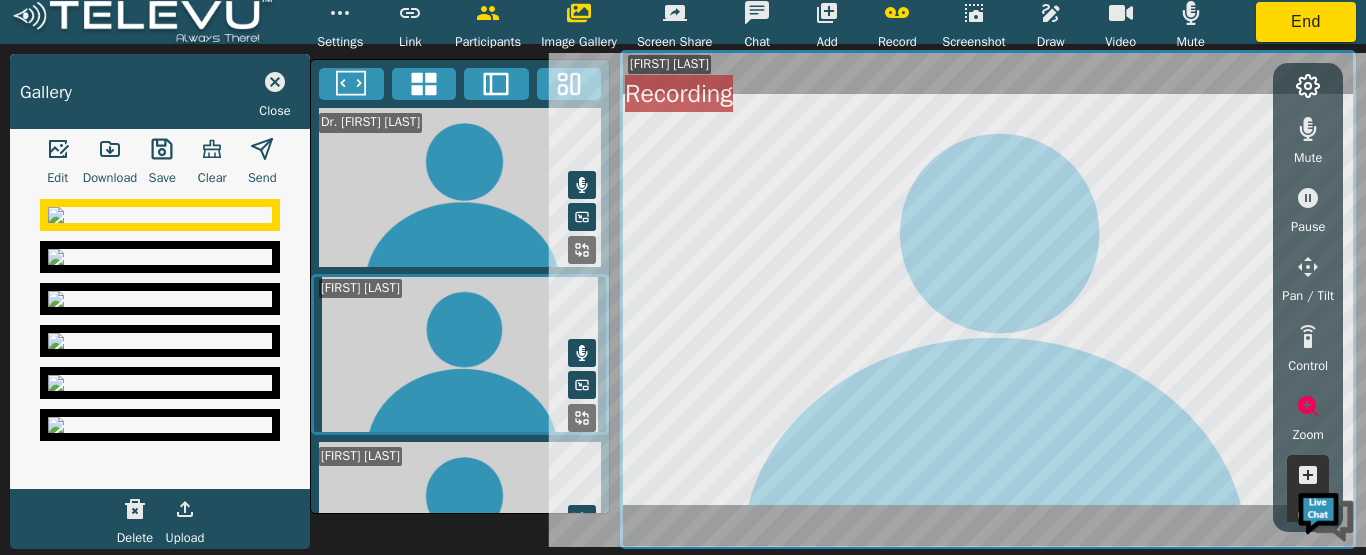 click 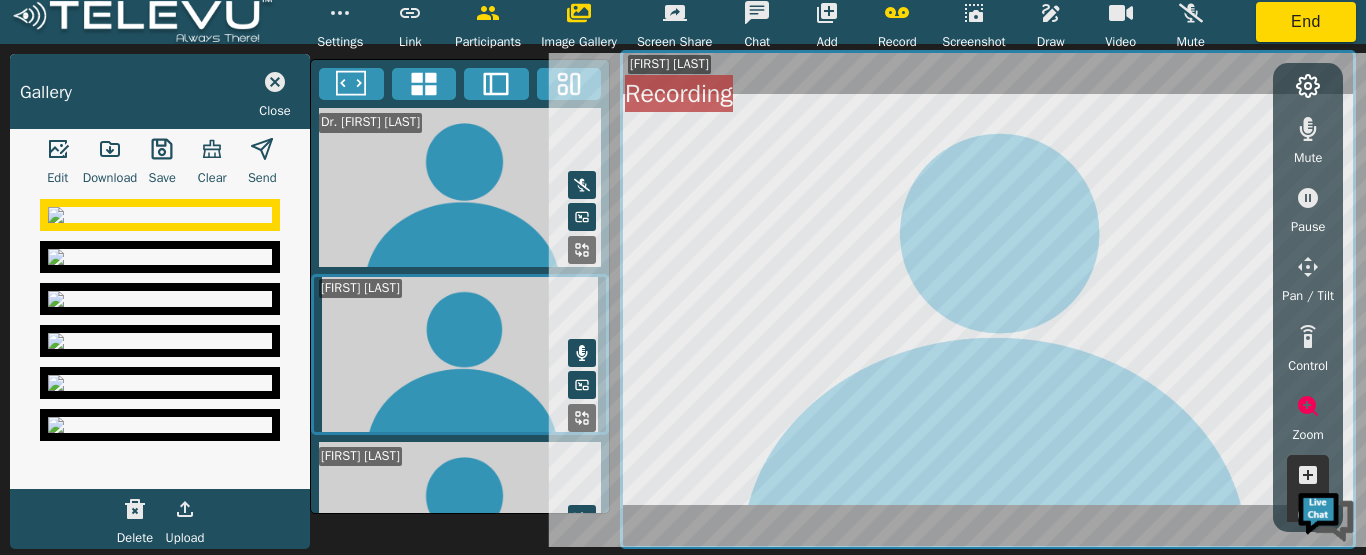 click 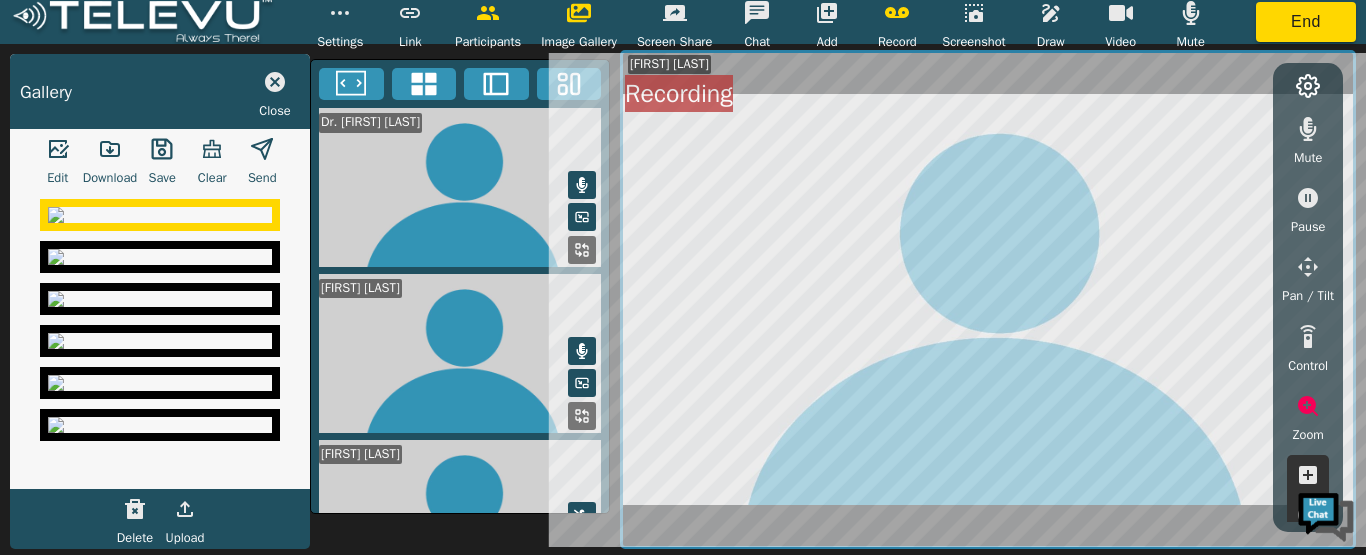 click 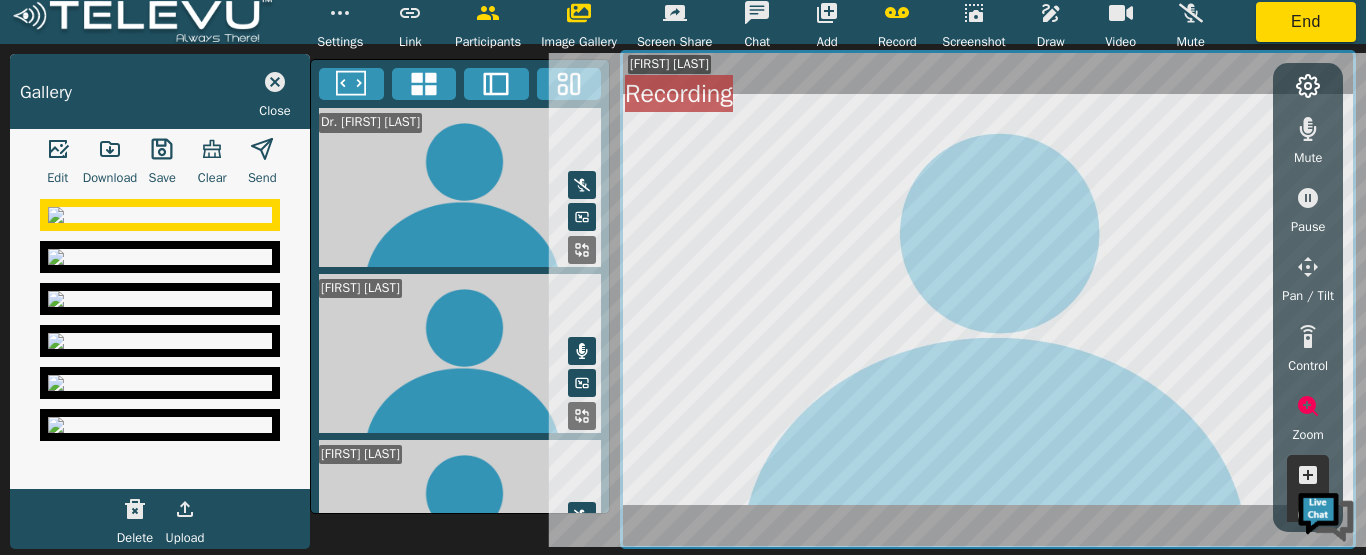 click 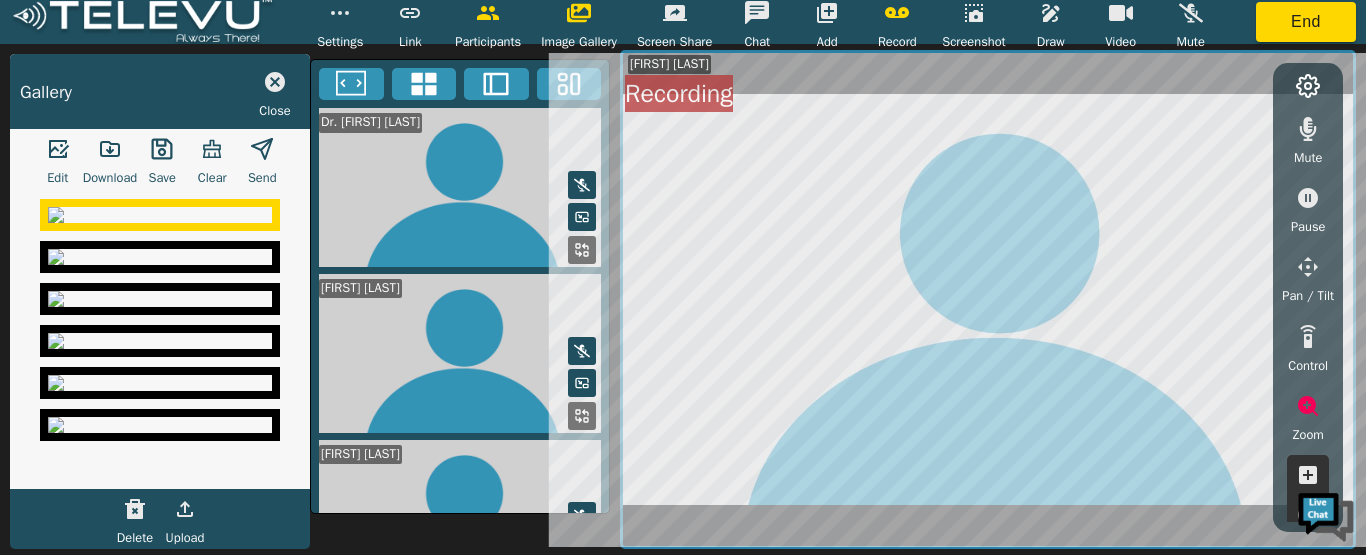 click 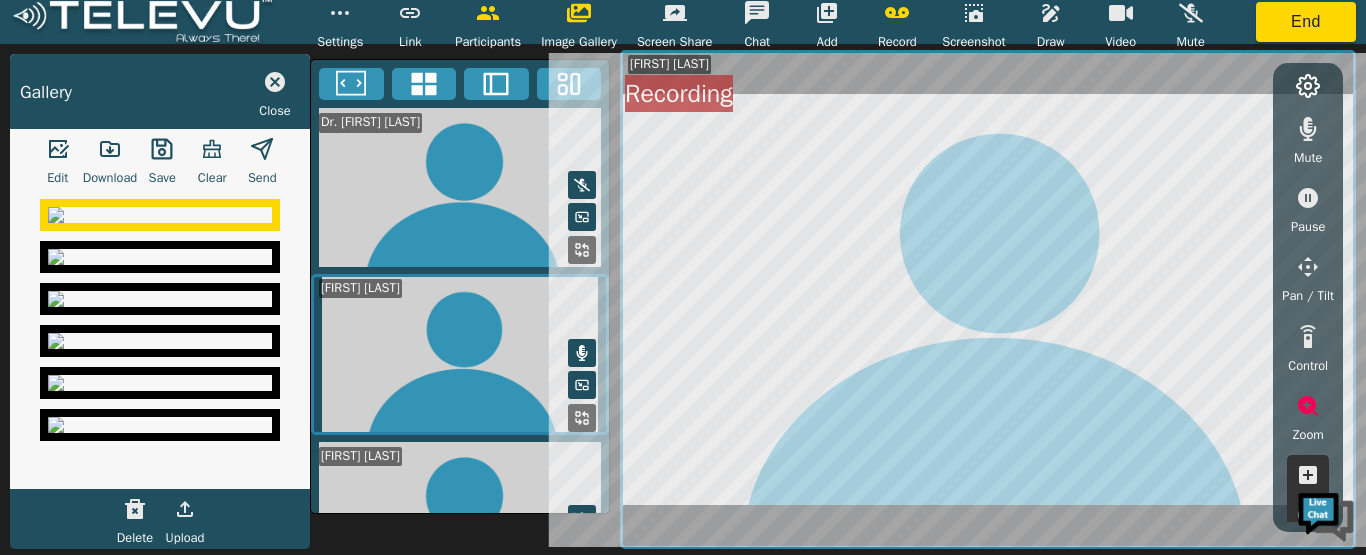 click 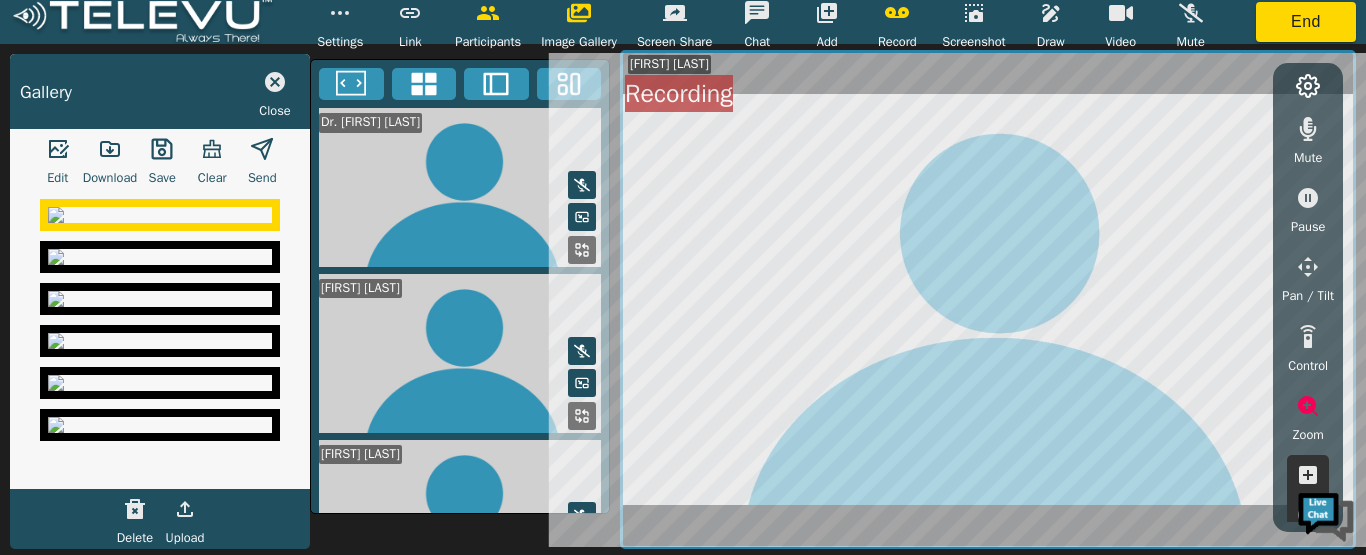 click 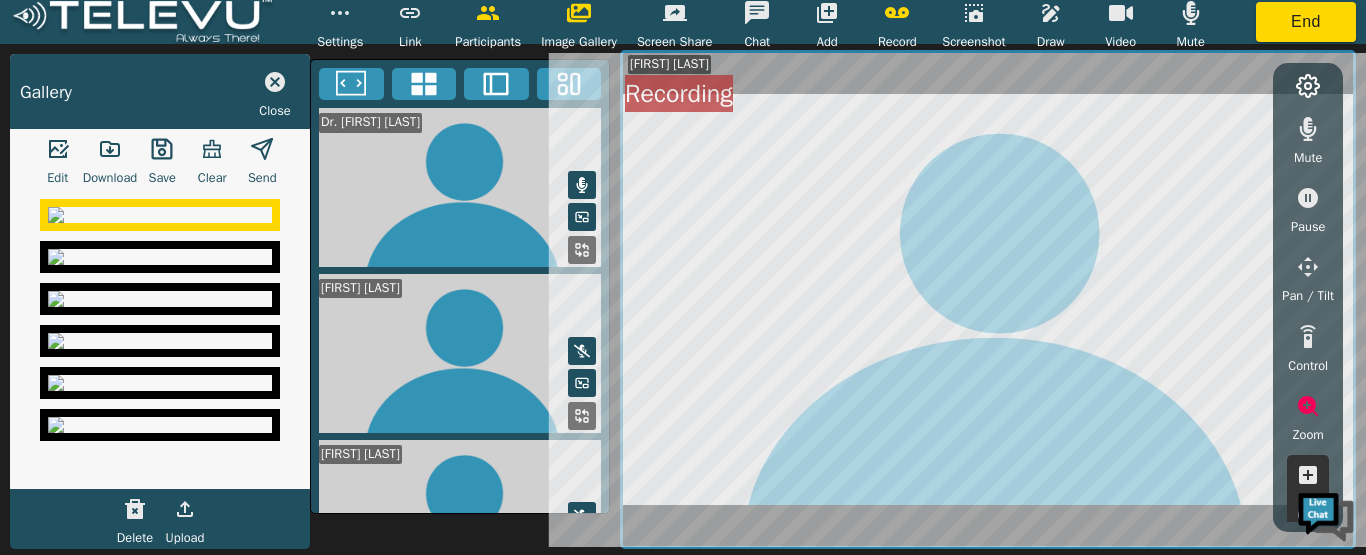 click 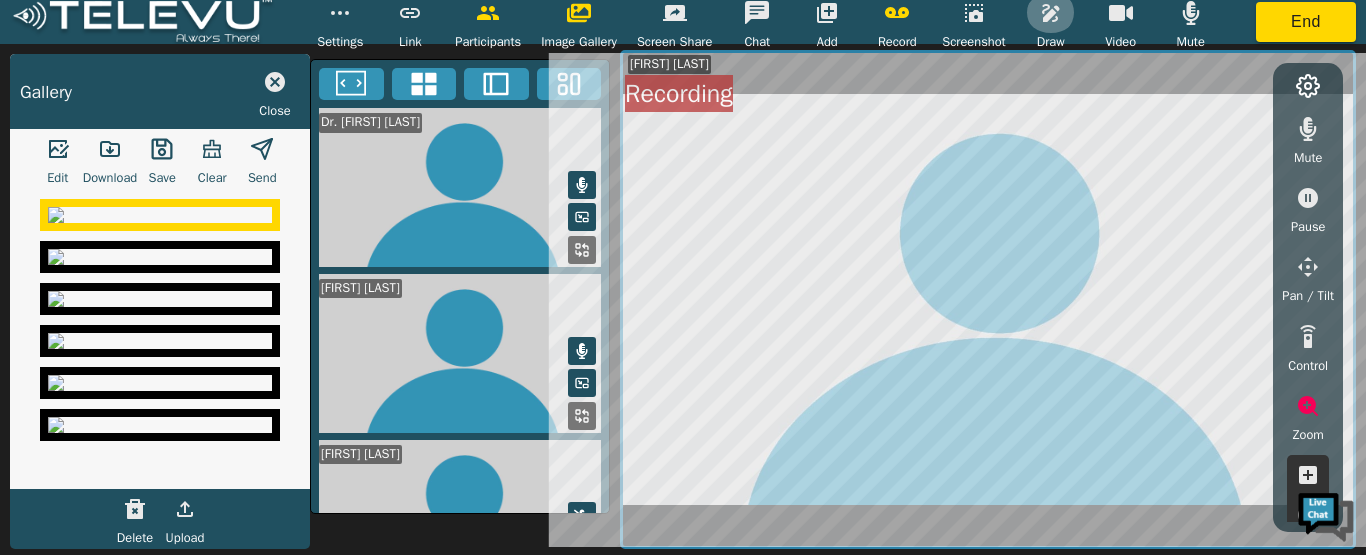 click at bounding box center (1051, 13) 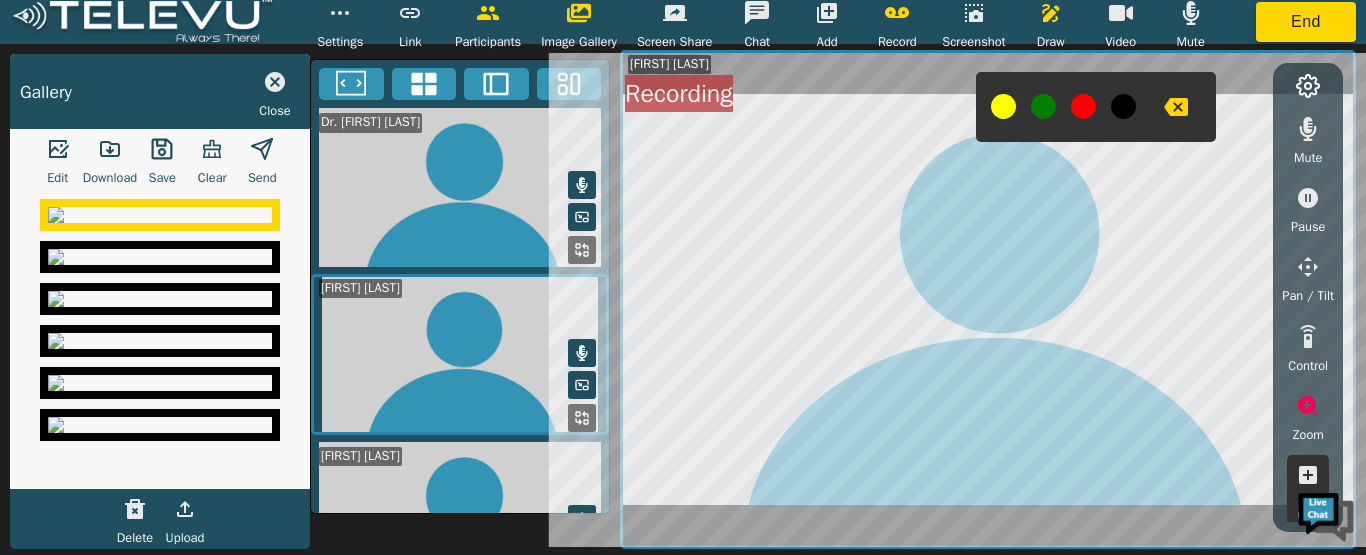 click at bounding box center [1083, 106] 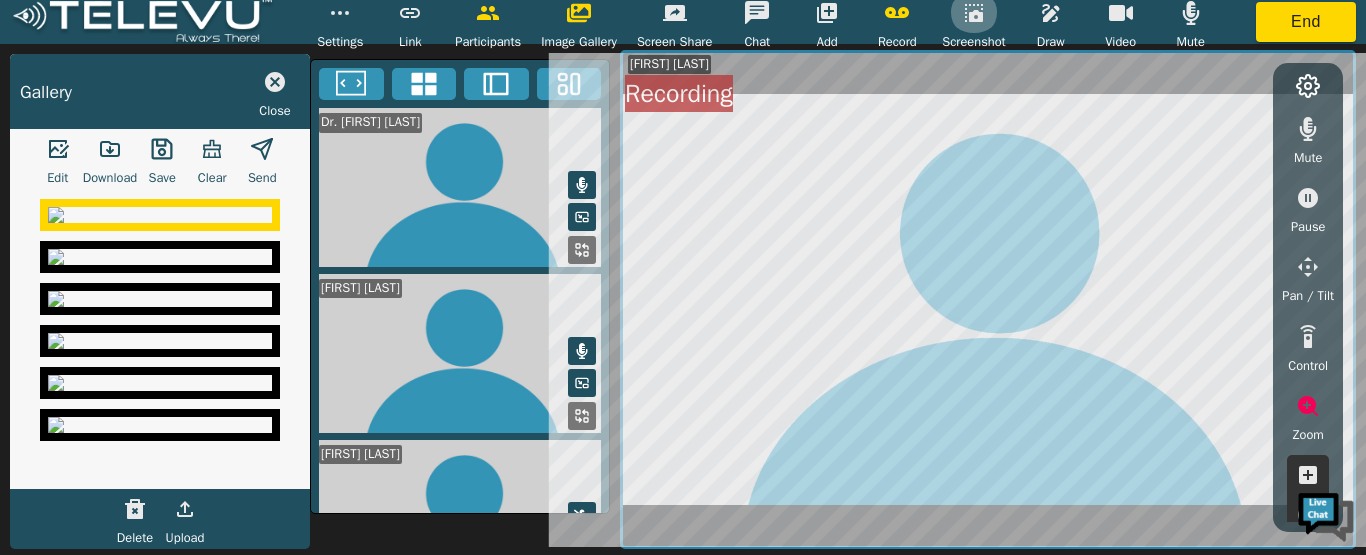 click 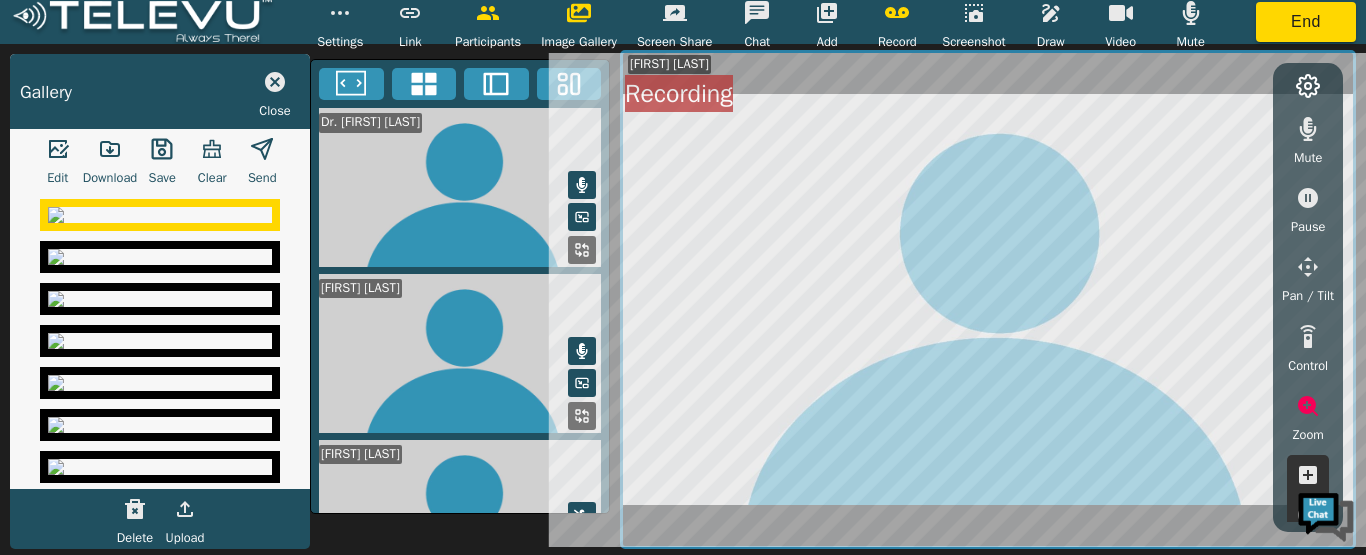 click 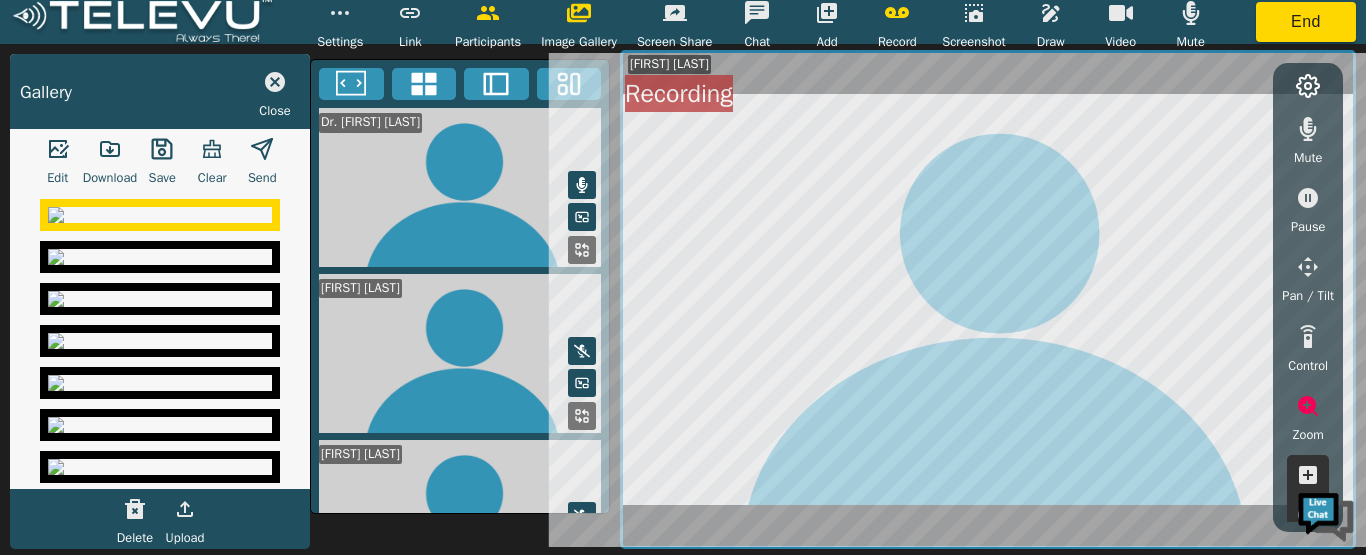 click 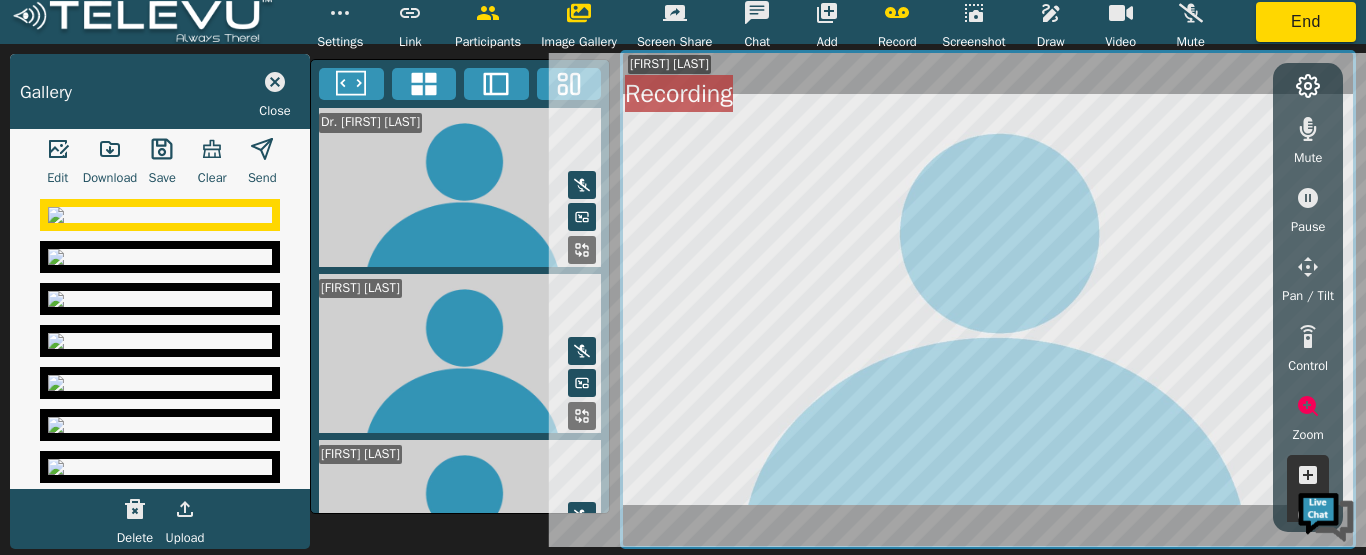 click 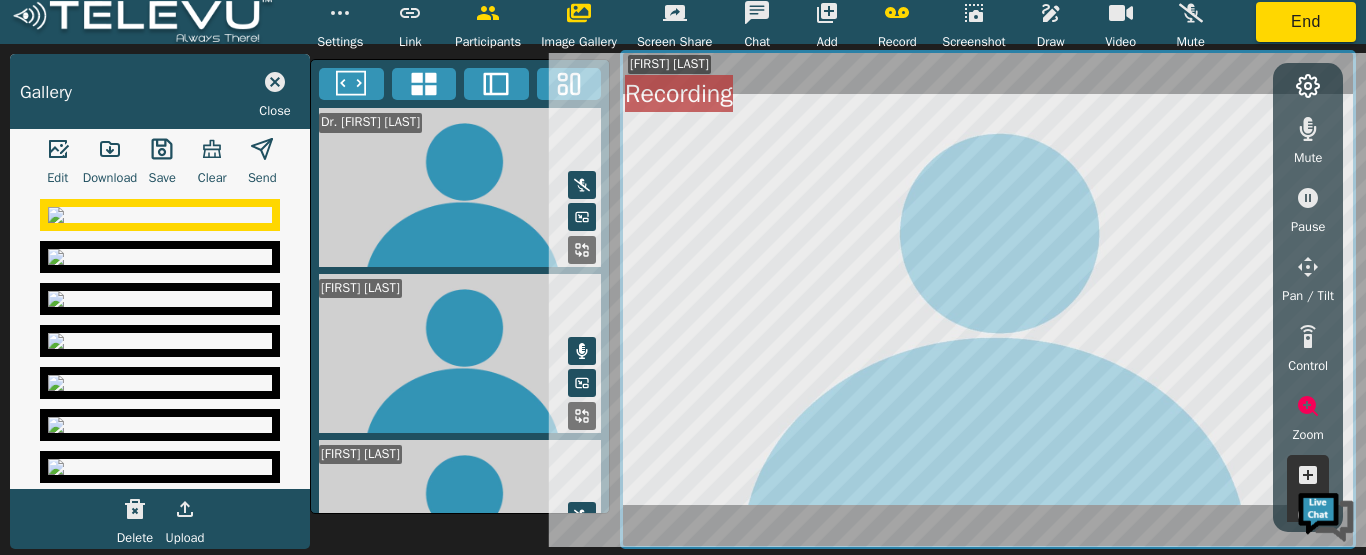click 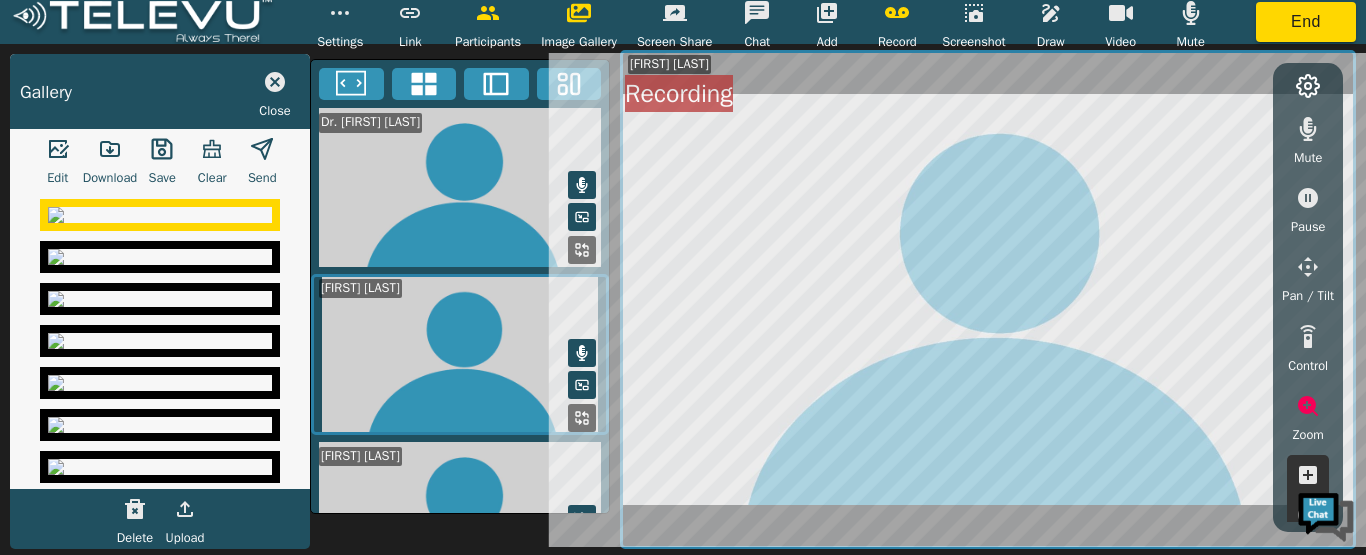 click 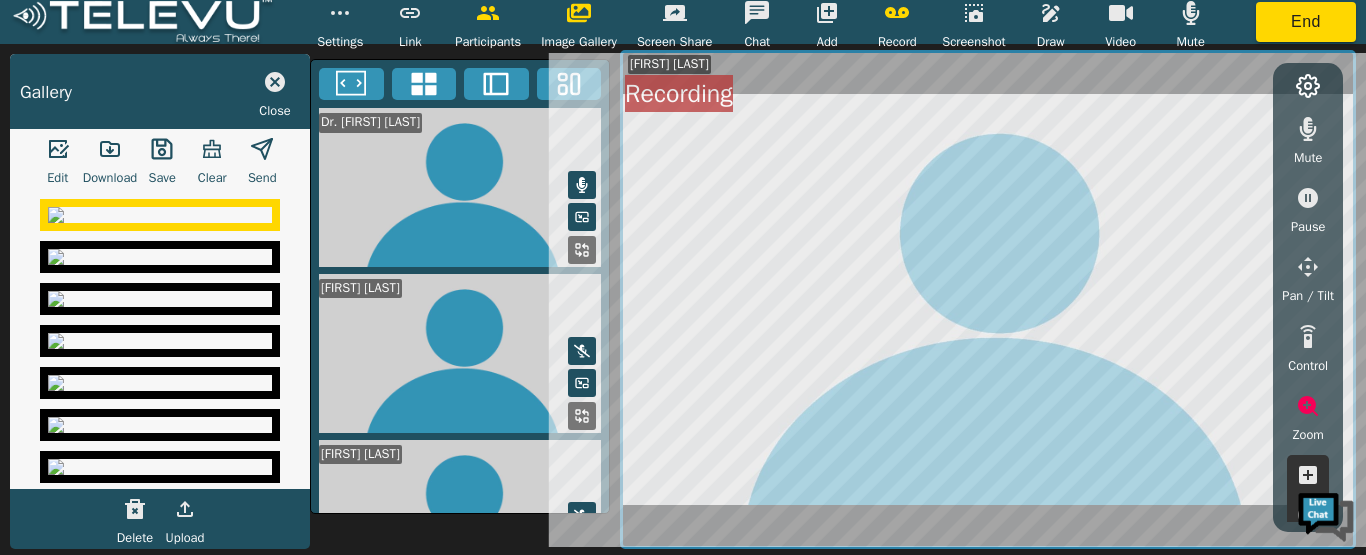 click 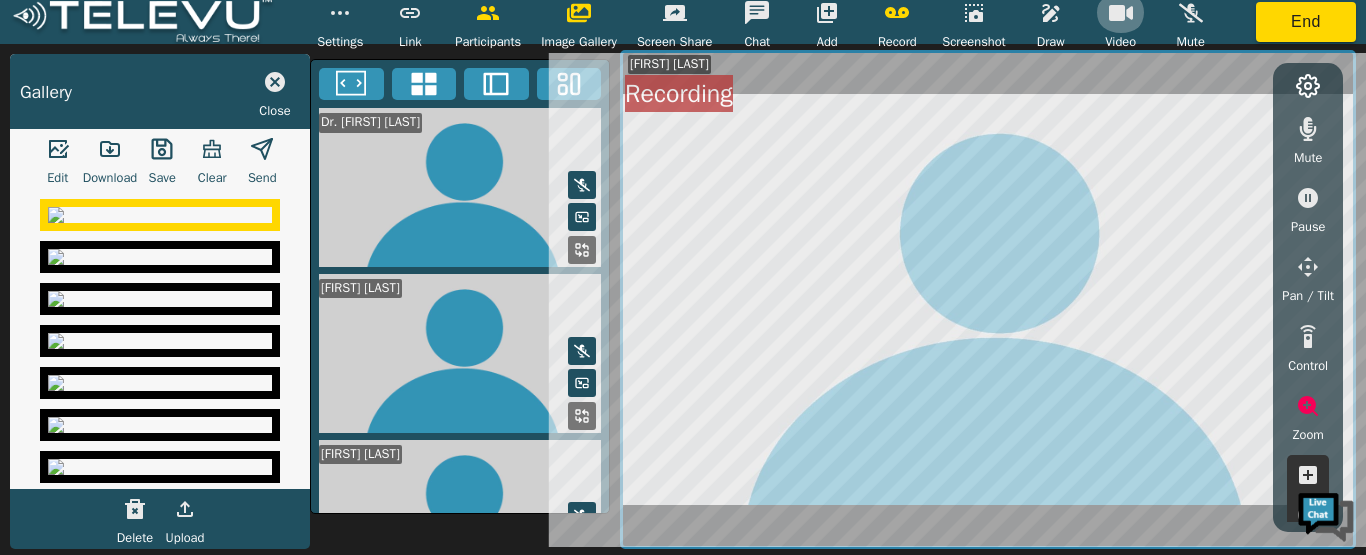 click 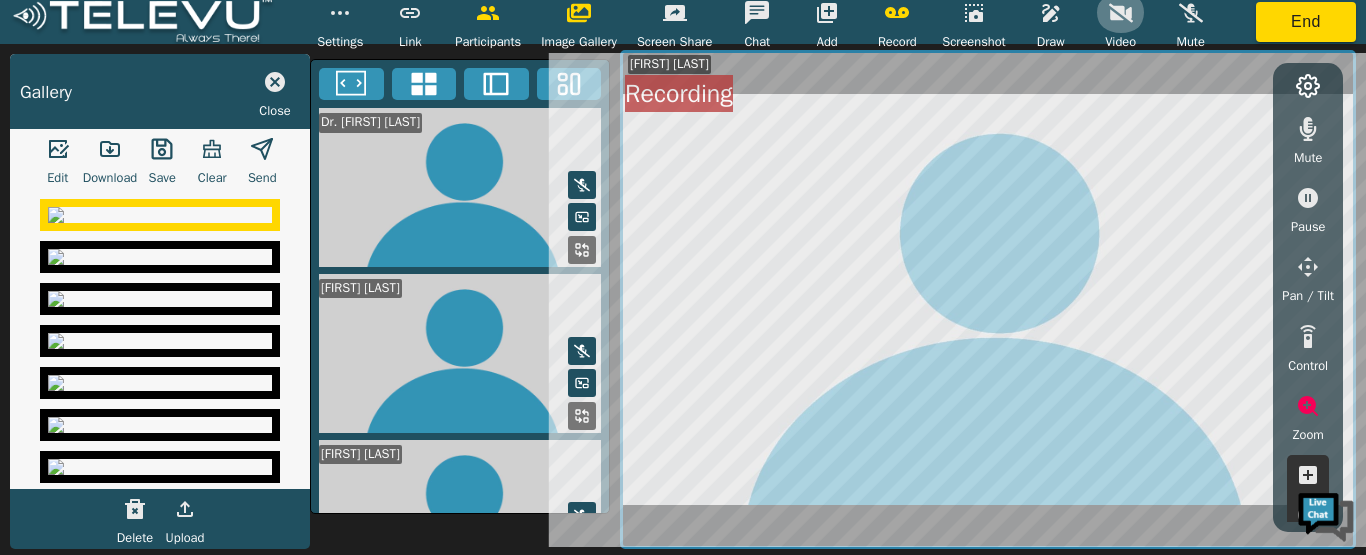 click 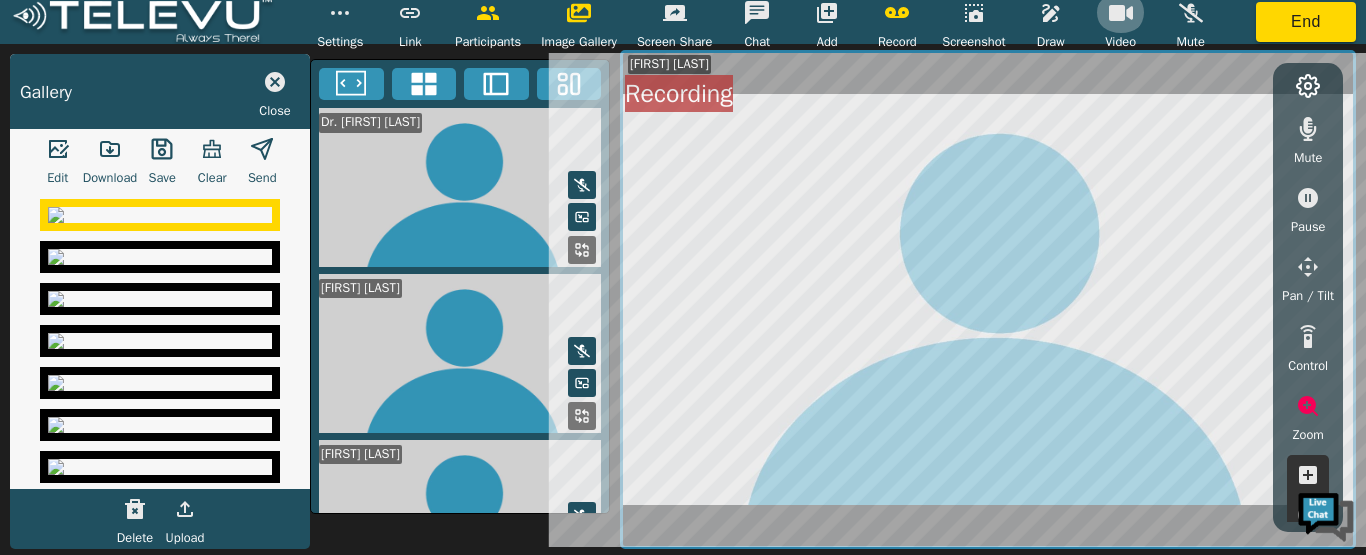 click 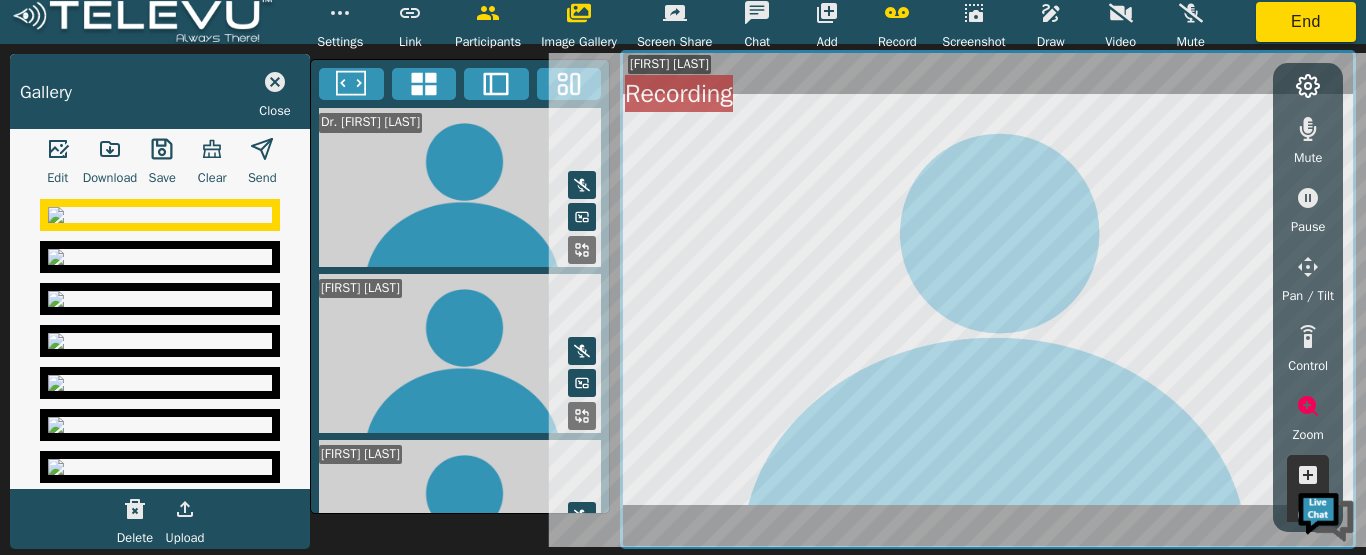 click 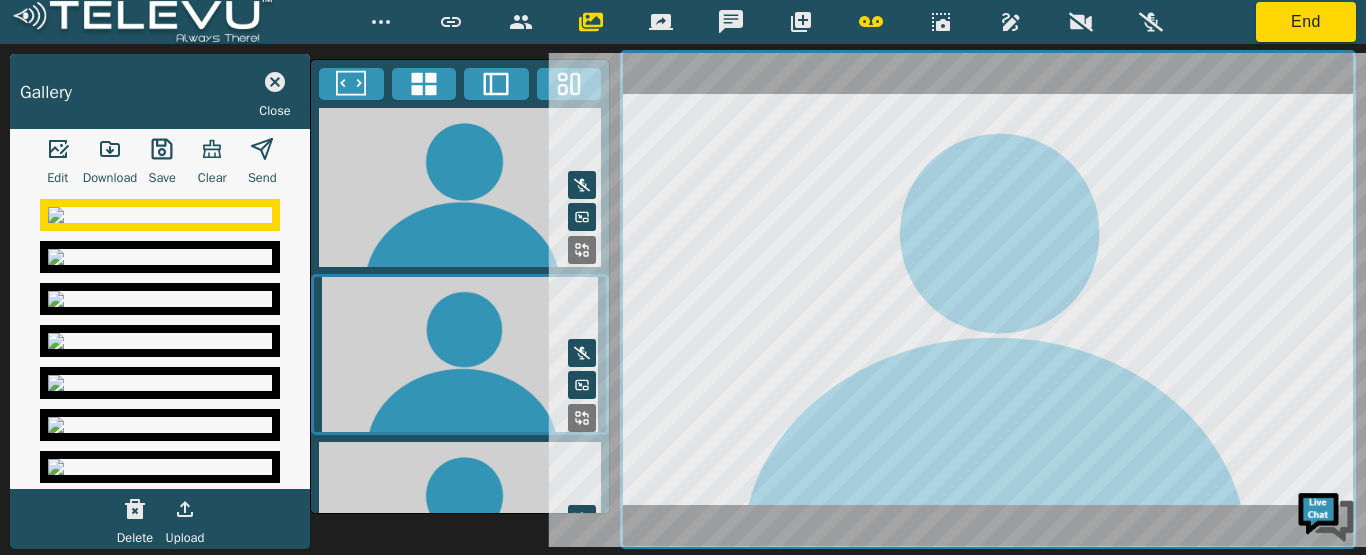 click 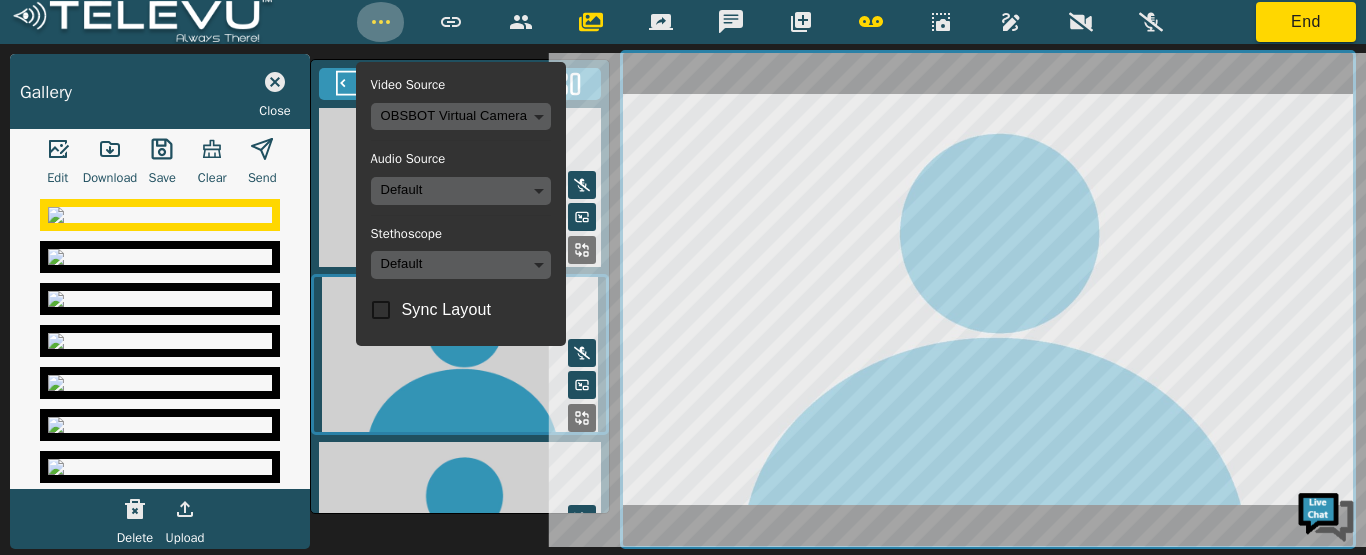 click 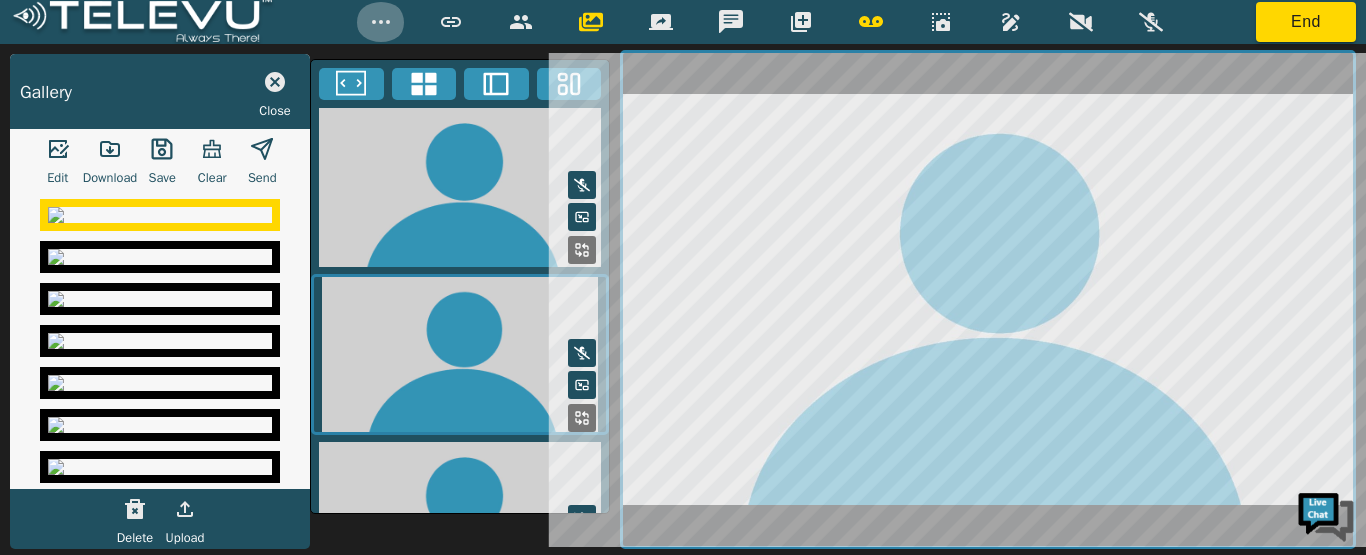 click 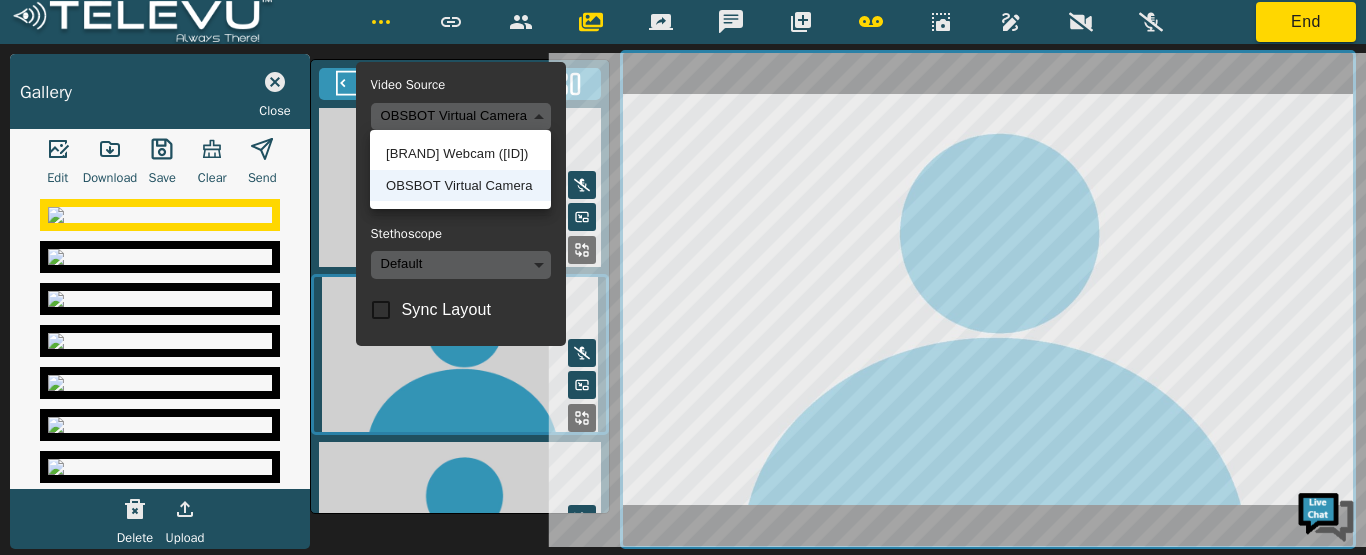 click on "Video Source [ProductName] [UUID] Audio Source Default Stethoscope Default Sync Layout End Gallery Close Edit Download Save Clear Send Delete Upload [BRAND] Webcam ([ID]) [ProductName]" at bounding box center (683, 277) 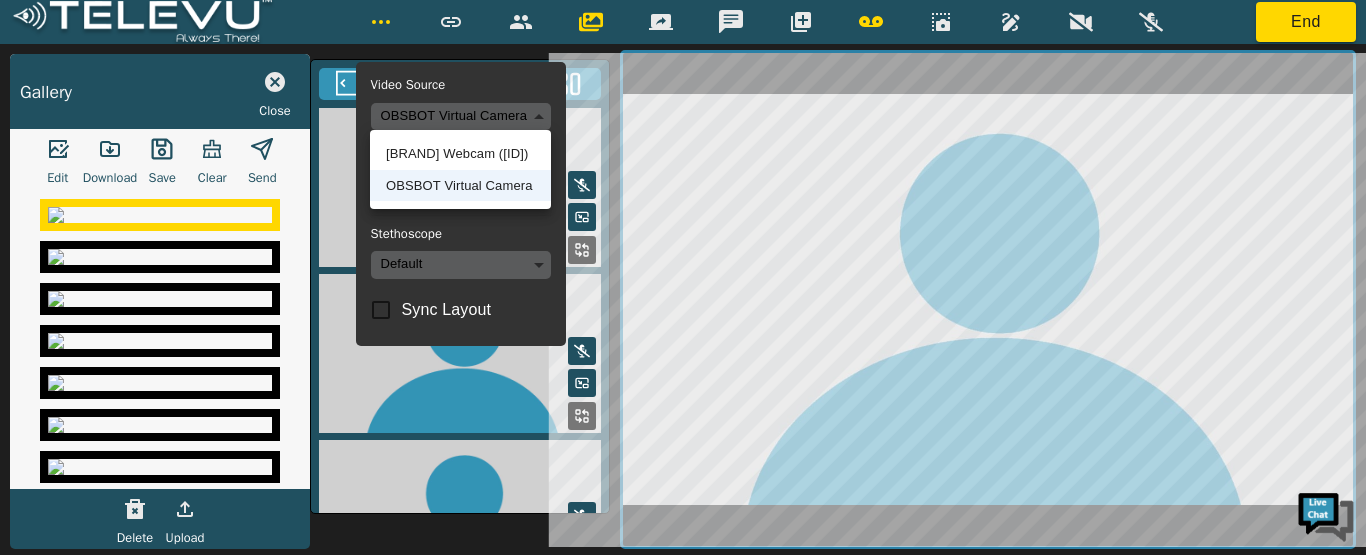 click at bounding box center [683, 277] 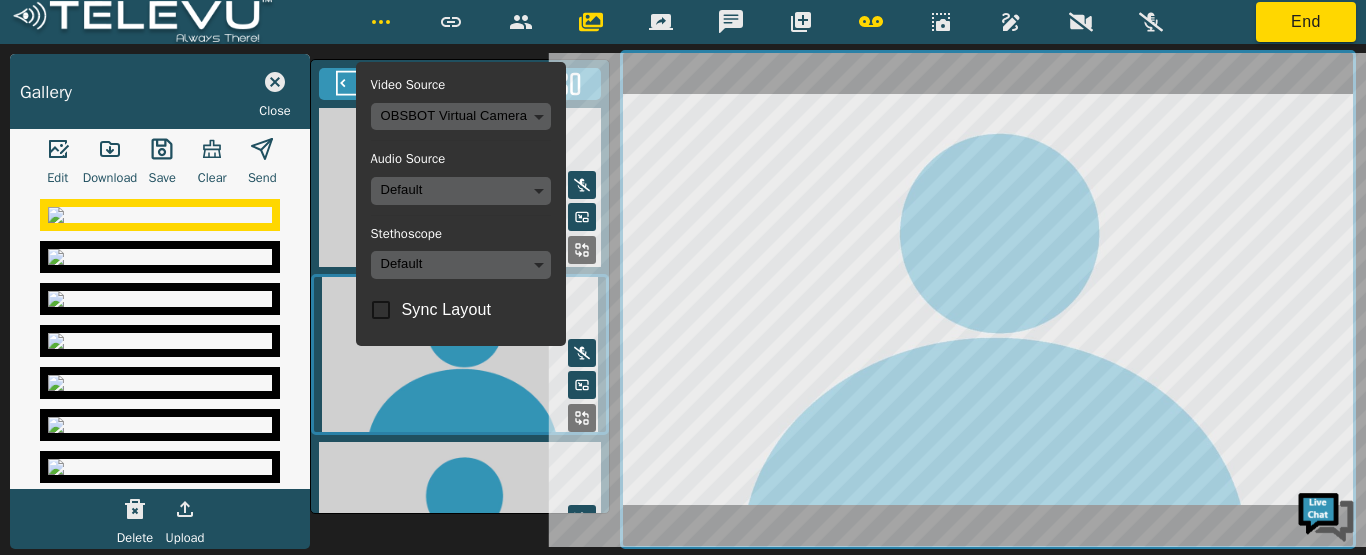 click on "Video Source [ProductName] [UUID] Audio Source Default Stethoscope Default Sync Layout End Gallery Close Edit Download Save Clear Send Delete Upload" at bounding box center [683, 277] 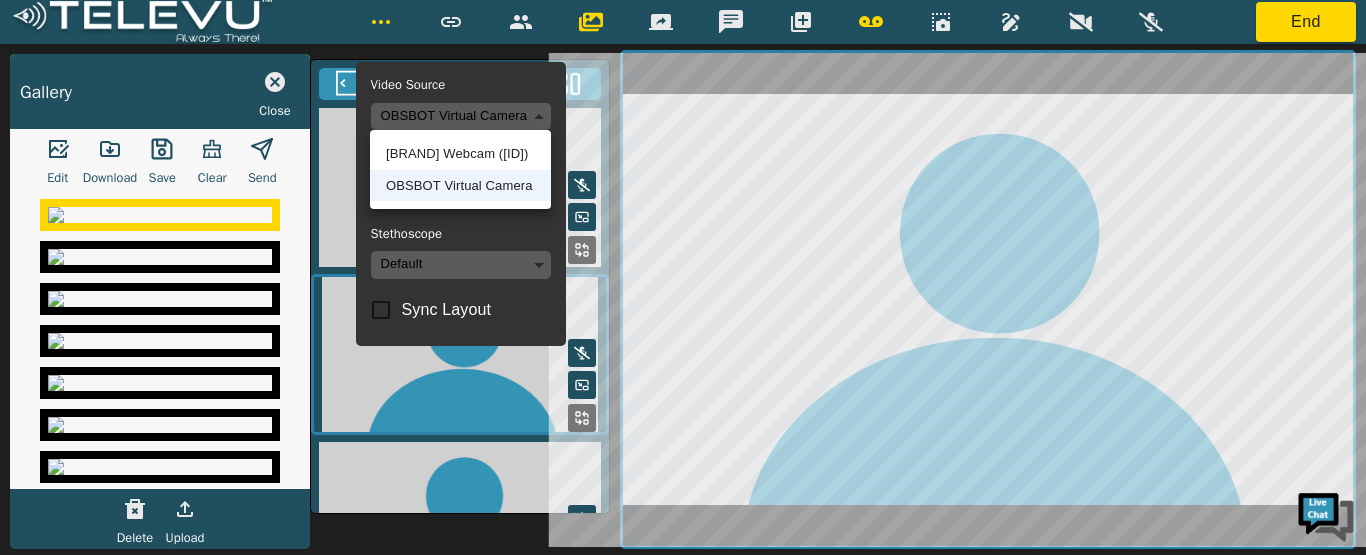 click at bounding box center (683, 277) 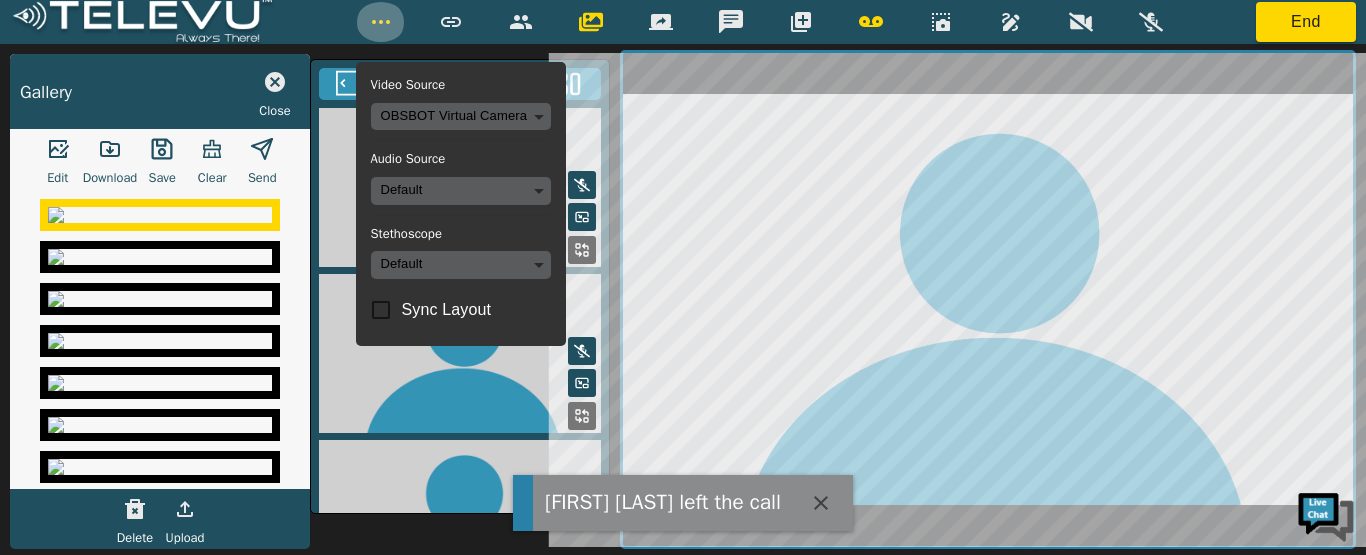 click 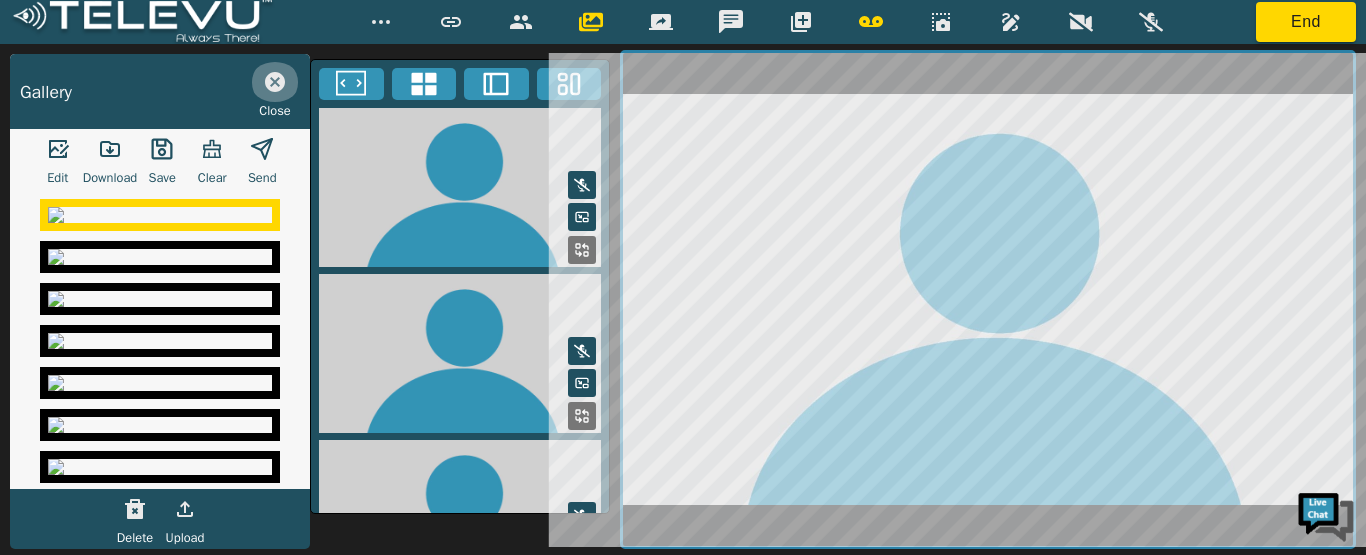 click 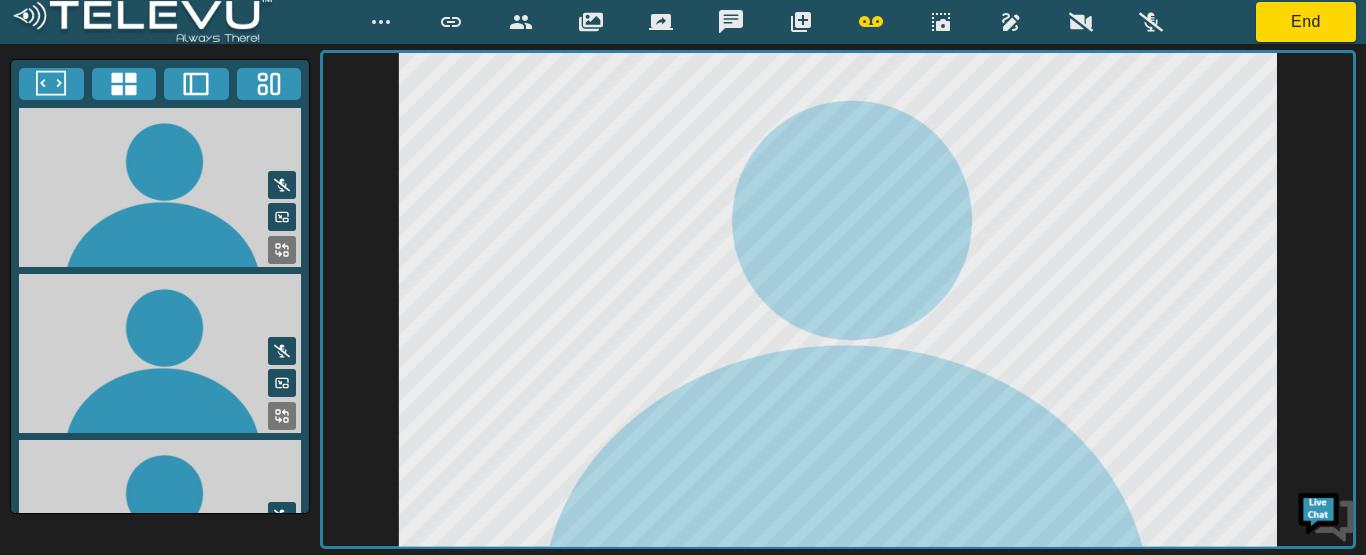 click at bounding box center (160, 353) 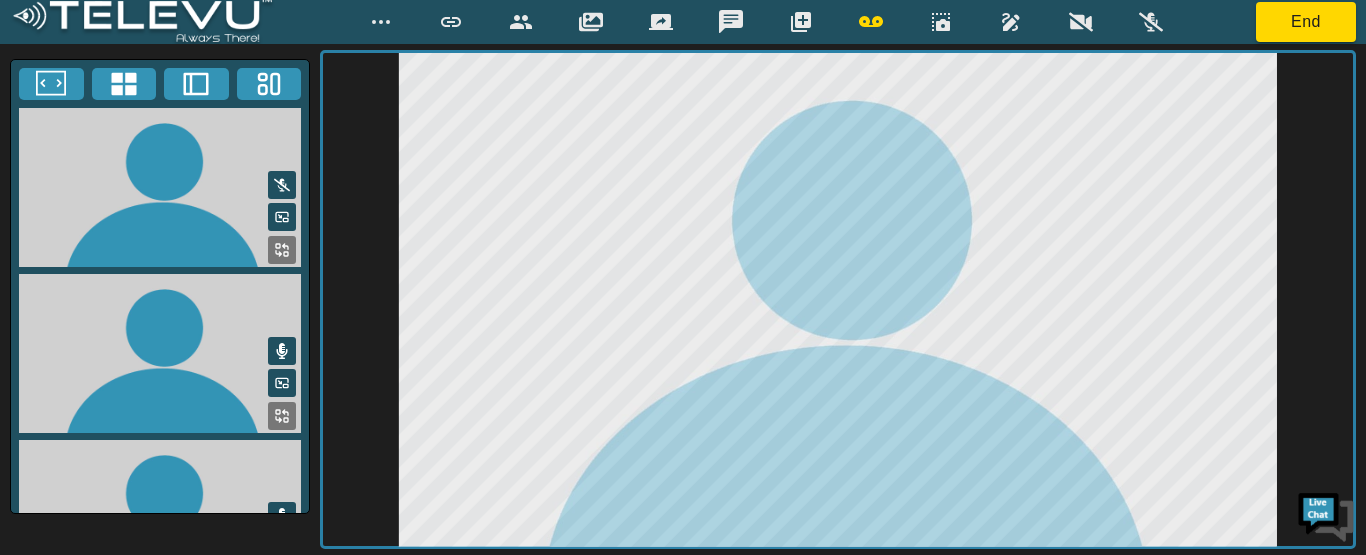 click 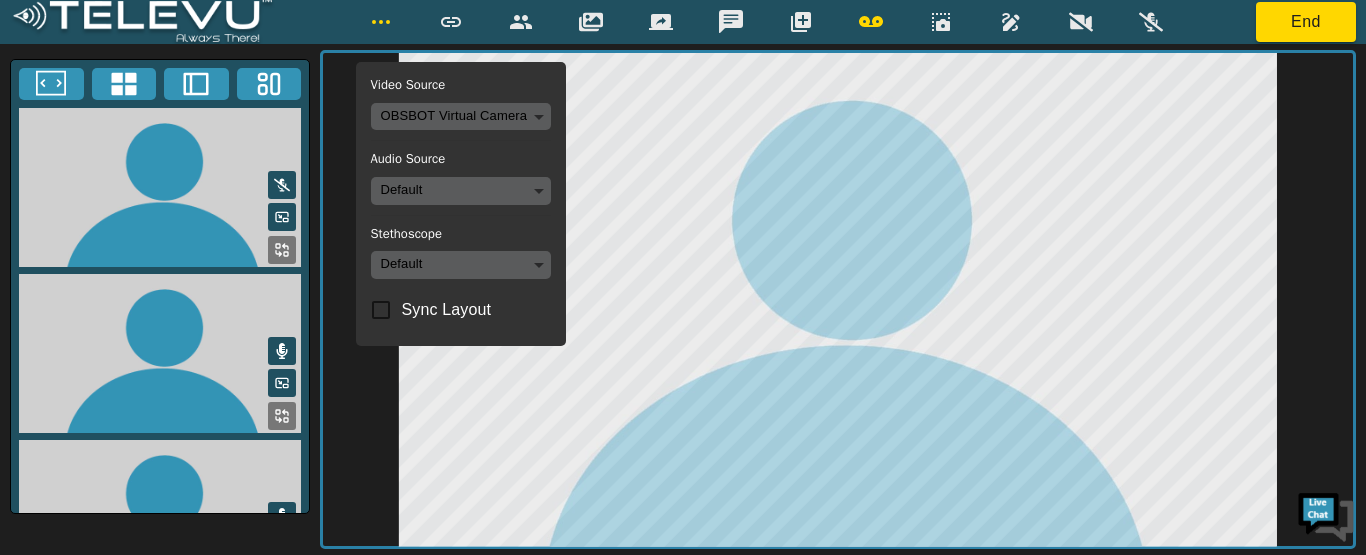 click 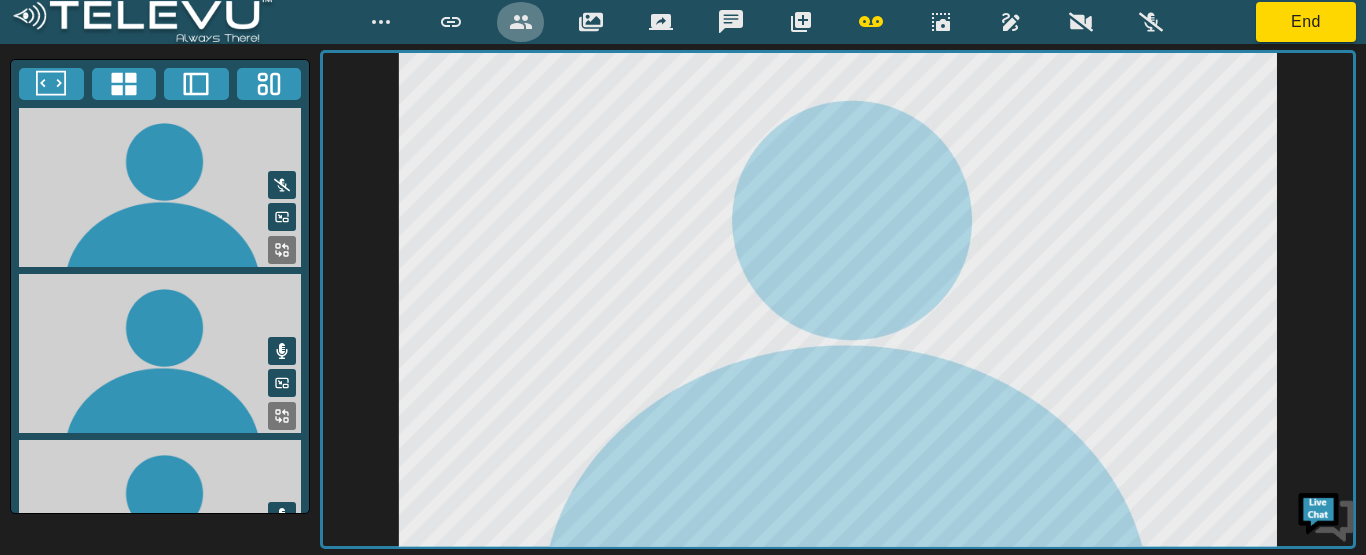 click 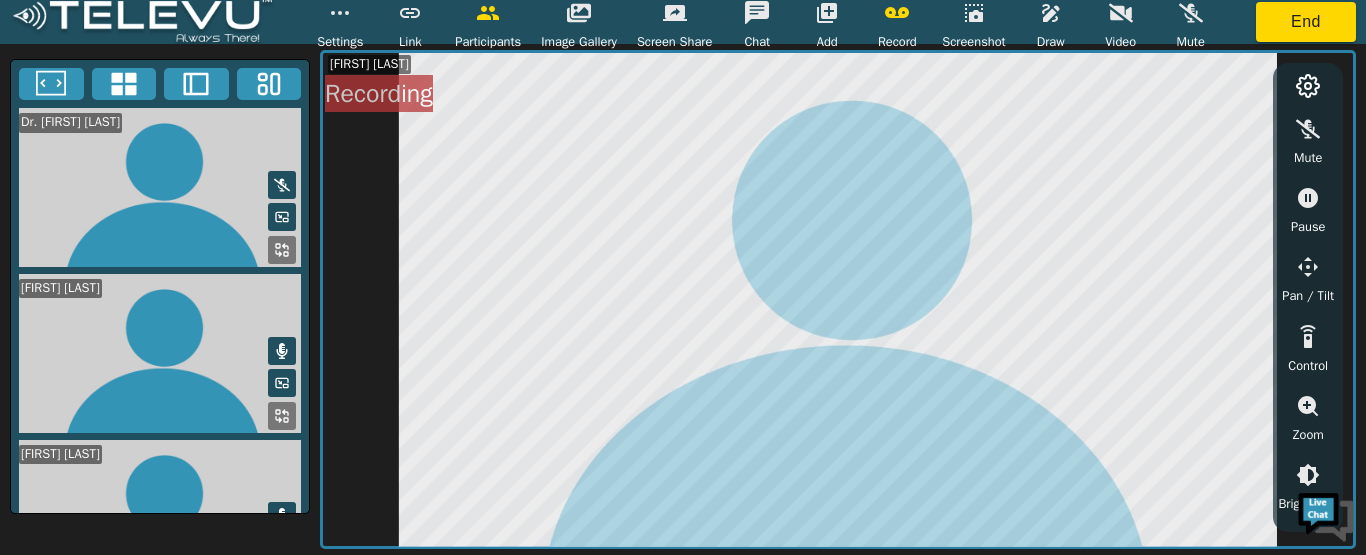 scroll, scrollTop: 75, scrollLeft: 0, axis: vertical 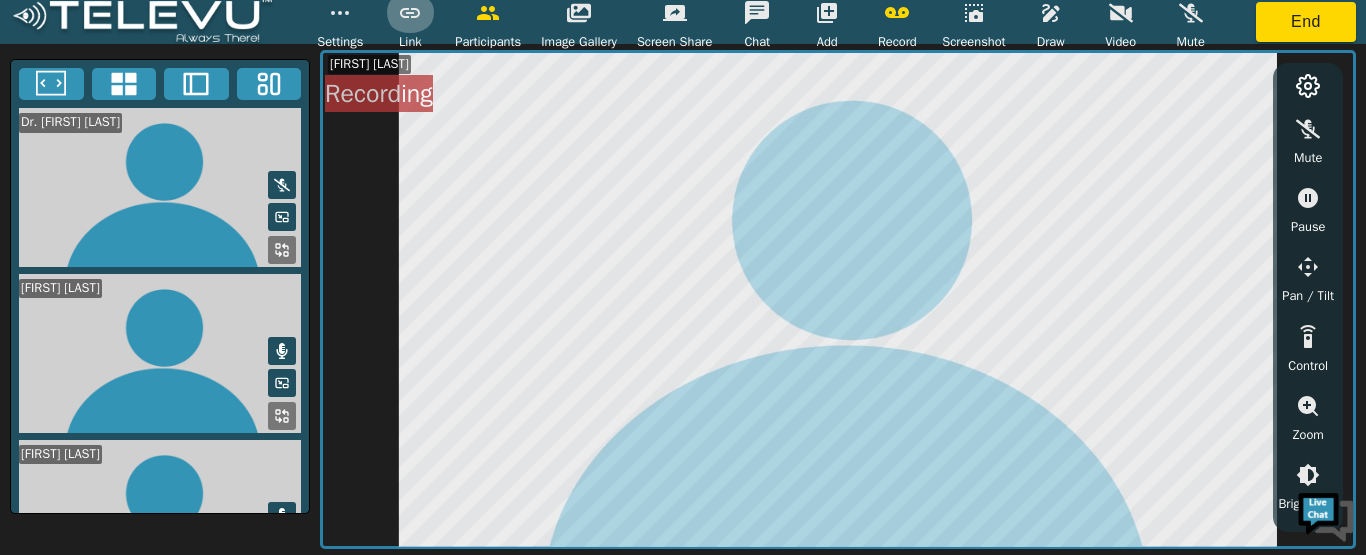 click at bounding box center (410, 13) 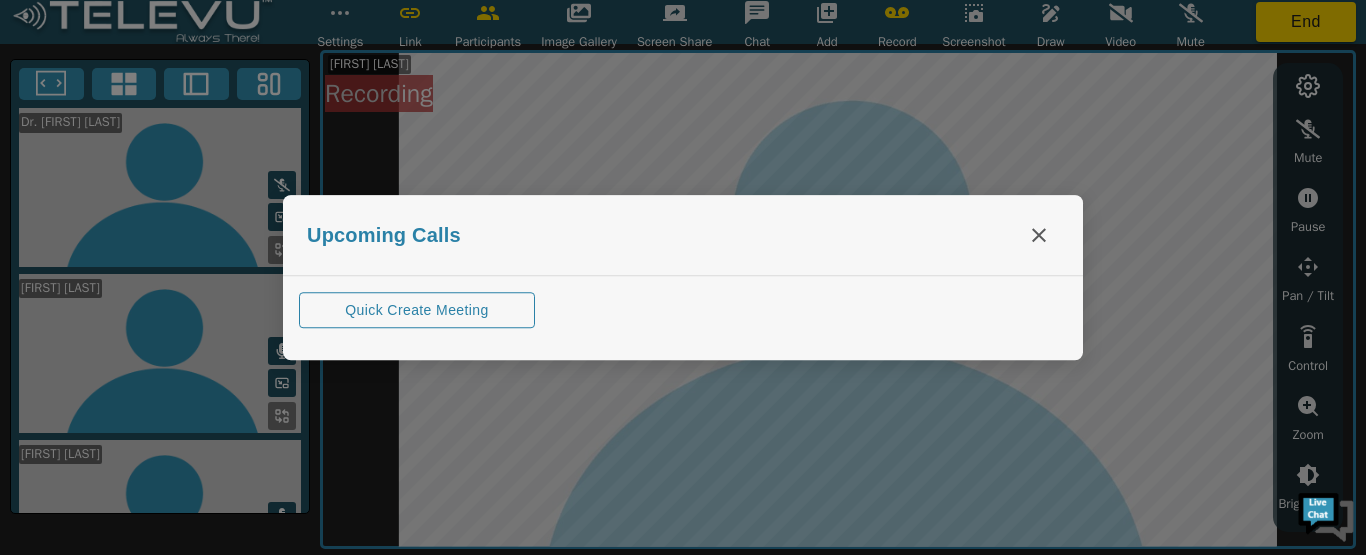 click at bounding box center [683, 277] 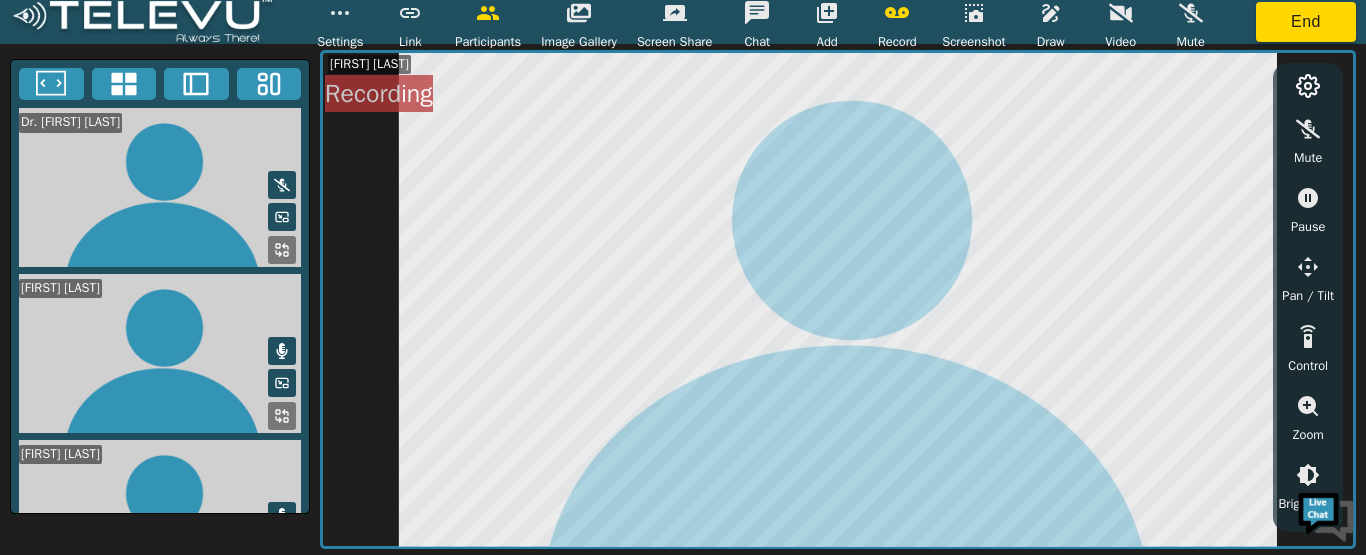 click at bounding box center (1121, 13) 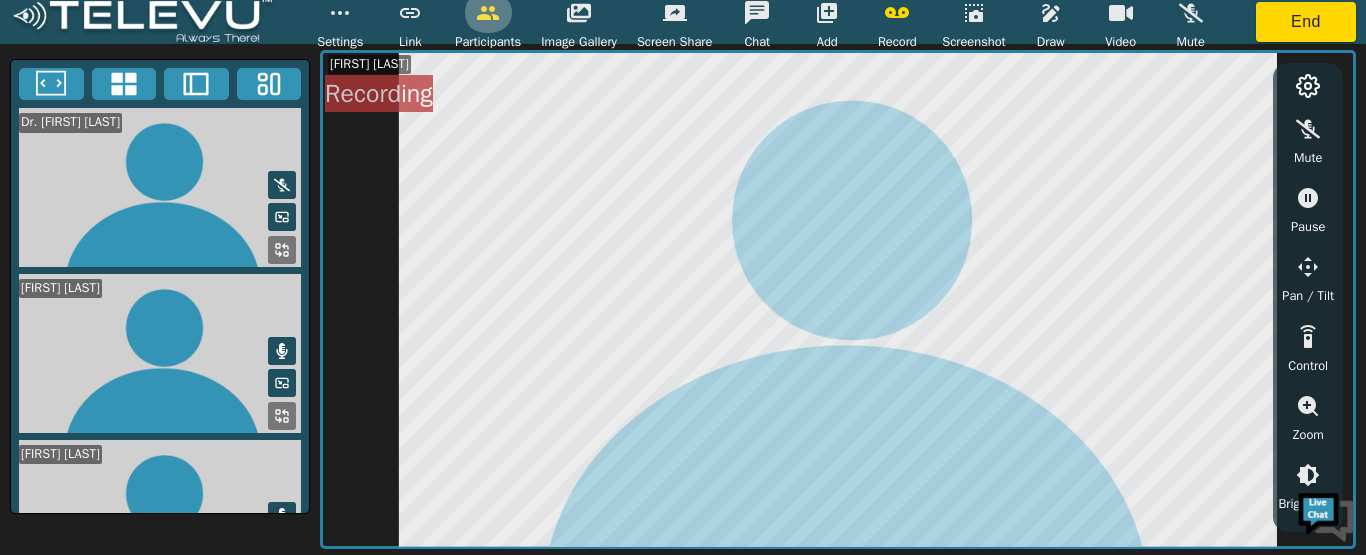 click 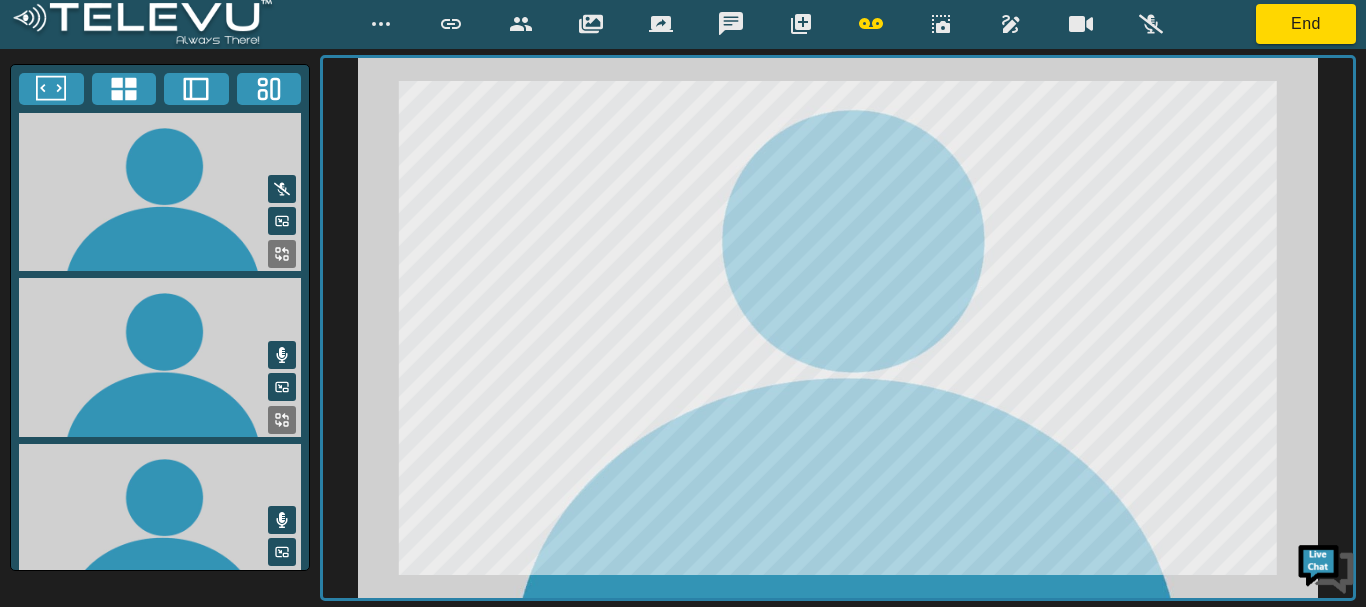 click 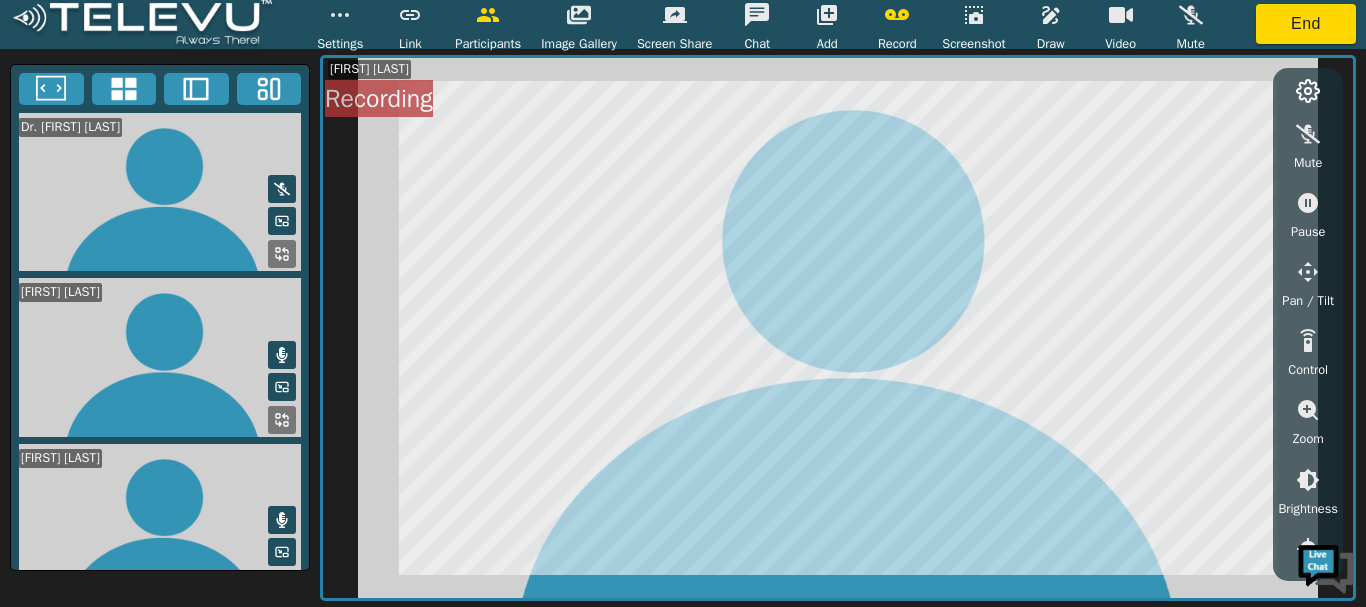 click on "[FIRST] [LAST]" at bounding box center (369, 69) 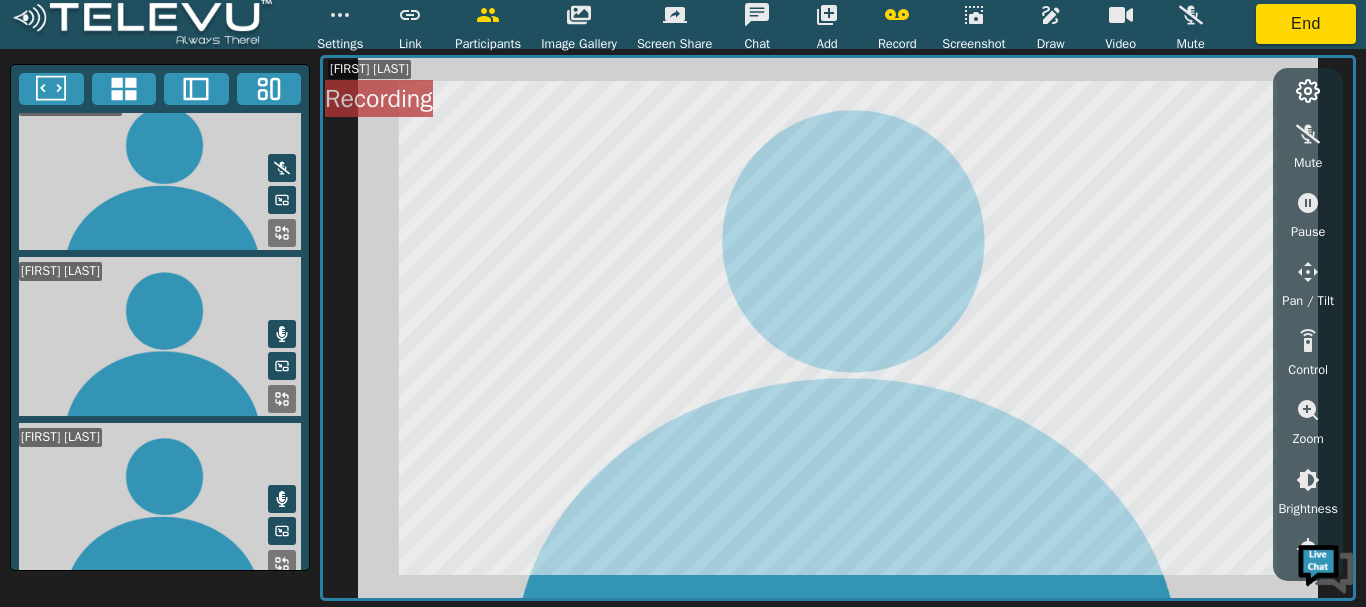 scroll, scrollTop: 23, scrollLeft: 0, axis: vertical 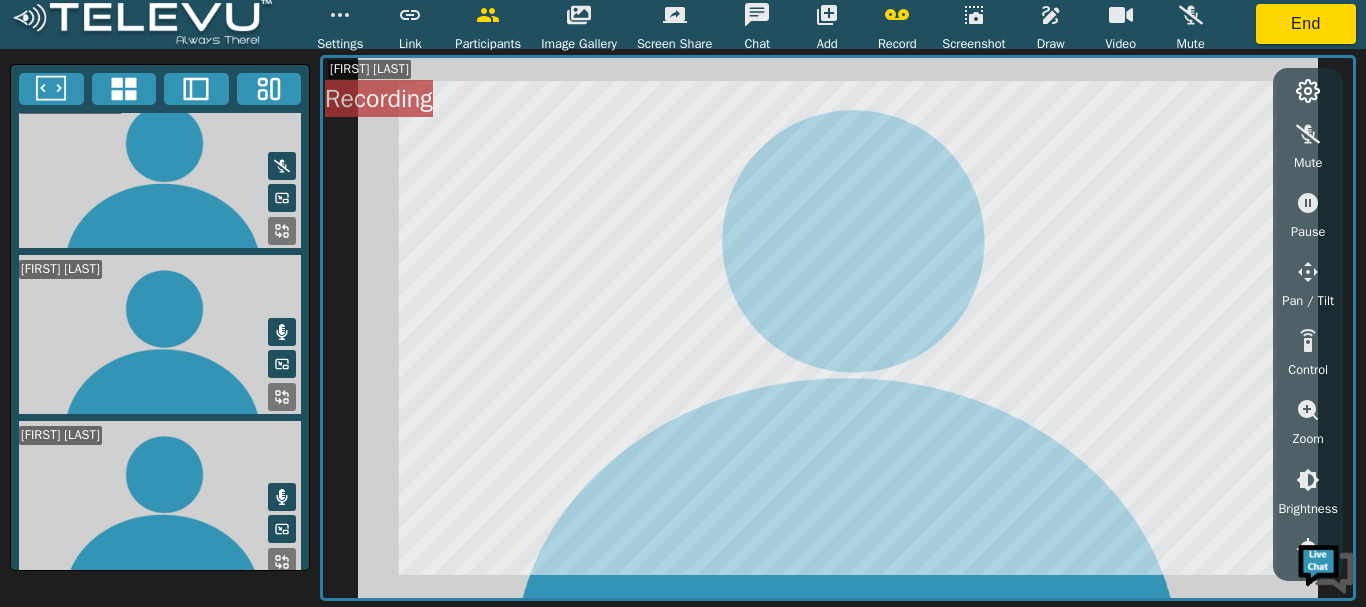 click at bounding box center [340, 15] 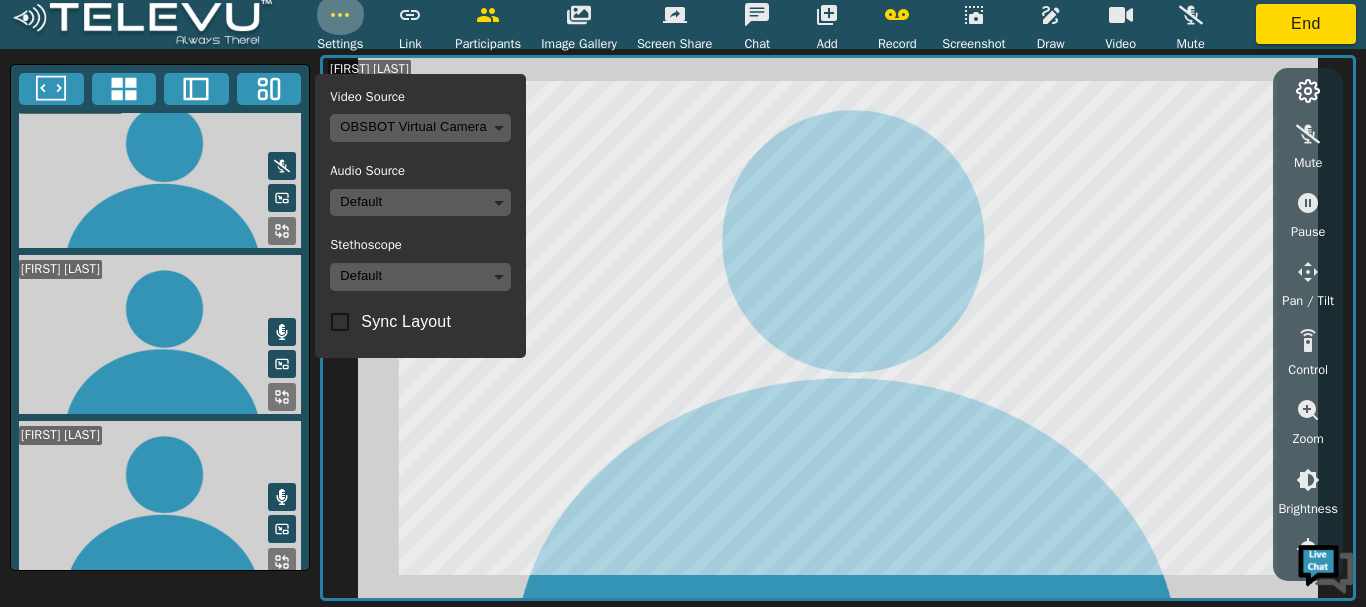 click at bounding box center [340, 15] 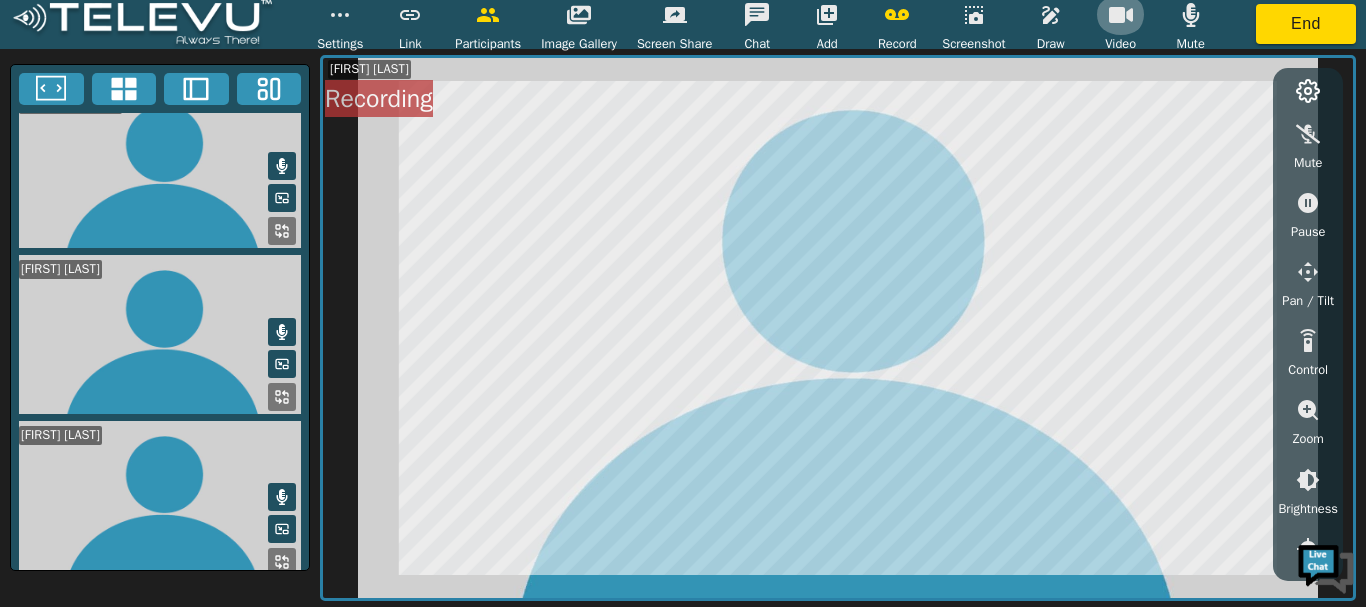 click 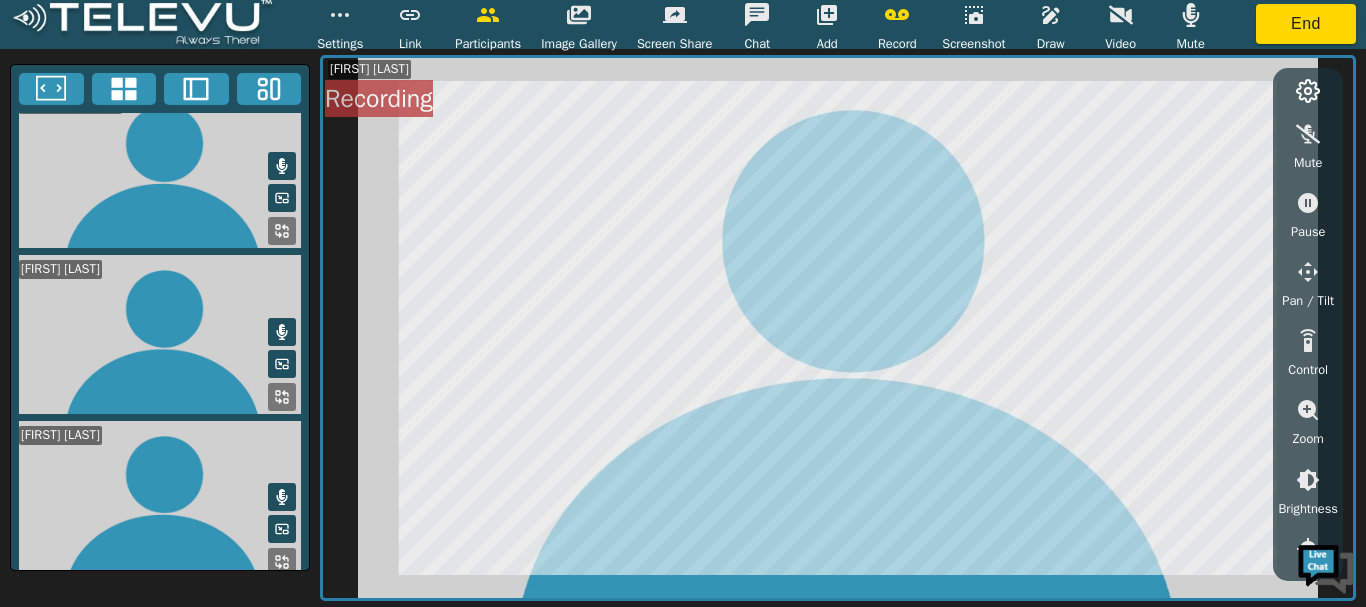 click 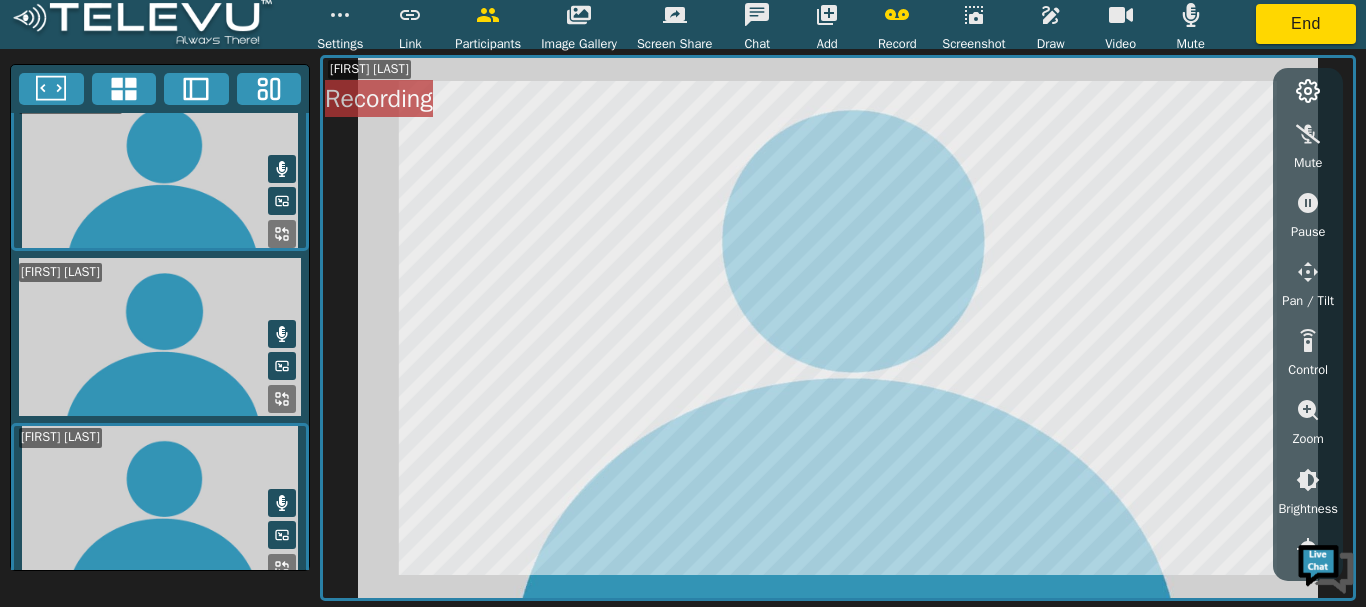 drag, startPoint x: 244, startPoint y: 502, endPoint x: 159, endPoint y: 478, distance: 88.32327 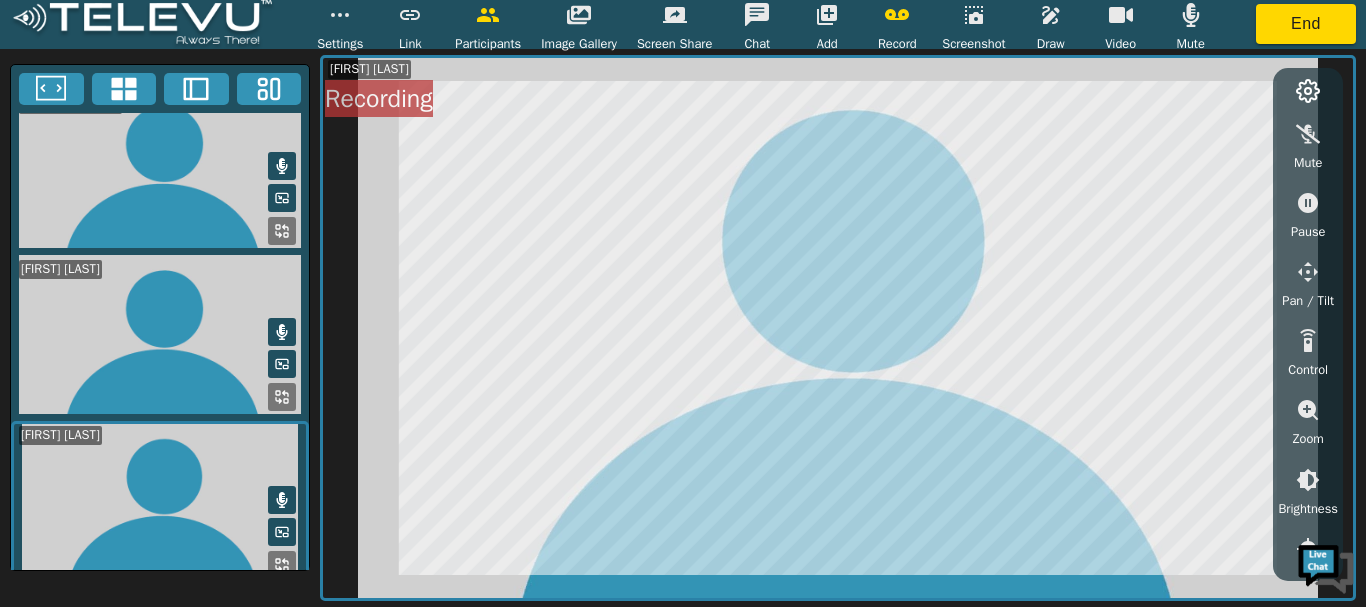 click at bounding box center (160, 501) 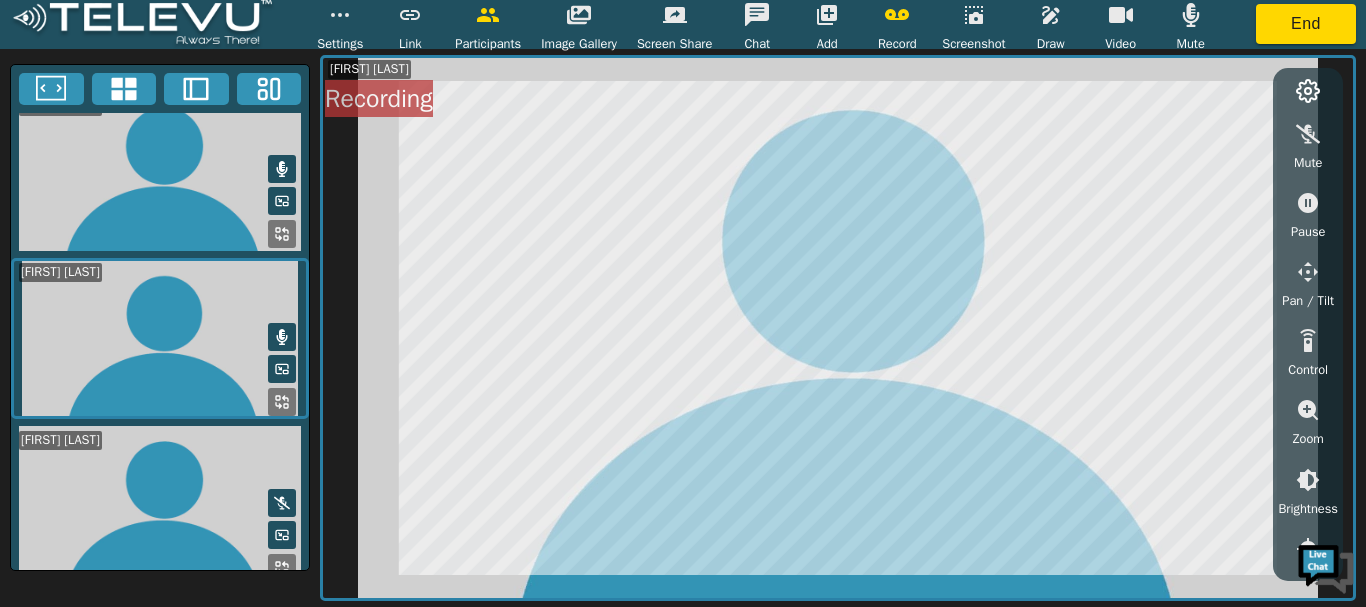 scroll, scrollTop: 184, scrollLeft: 0, axis: vertical 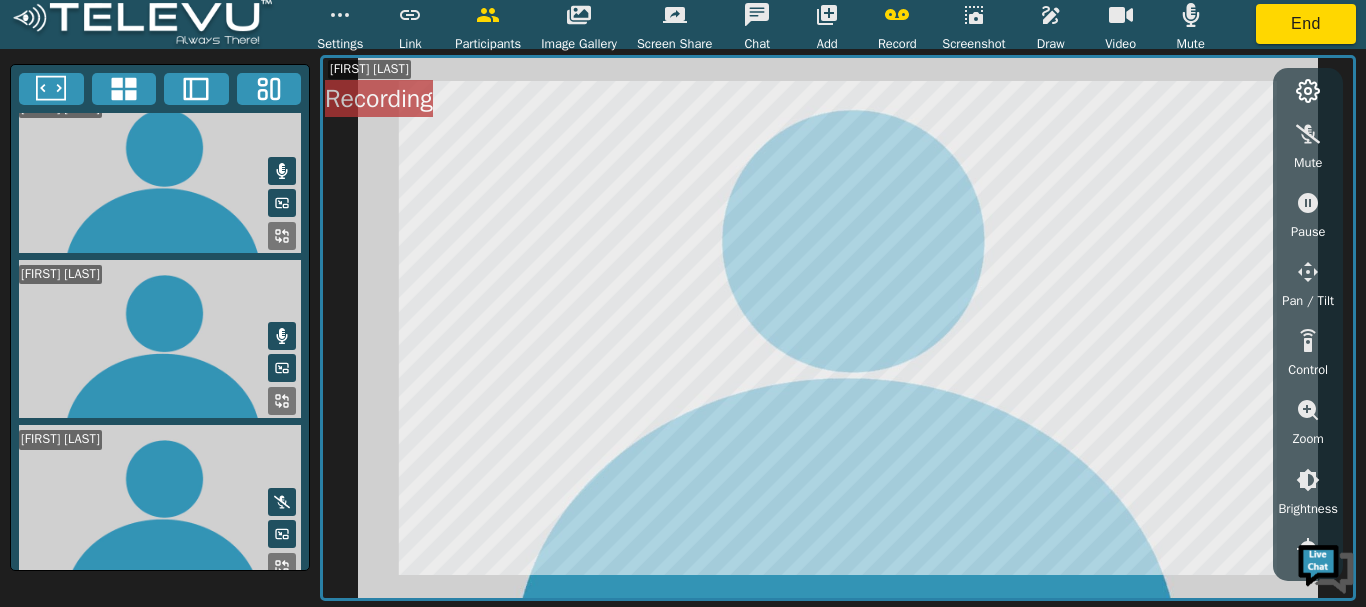 click on "Video" at bounding box center [1120, 44] 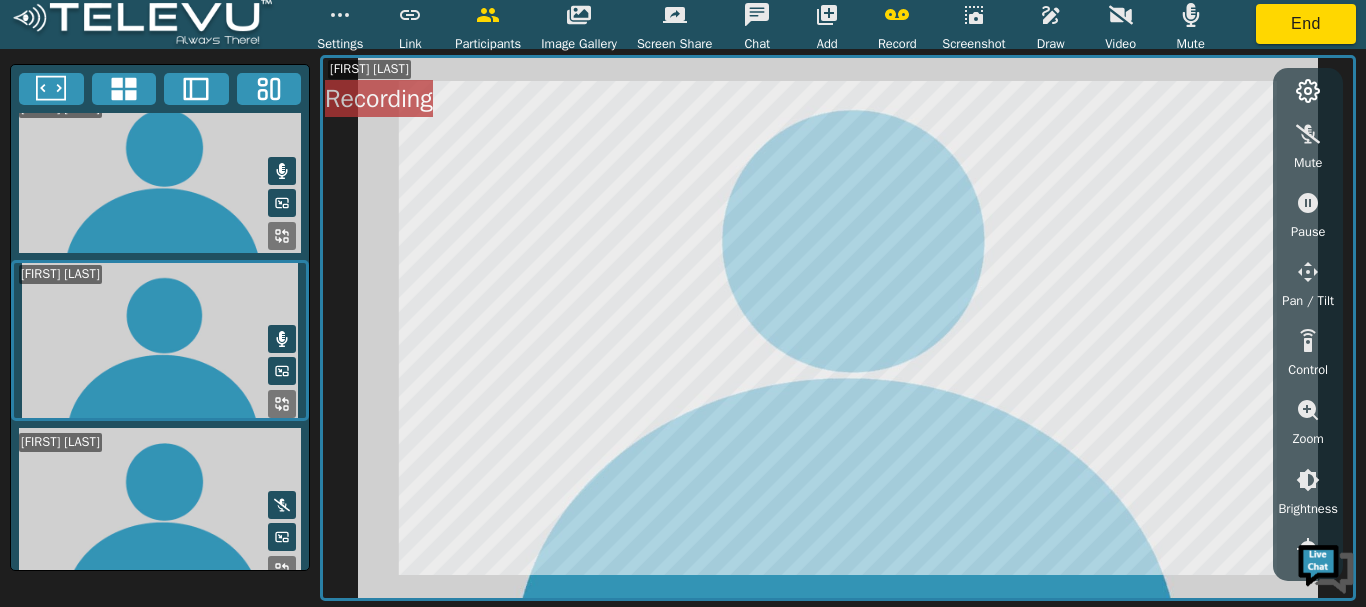 scroll, scrollTop: 186, scrollLeft: 0, axis: vertical 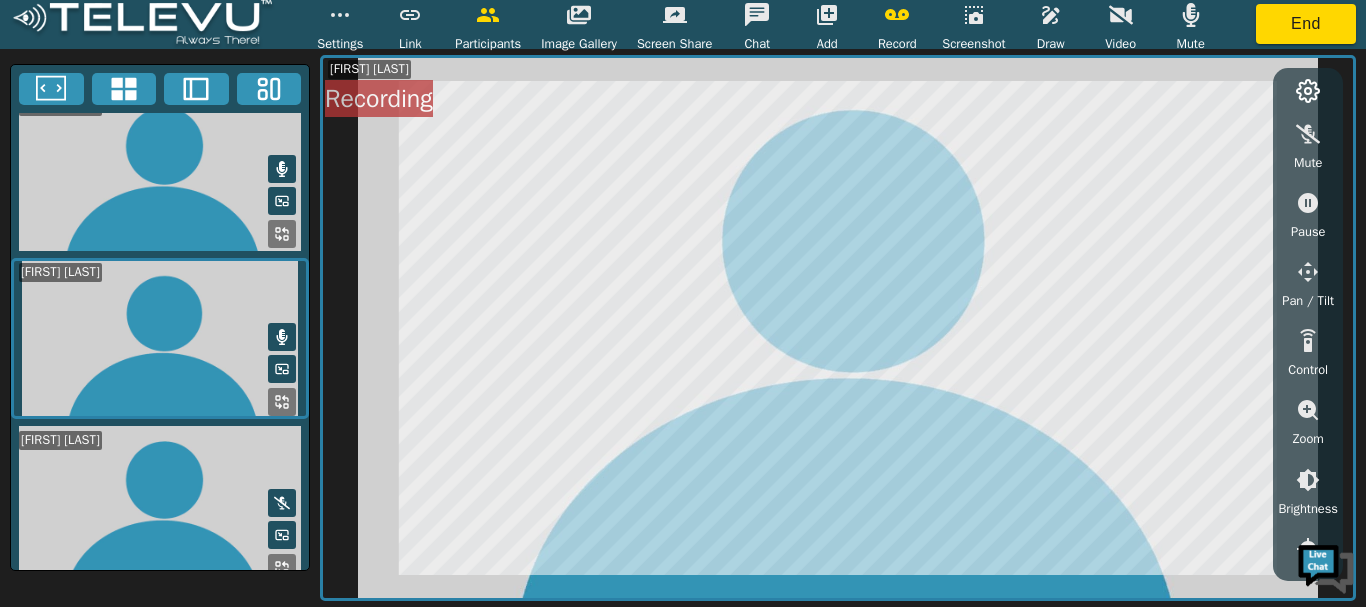 click on "Video" at bounding box center [1120, 44] 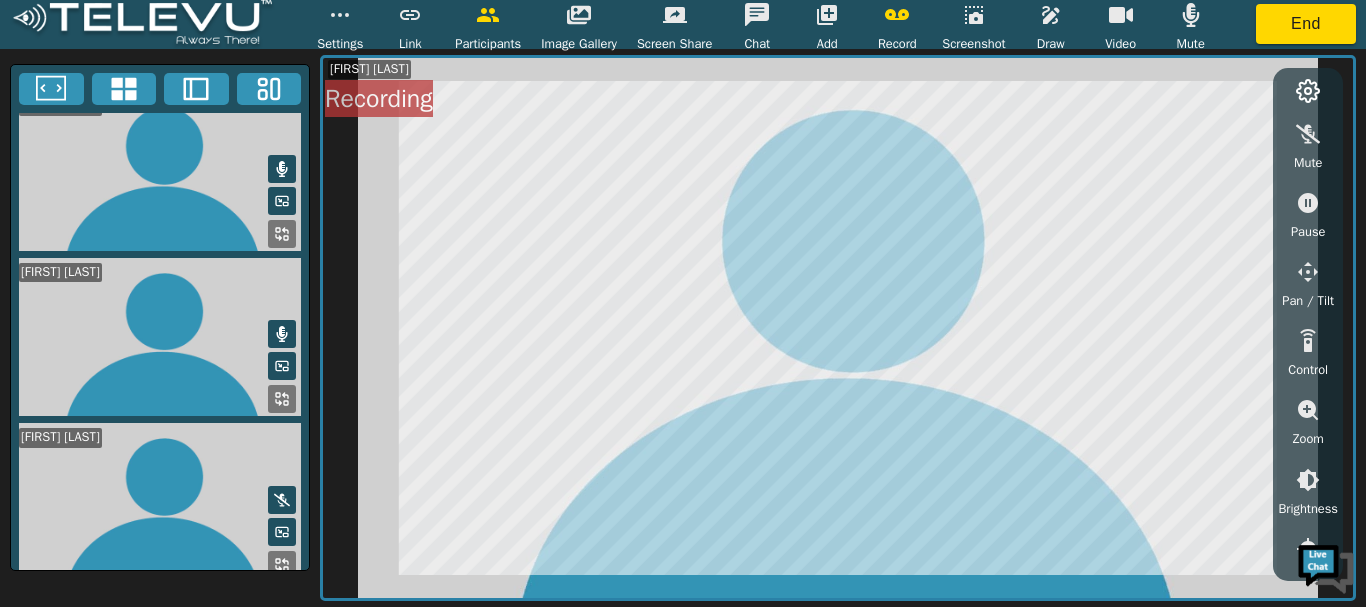 scroll, scrollTop: 184, scrollLeft: 0, axis: vertical 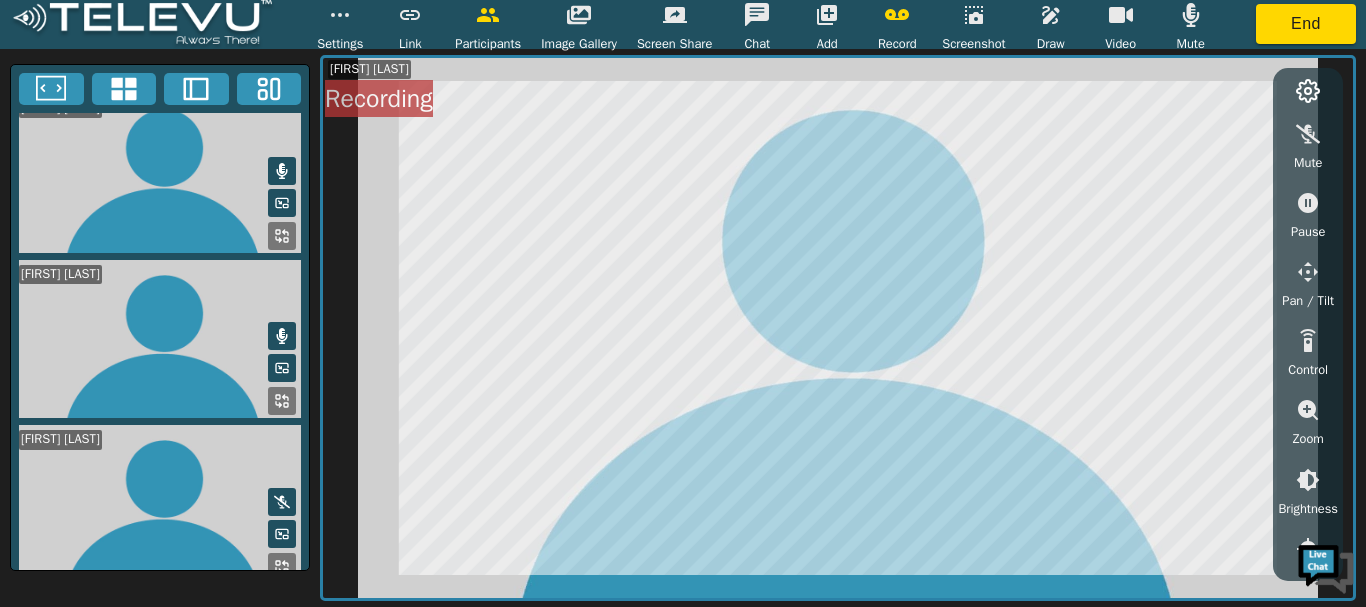 click at bounding box center (160, 339) 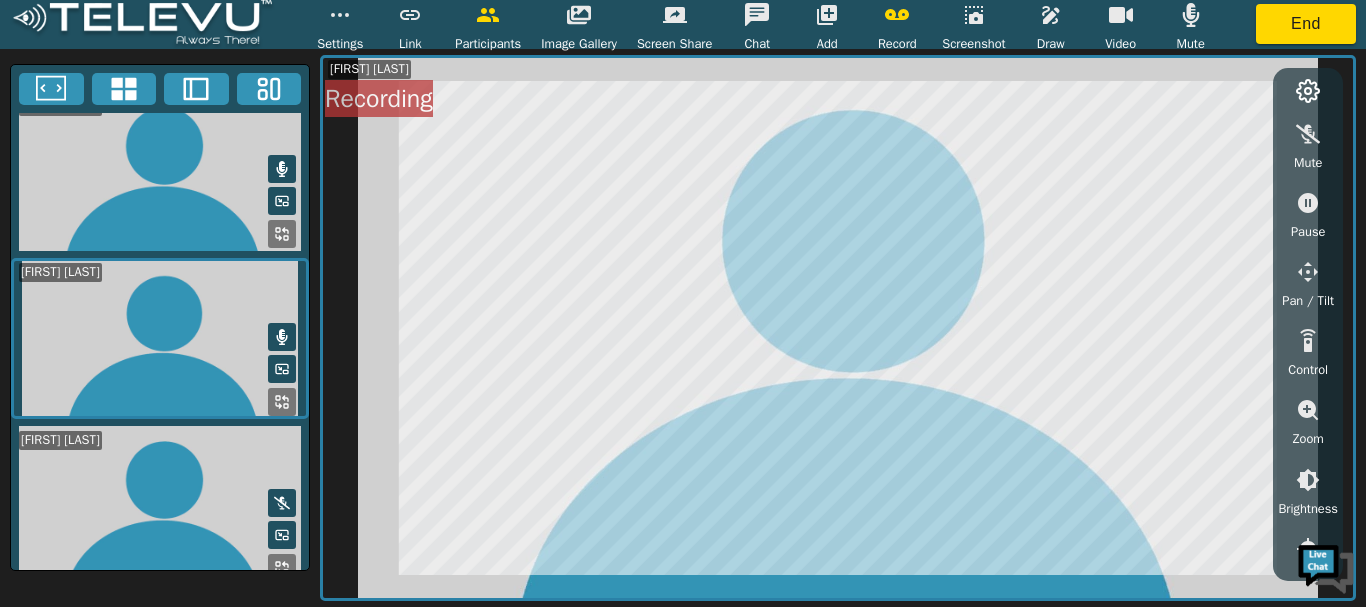 click at bounding box center [160, 338] 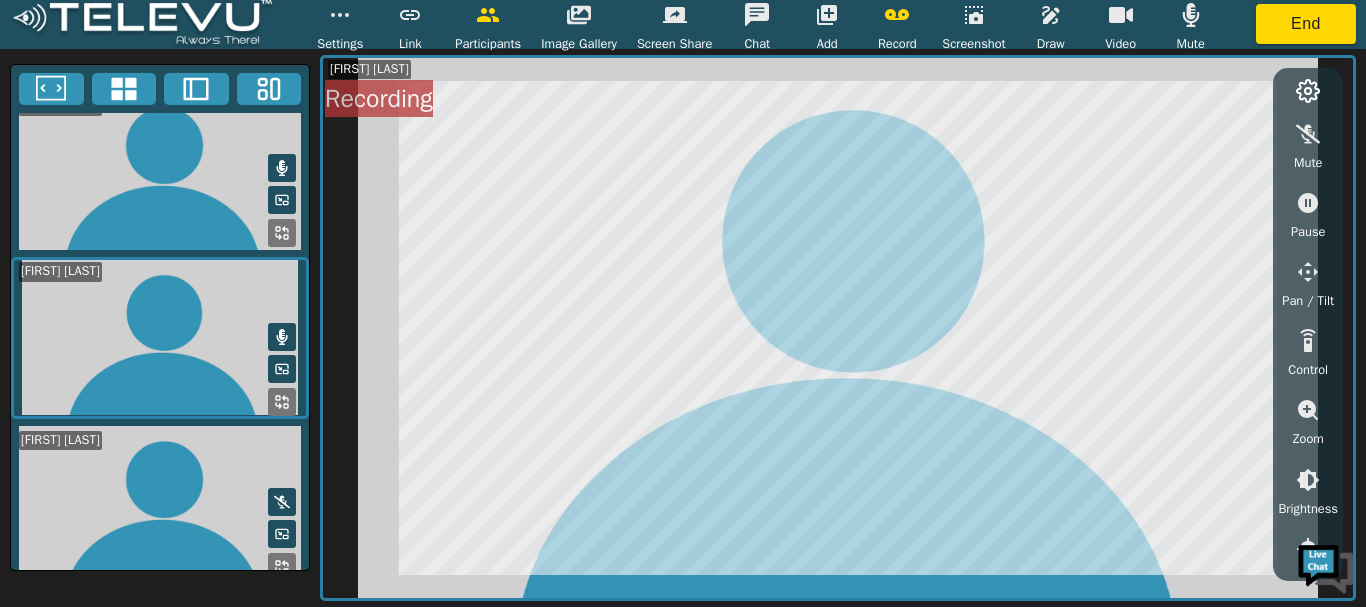 scroll, scrollTop: 184, scrollLeft: 0, axis: vertical 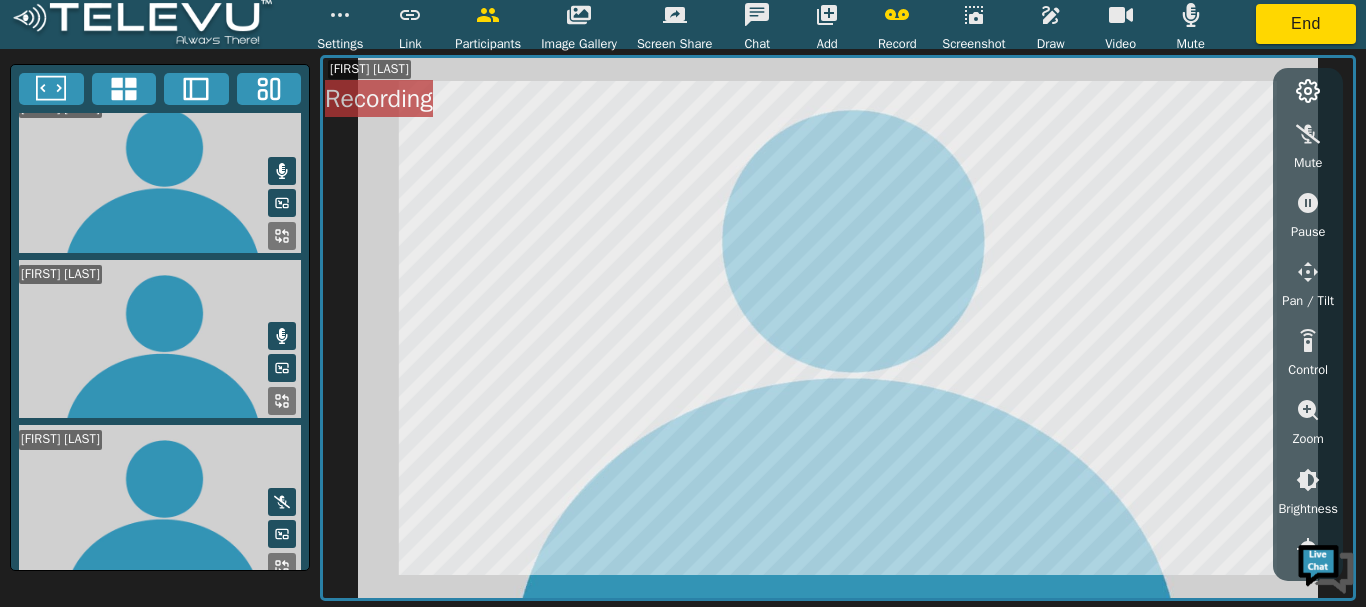 click on "Video" at bounding box center (1120, 44) 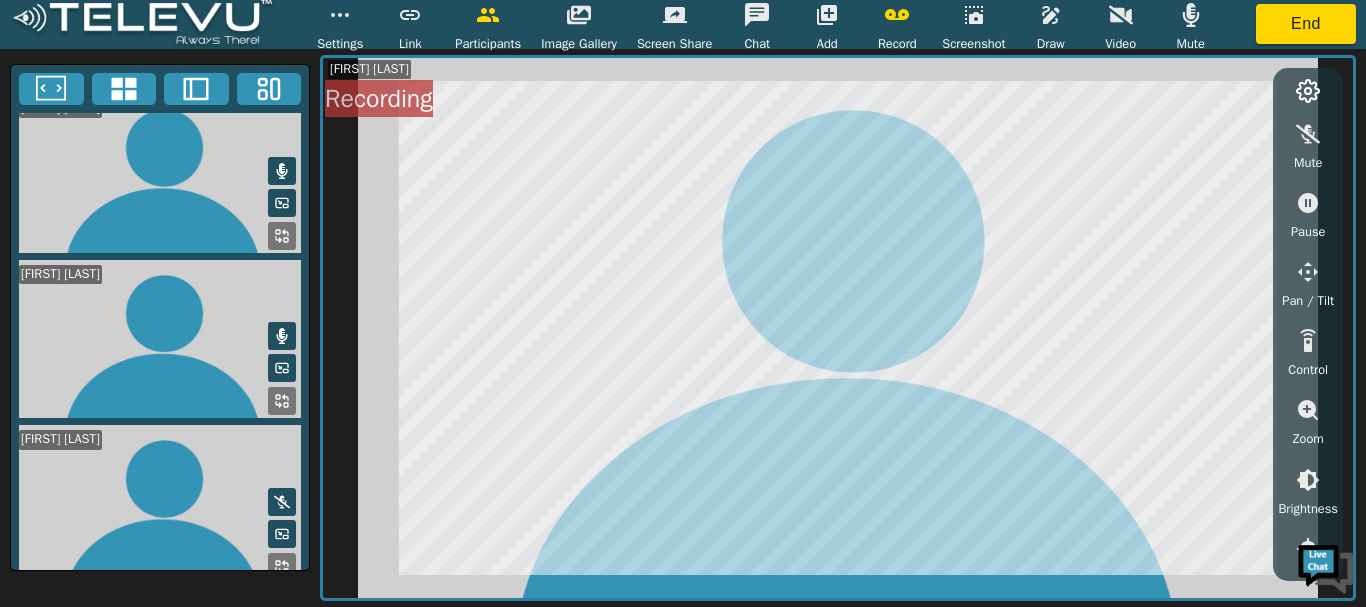 click on "Video" at bounding box center (1120, 44) 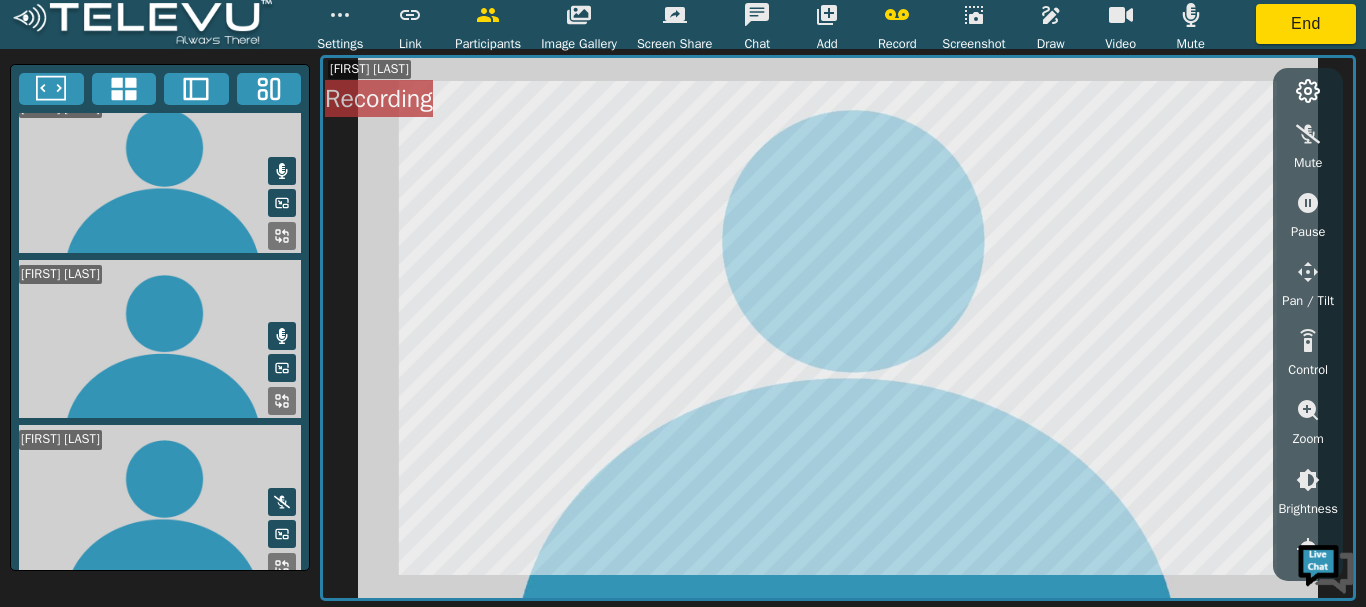 click 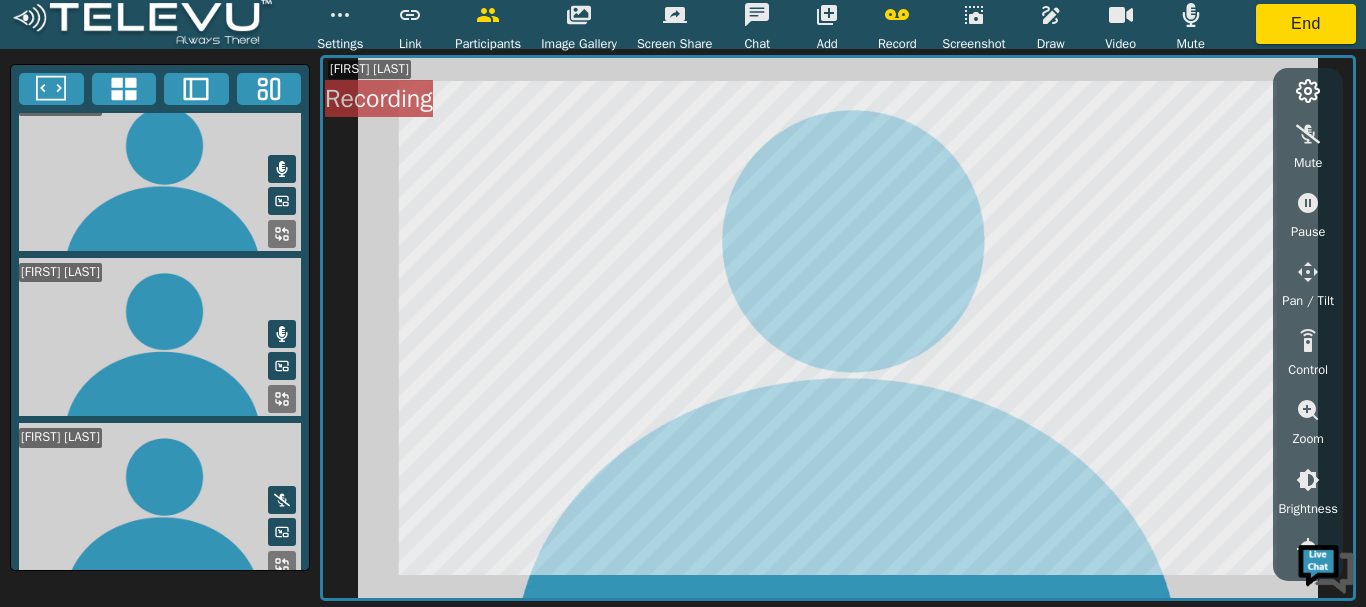 scroll, scrollTop: 184, scrollLeft: 0, axis: vertical 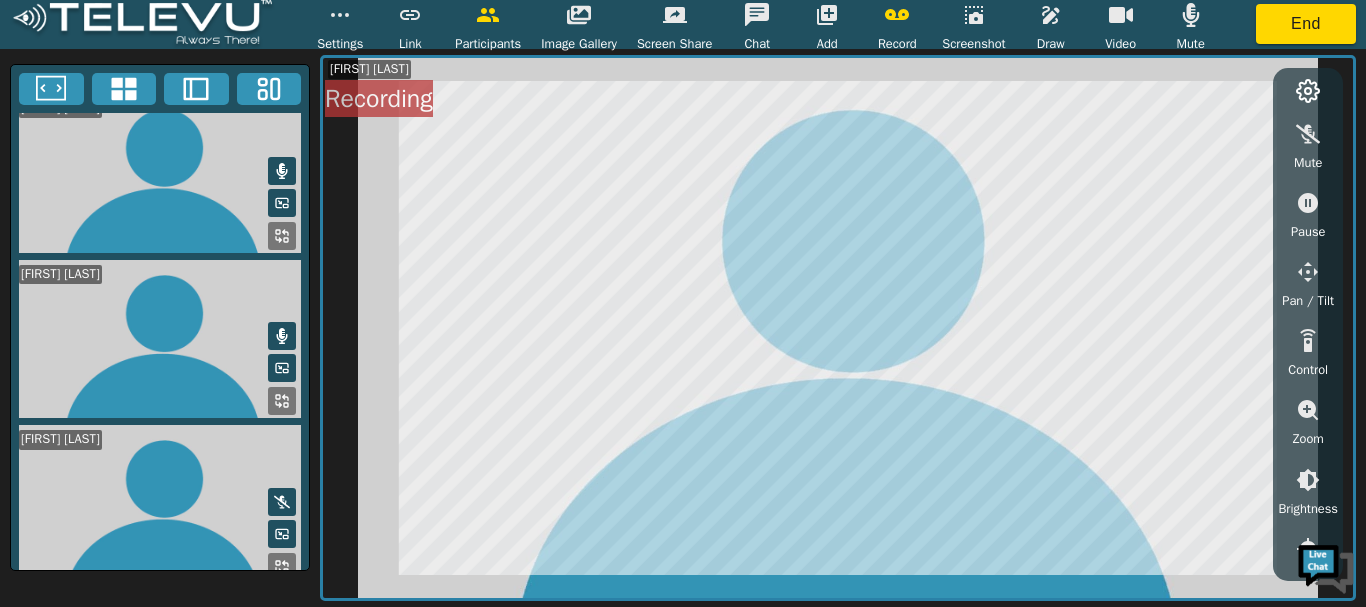 click 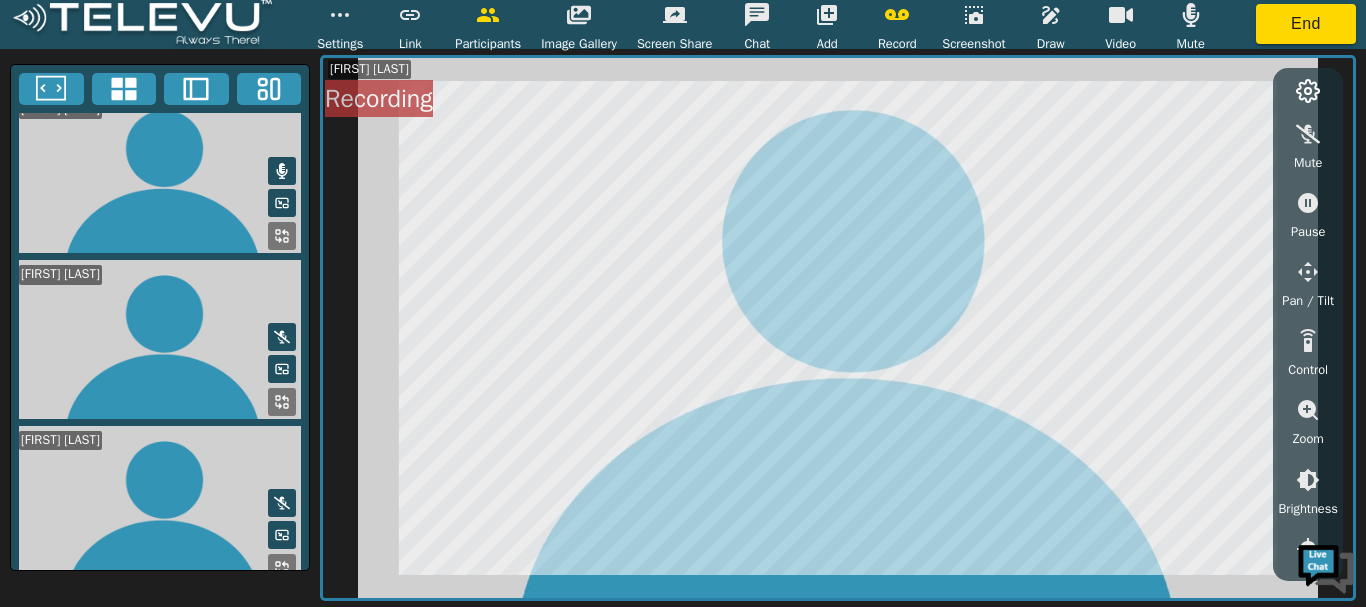 scroll, scrollTop: 184, scrollLeft: 0, axis: vertical 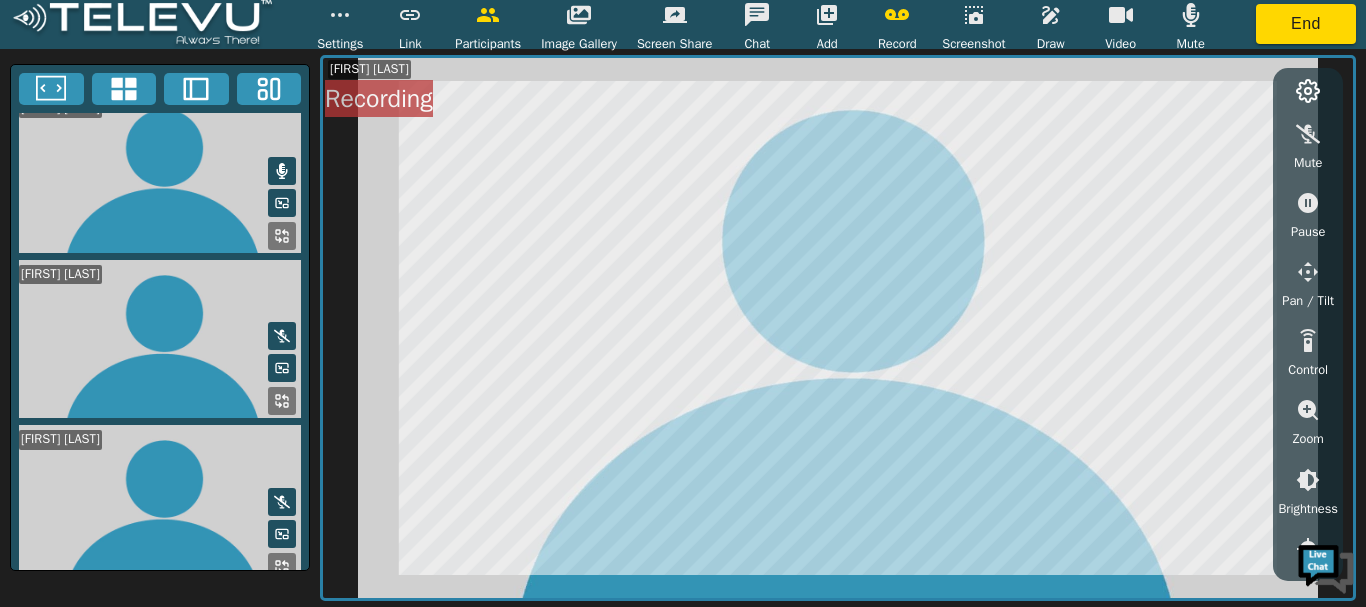 click 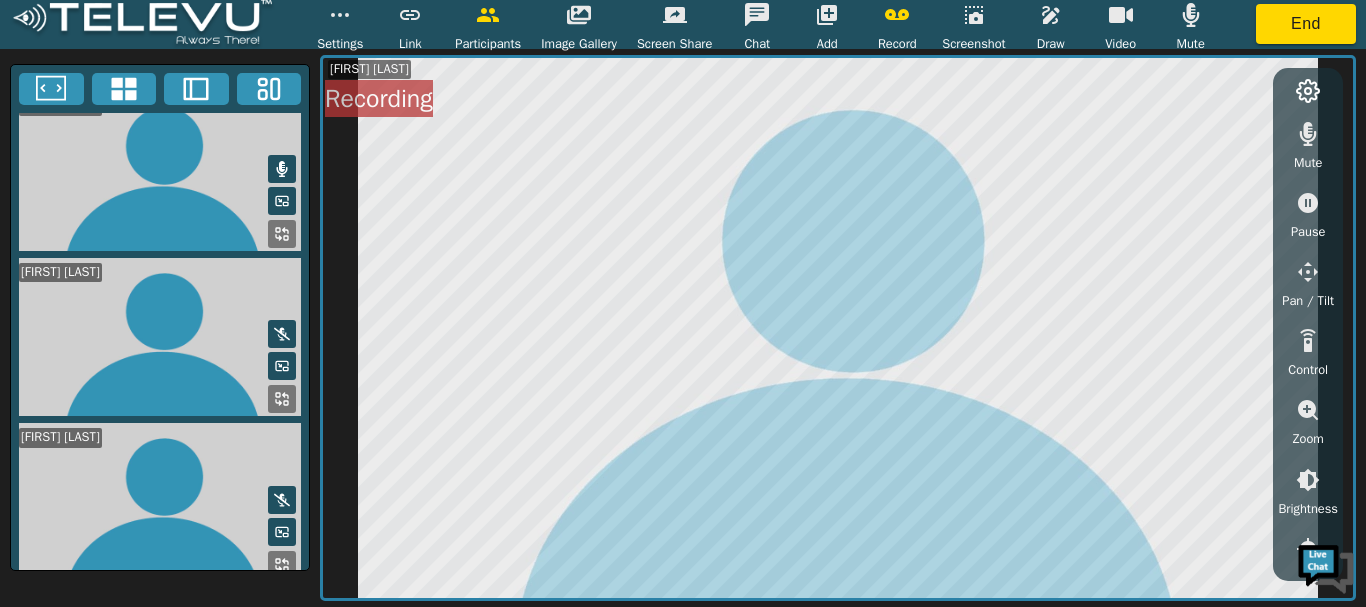 scroll, scrollTop: 184, scrollLeft: 0, axis: vertical 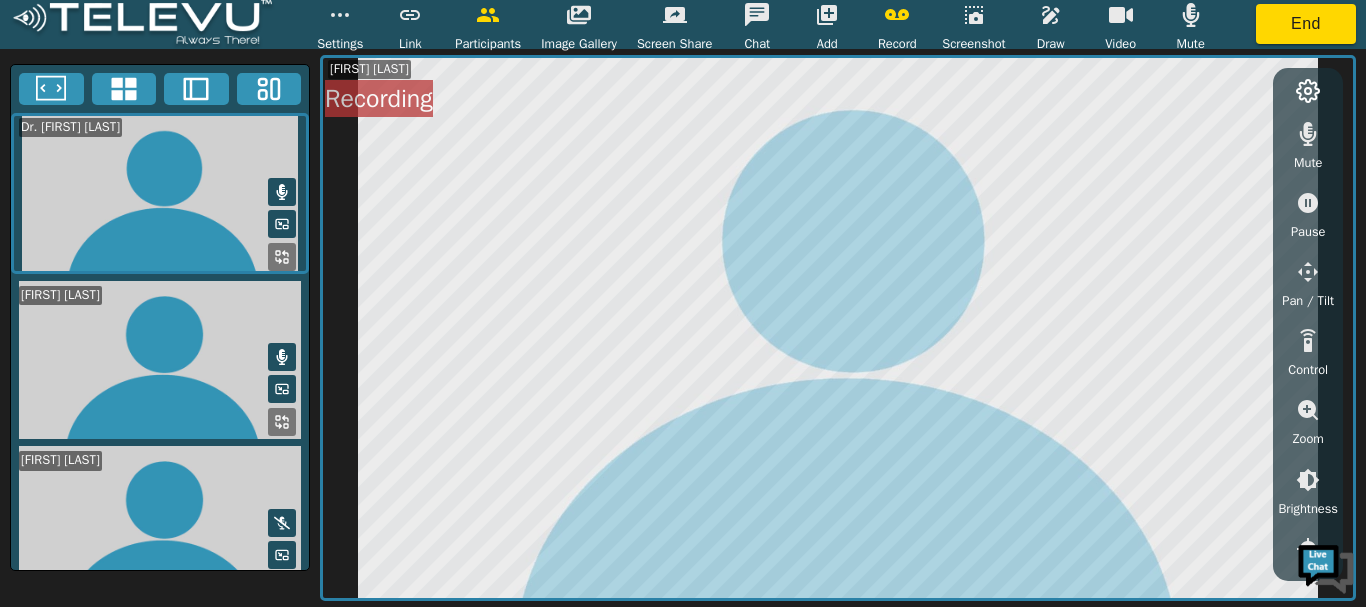 click 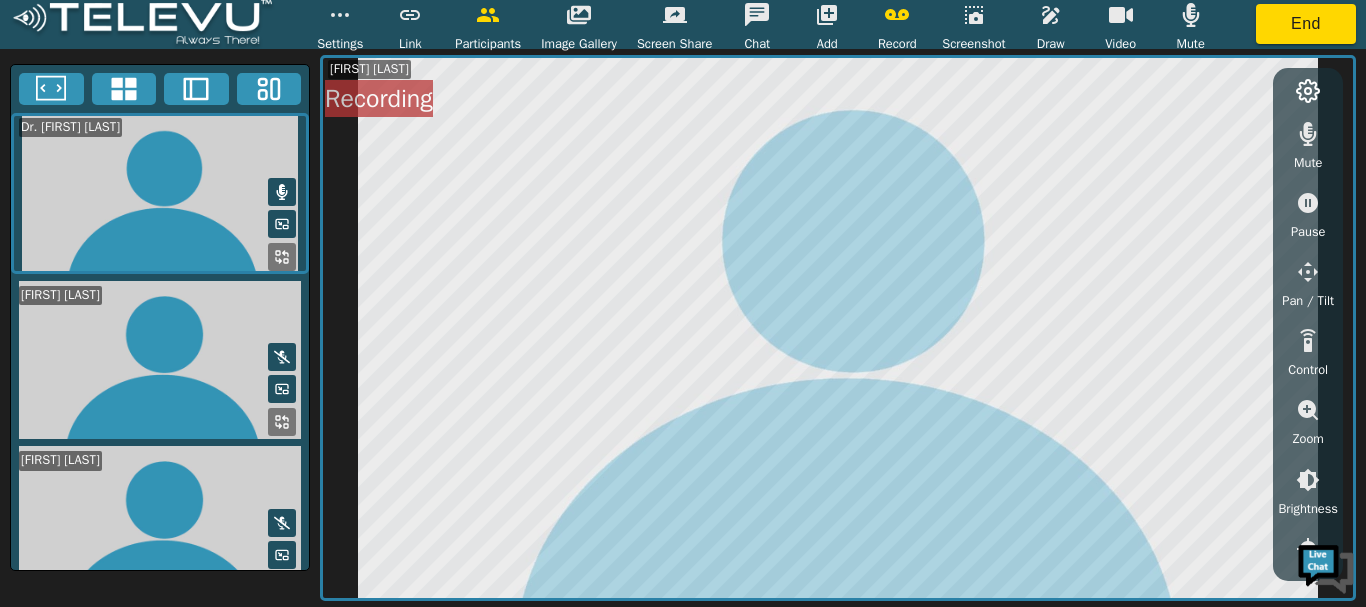click 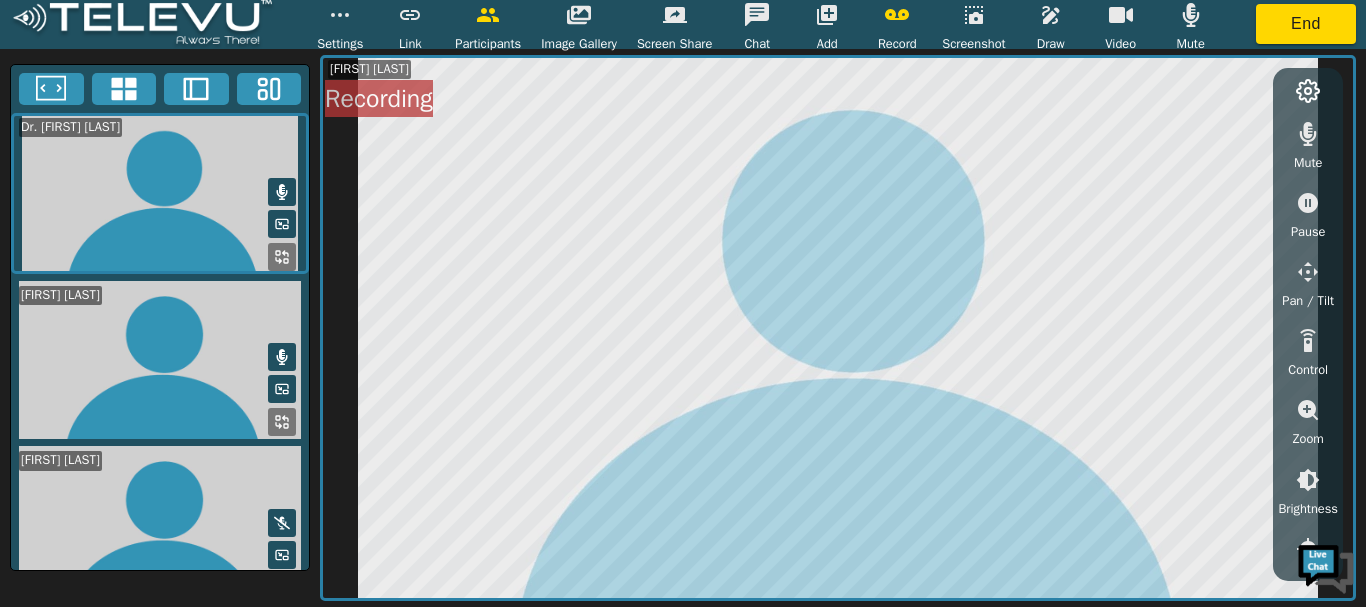 click 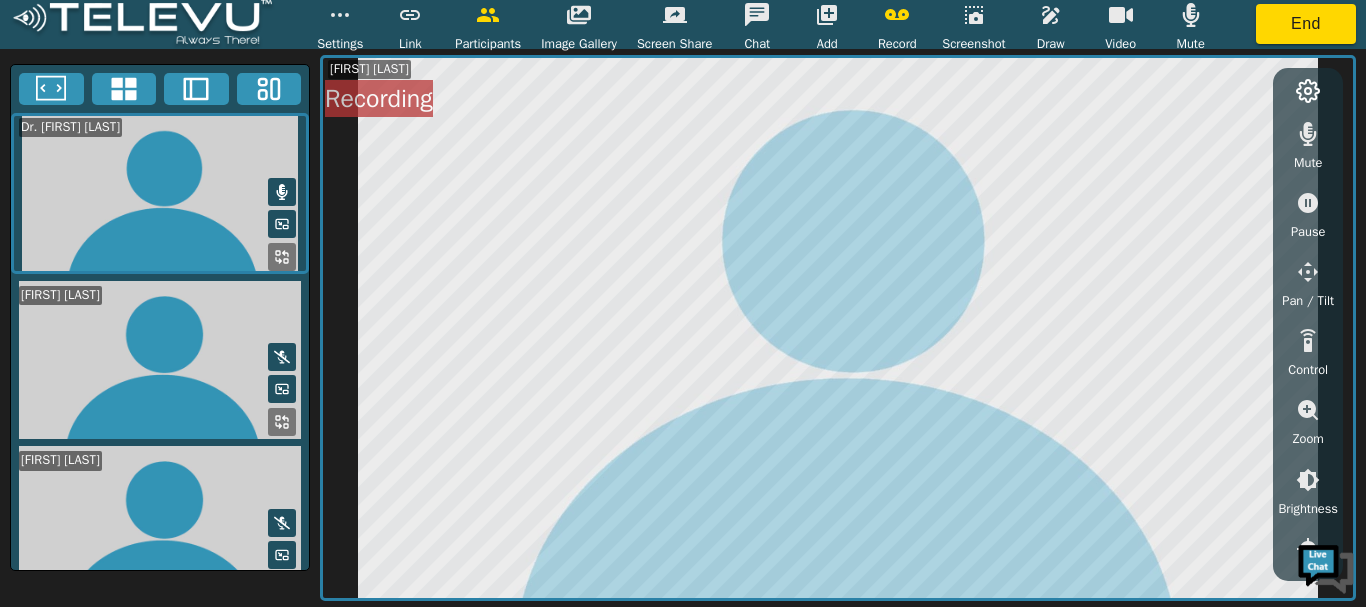 click 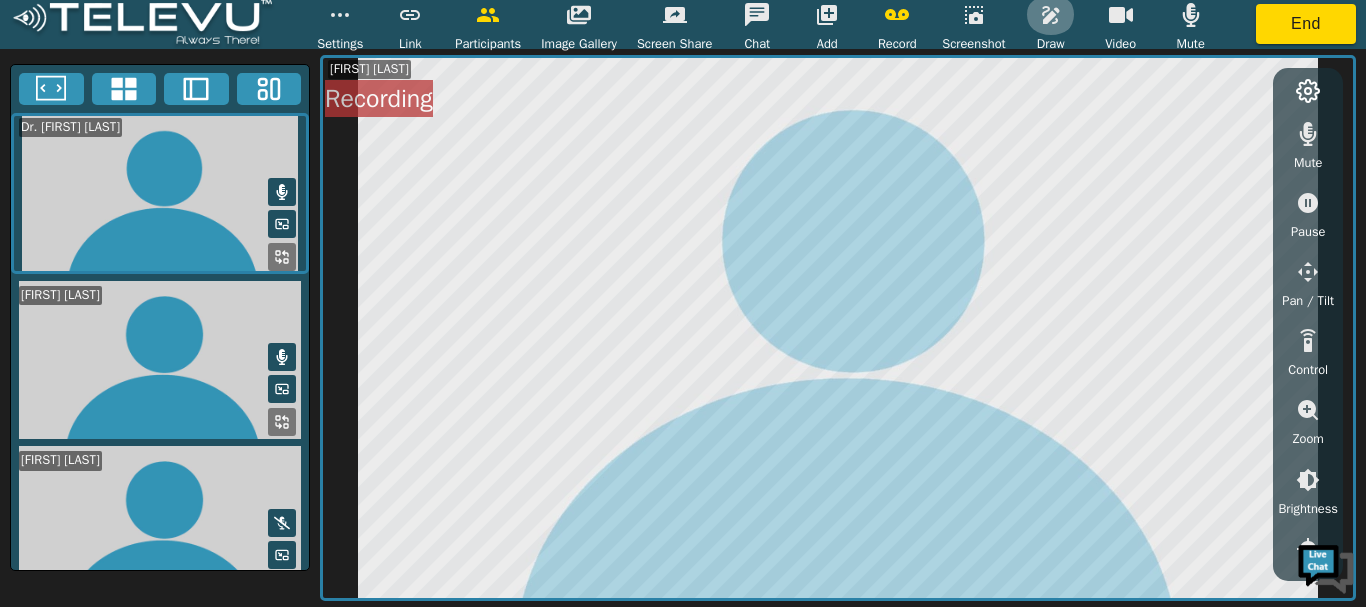 click 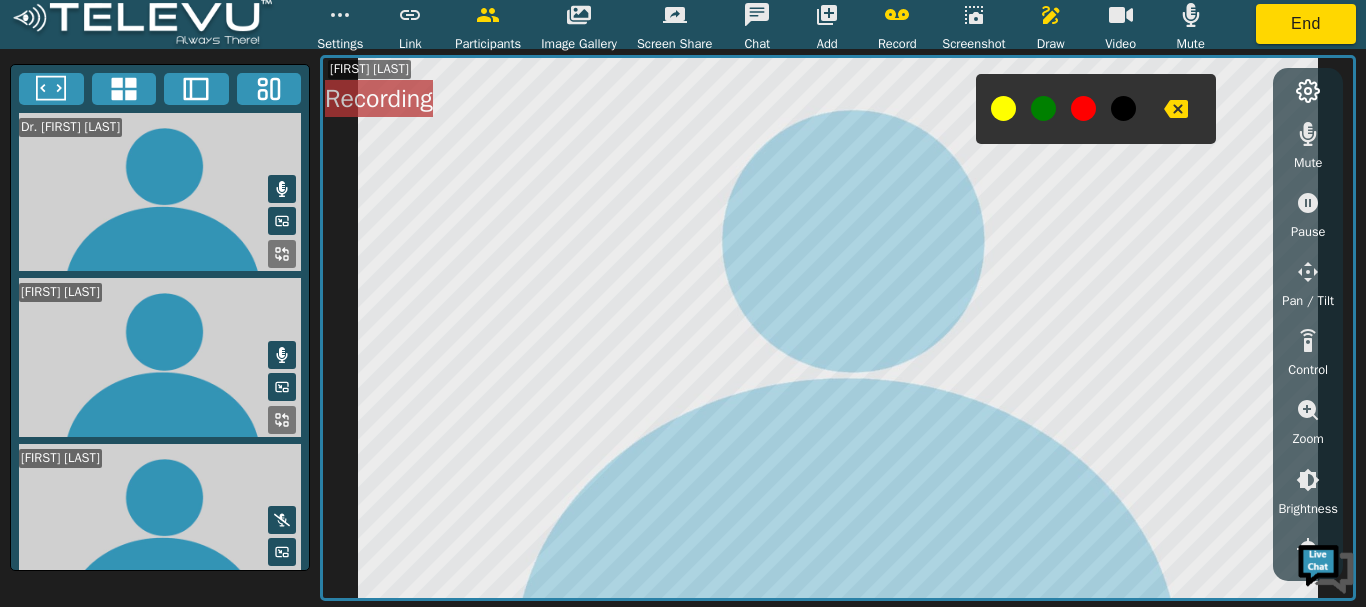 click at bounding box center (1003, 108) 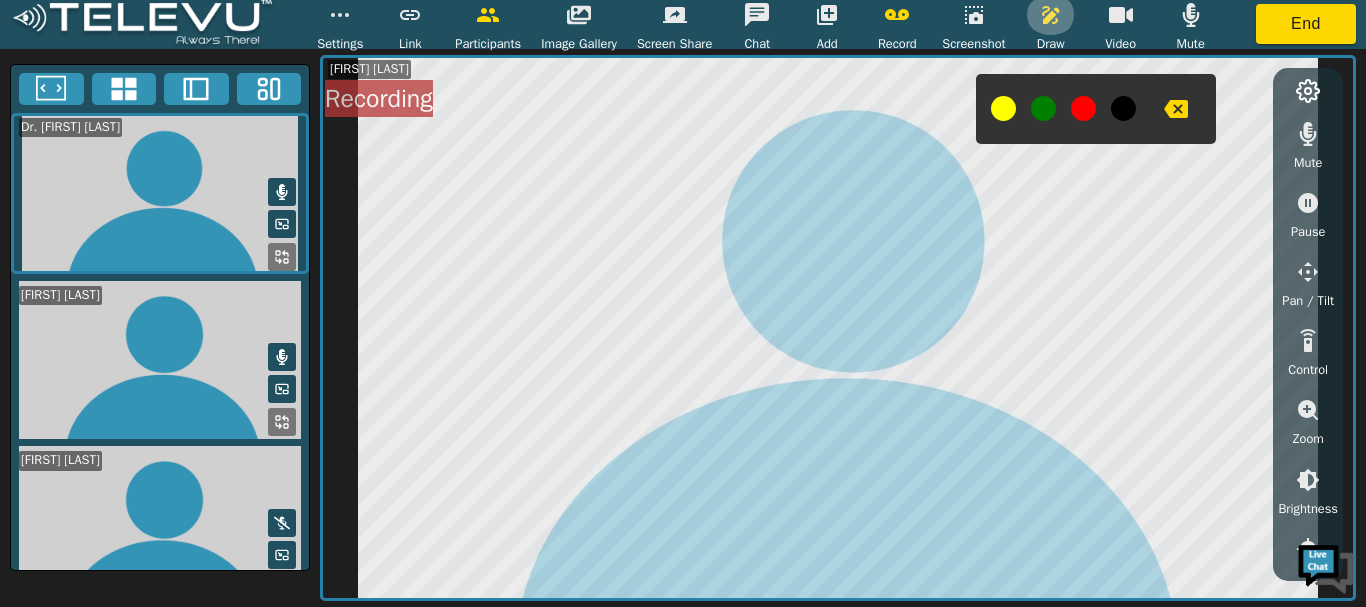click at bounding box center (1051, 15) 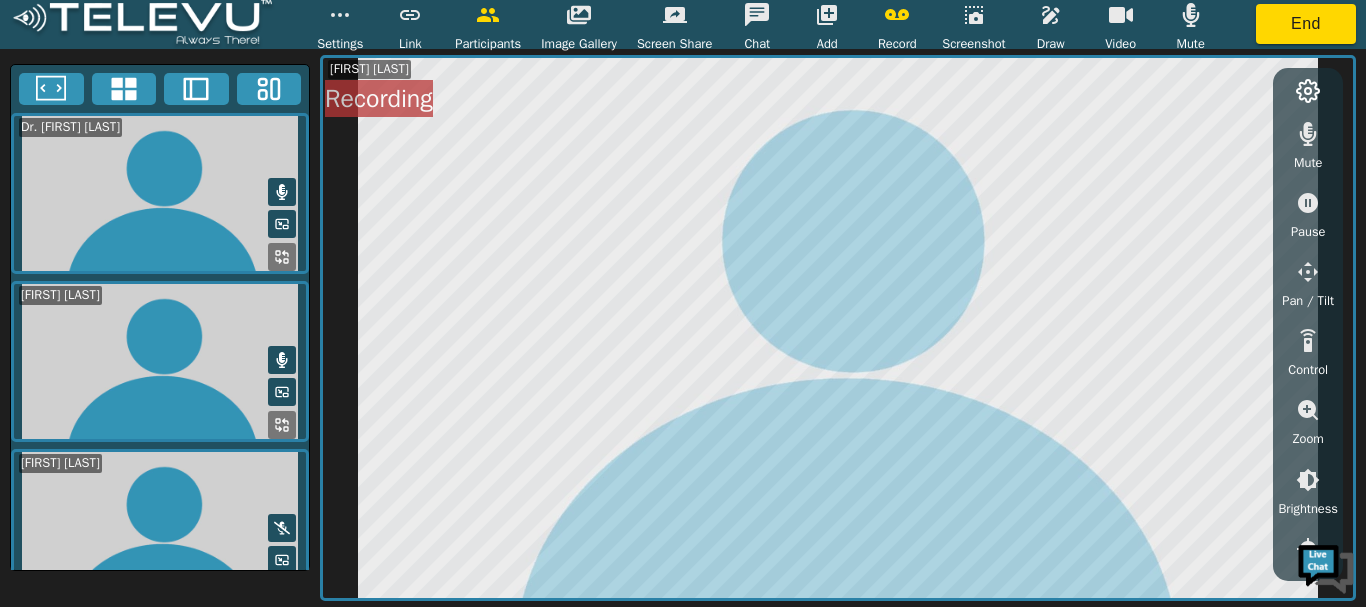 click at bounding box center (974, 15) 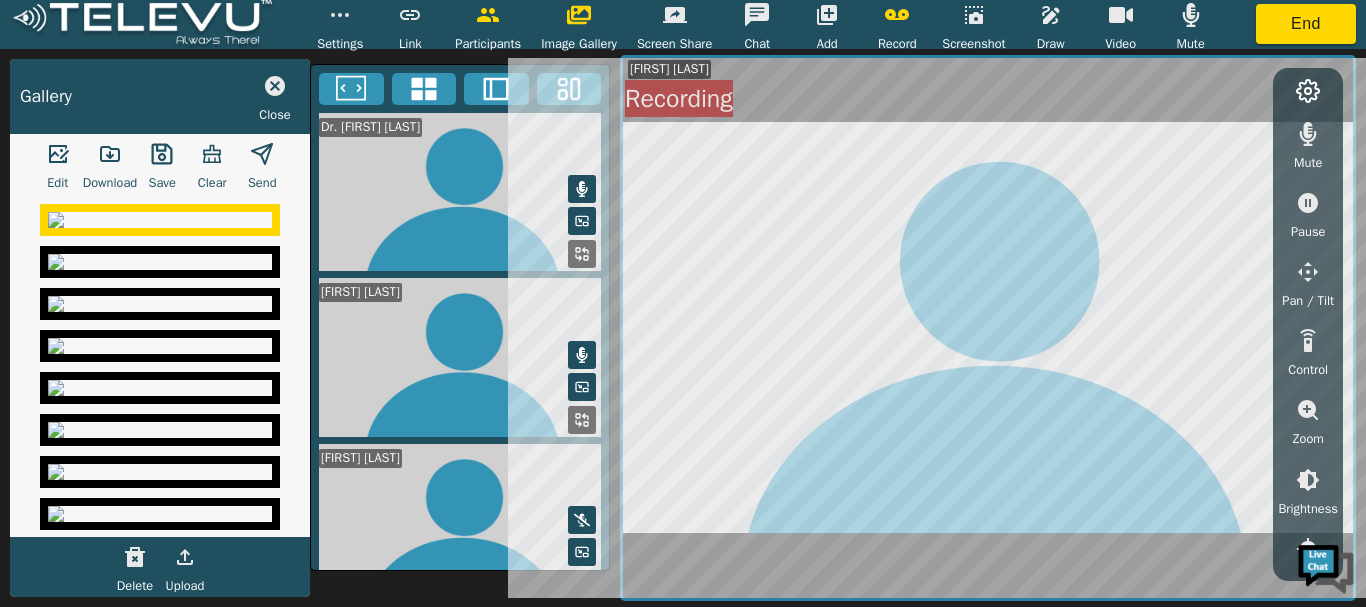 click on "Screenshot" at bounding box center (973, 44) 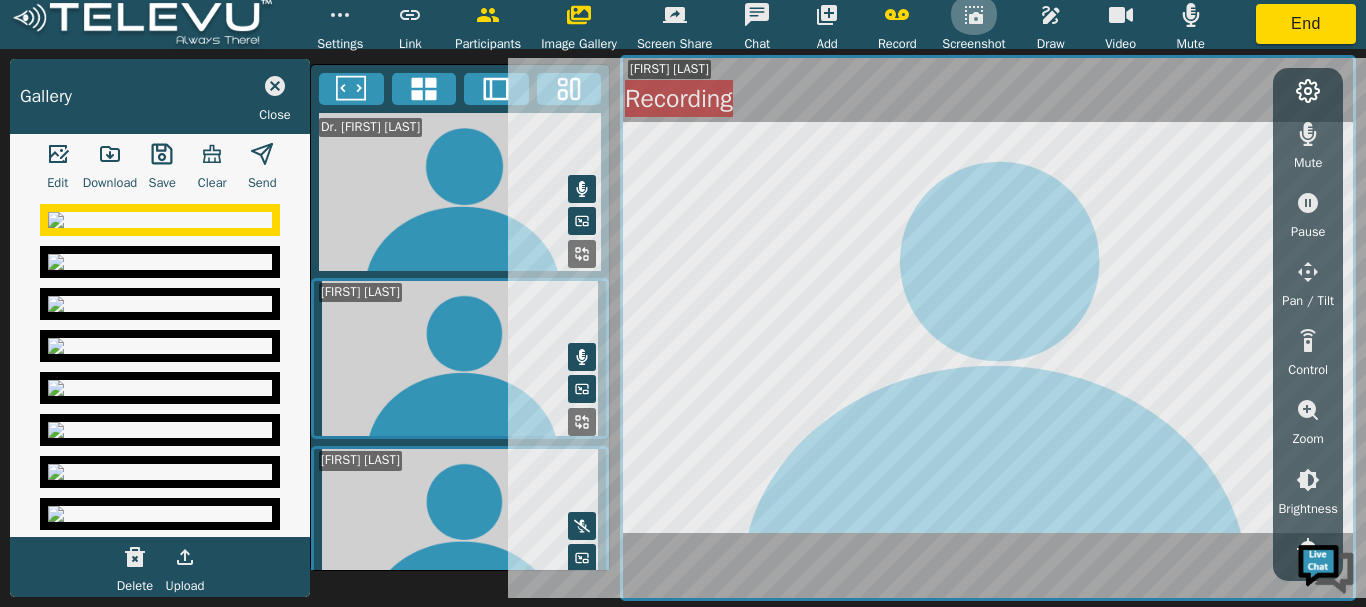 click 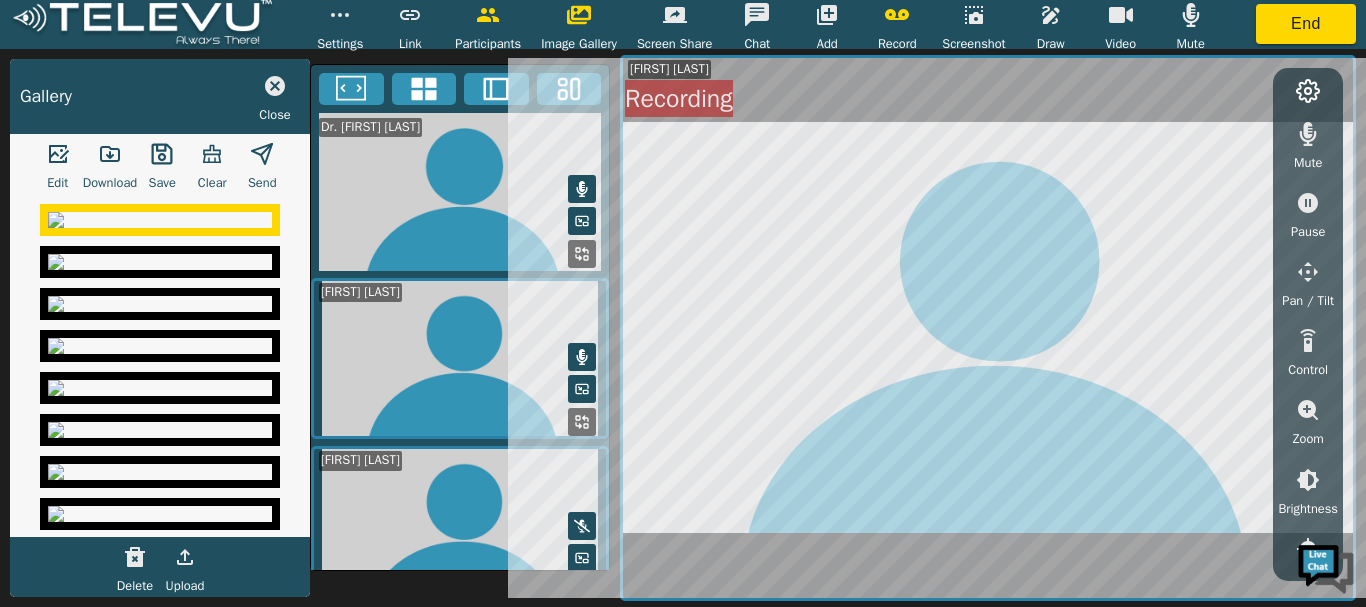 click 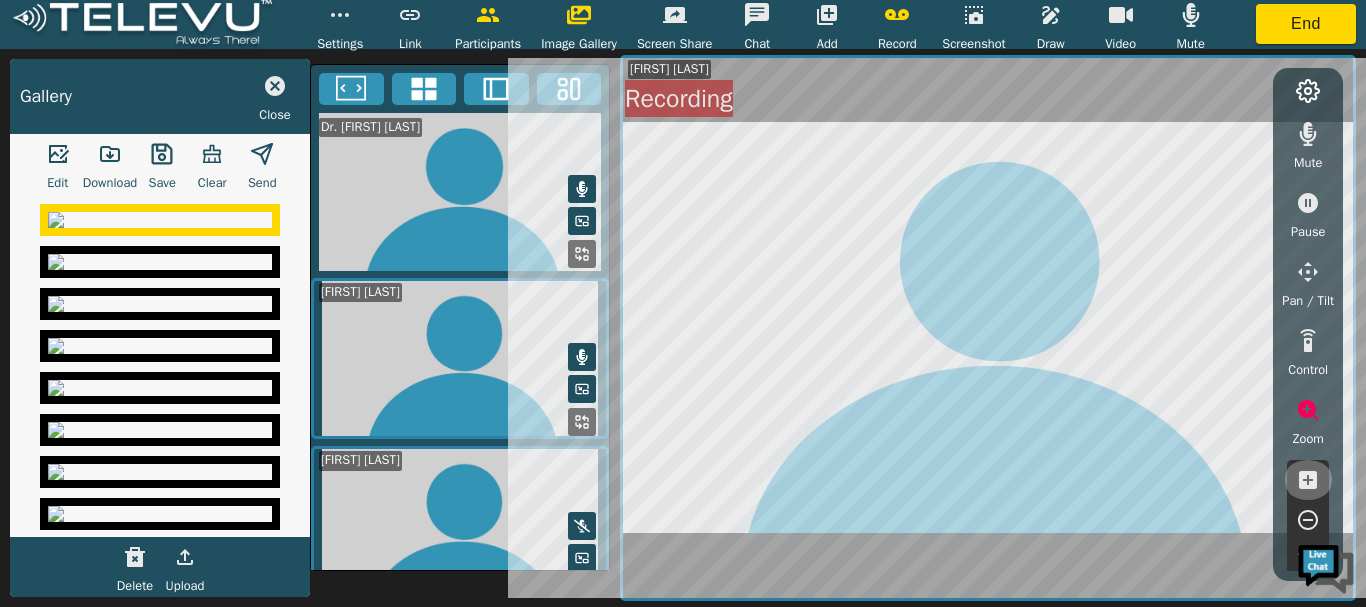 click 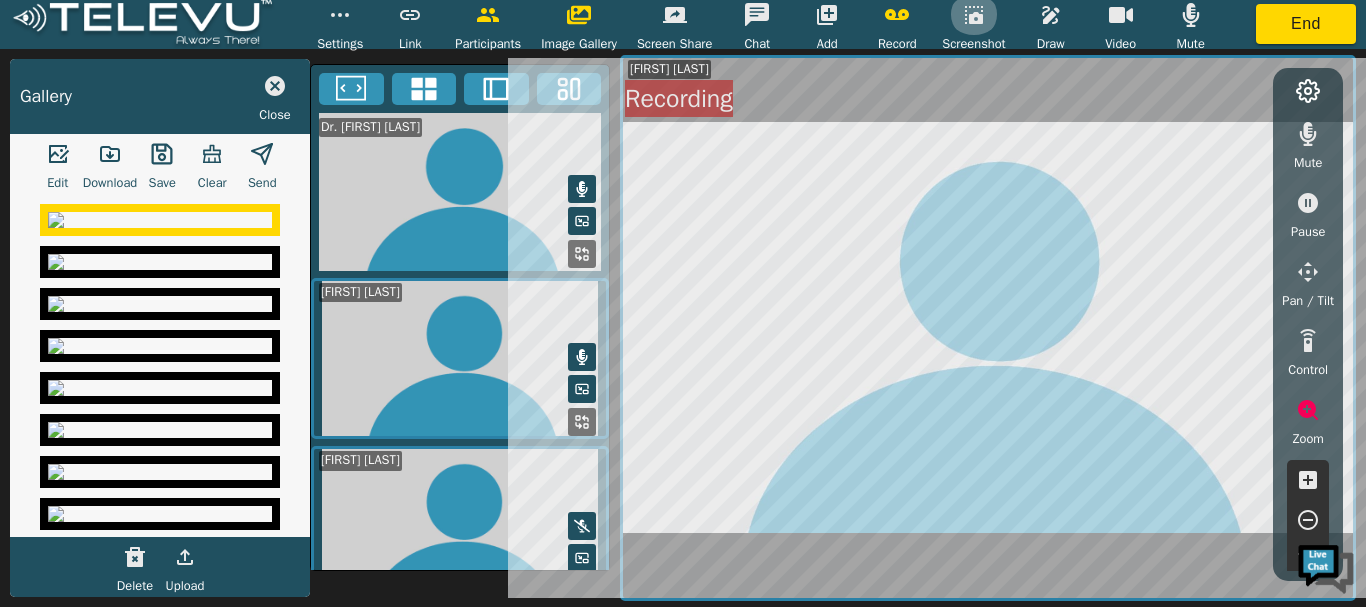 click at bounding box center (974, 15) 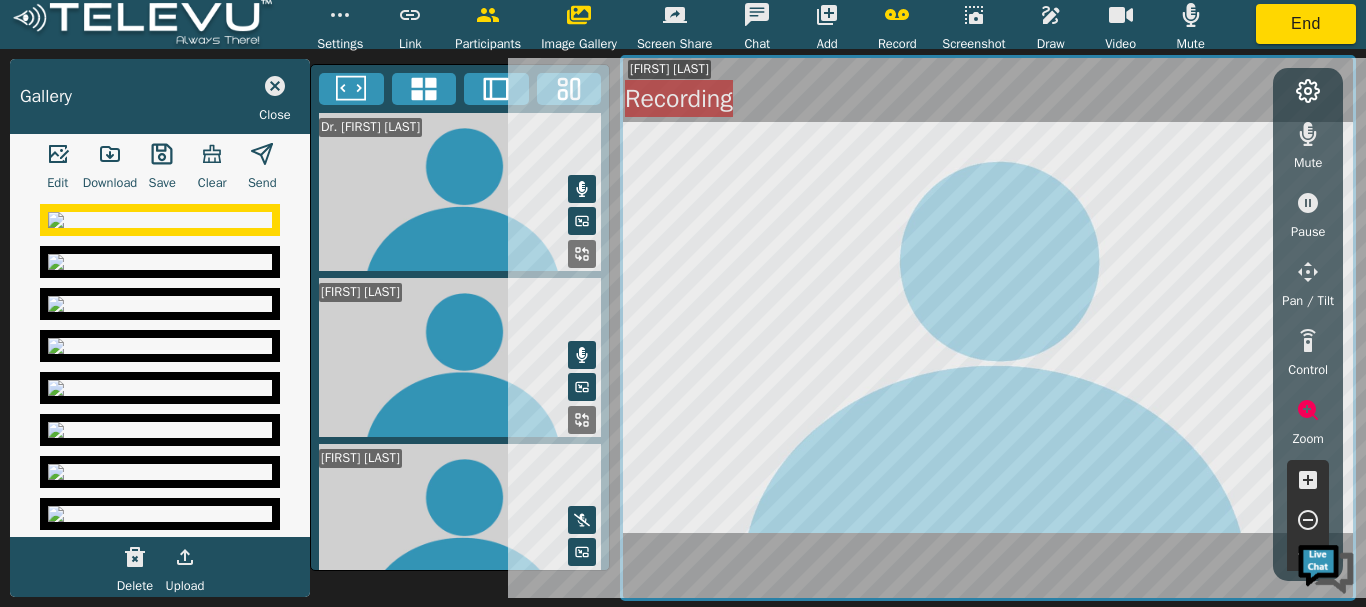 click on "Save" at bounding box center [162, 183] 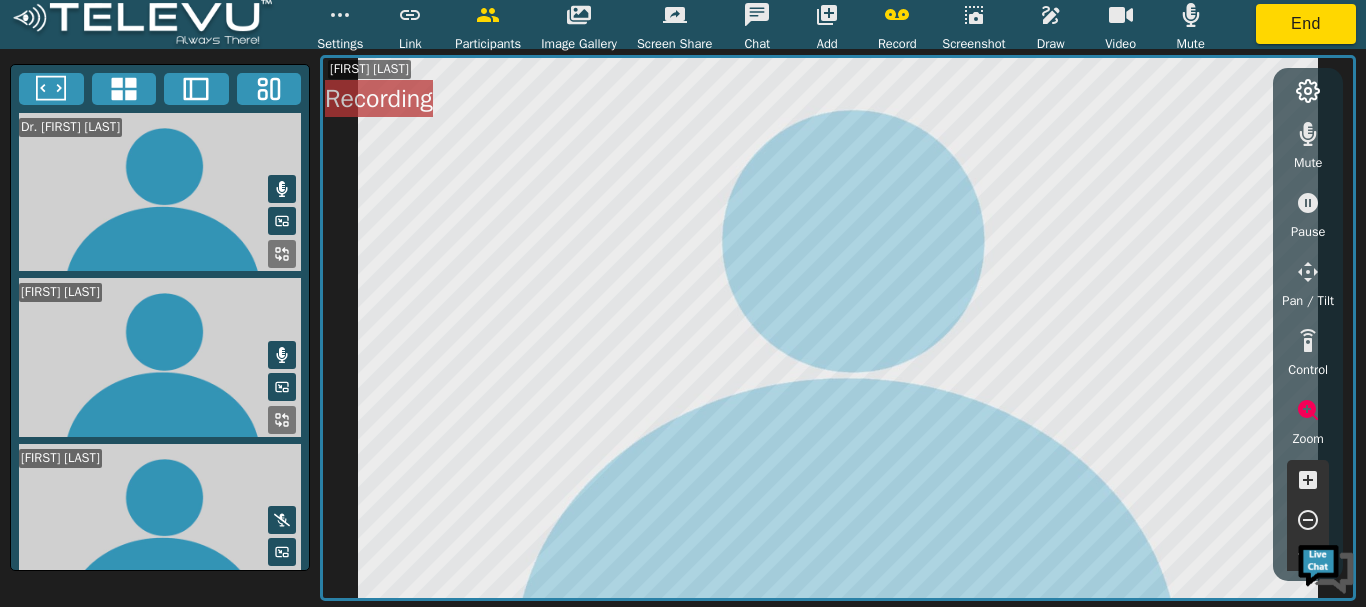click 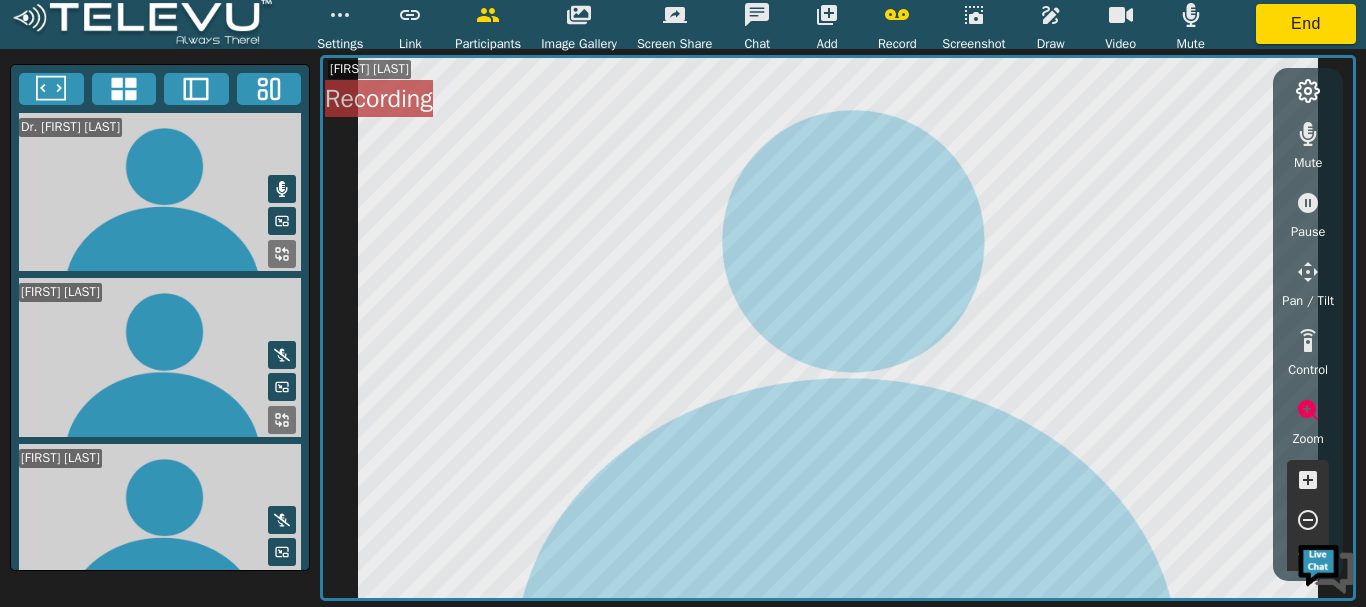 click 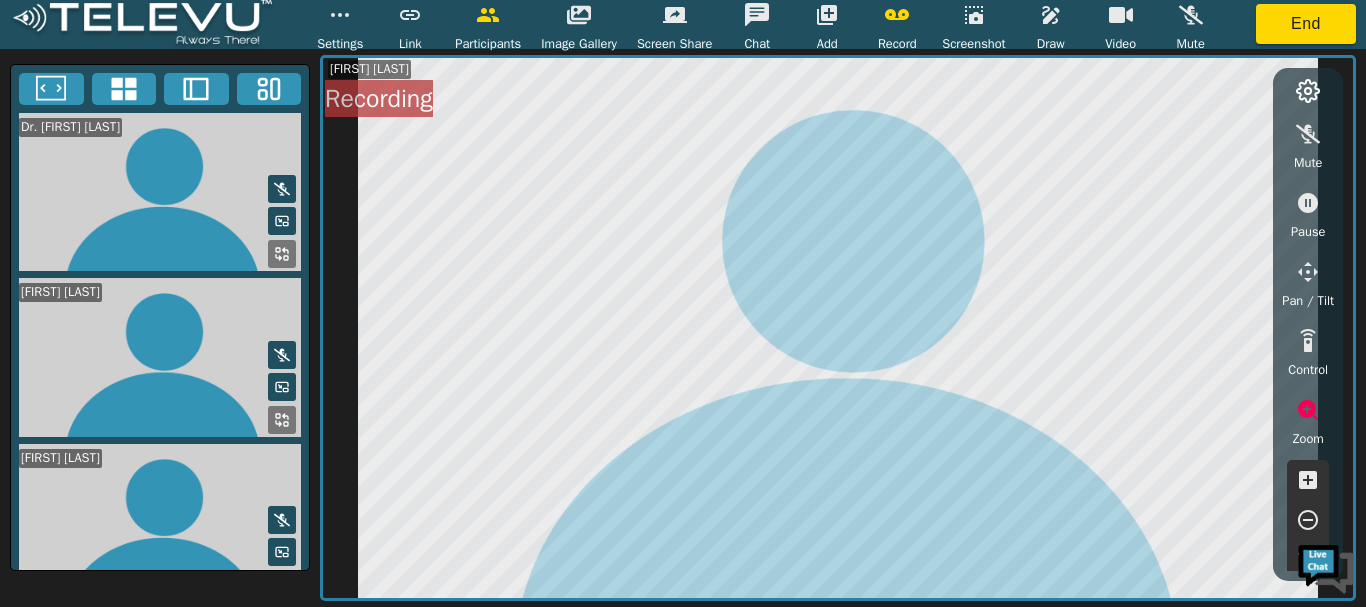 click at bounding box center (1326, 567) 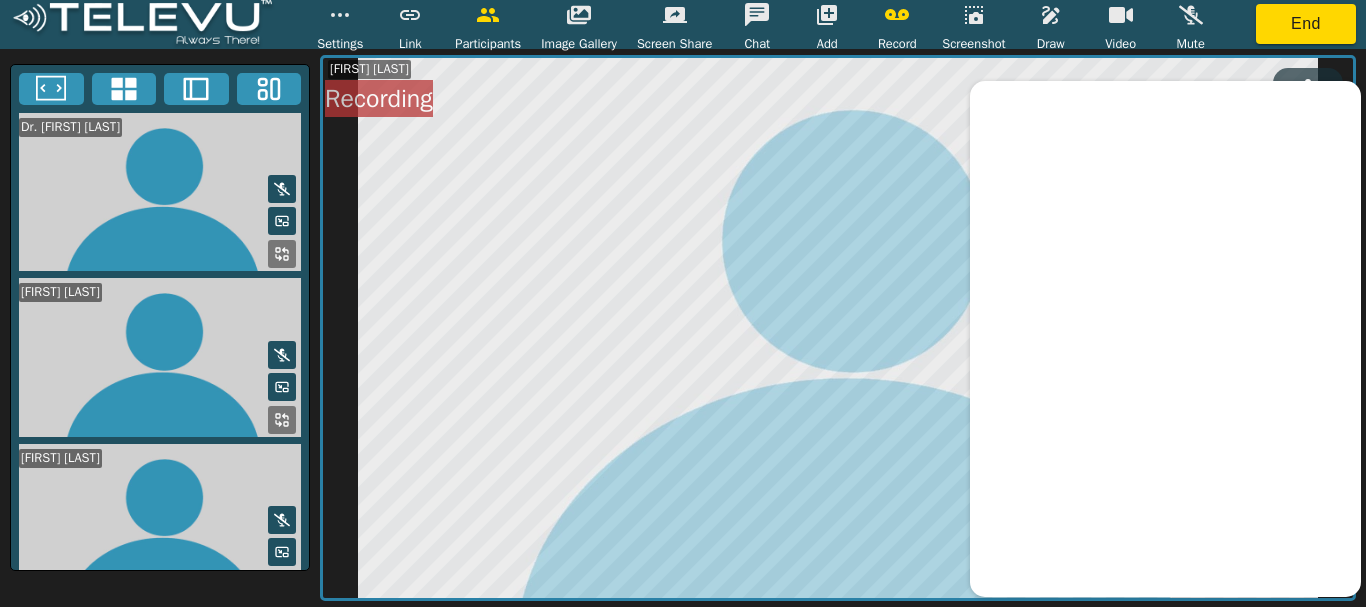 scroll, scrollTop: 7, scrollLeft: 0, axis: vertical 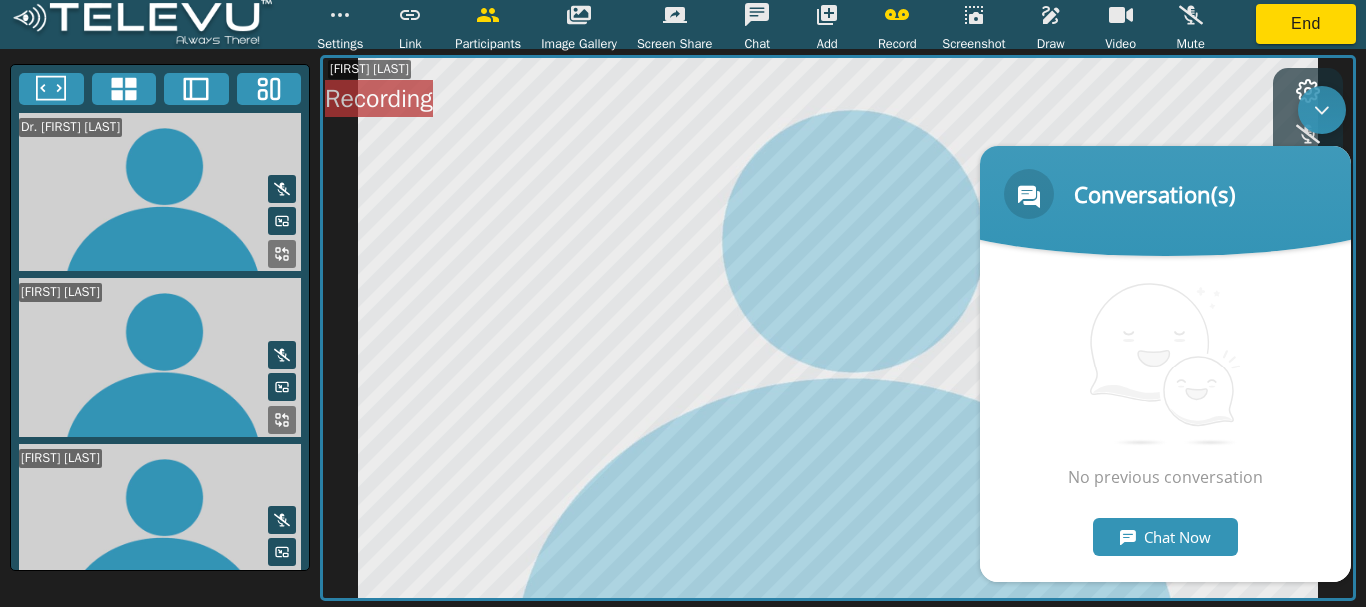 click on "Chat Now" at bounding box center [1165, 537] 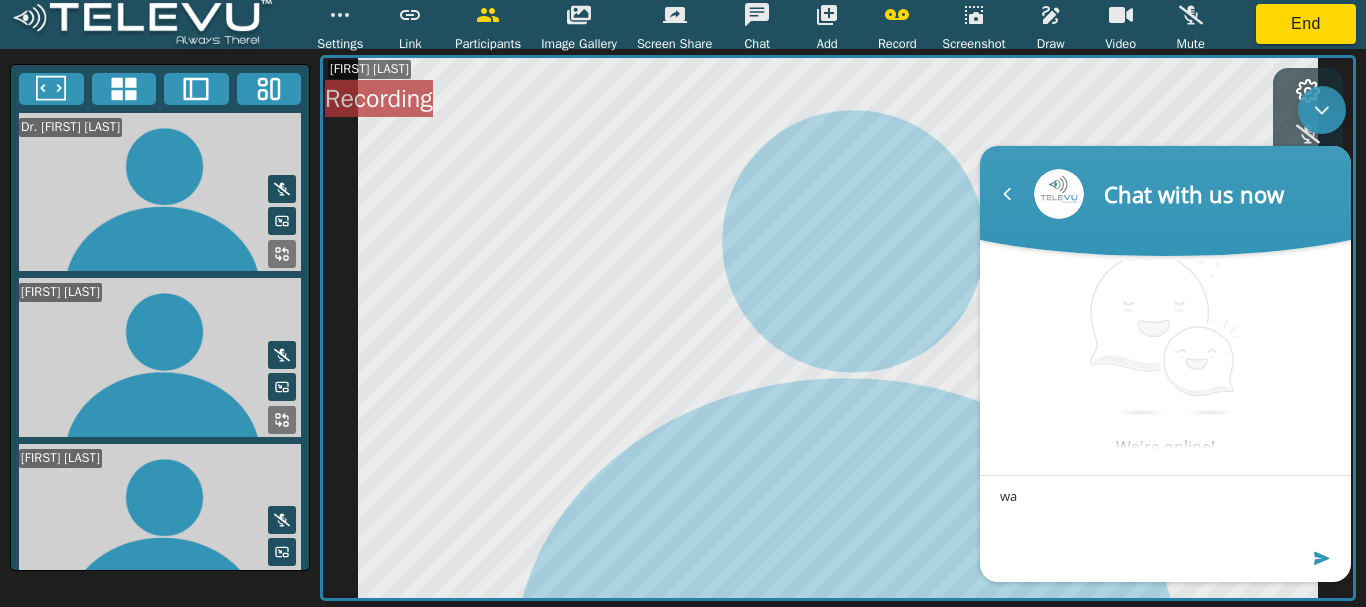 type on "w" 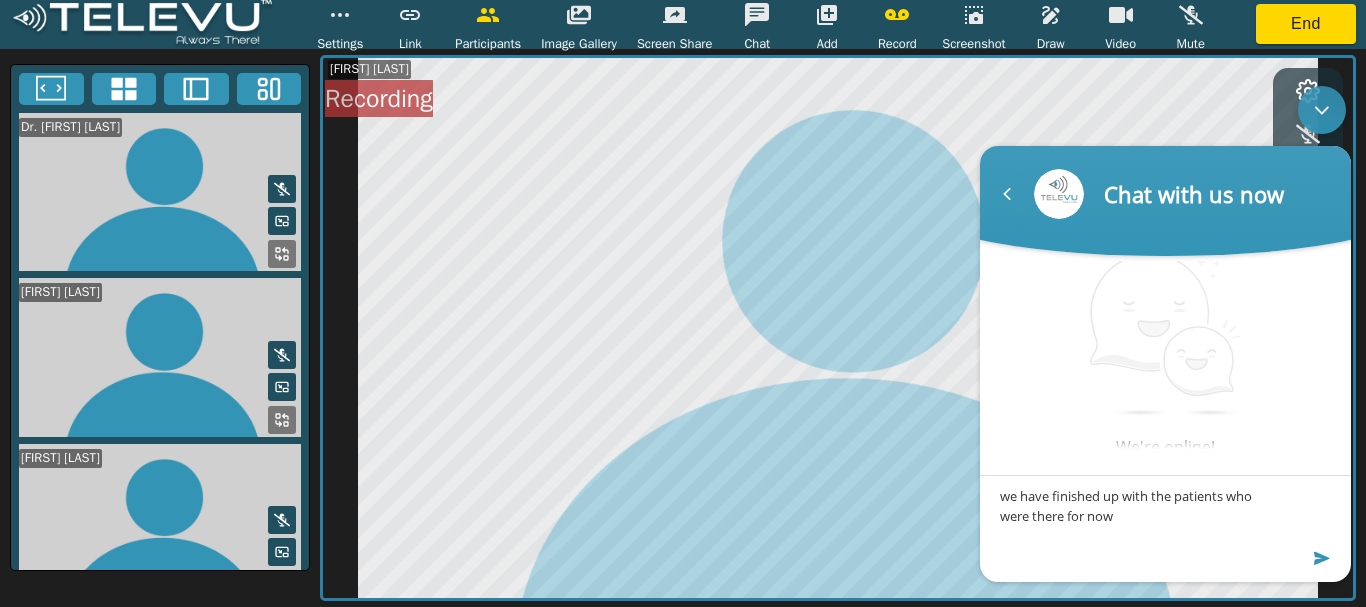 type on "we have finished up with the patients who were there for now" 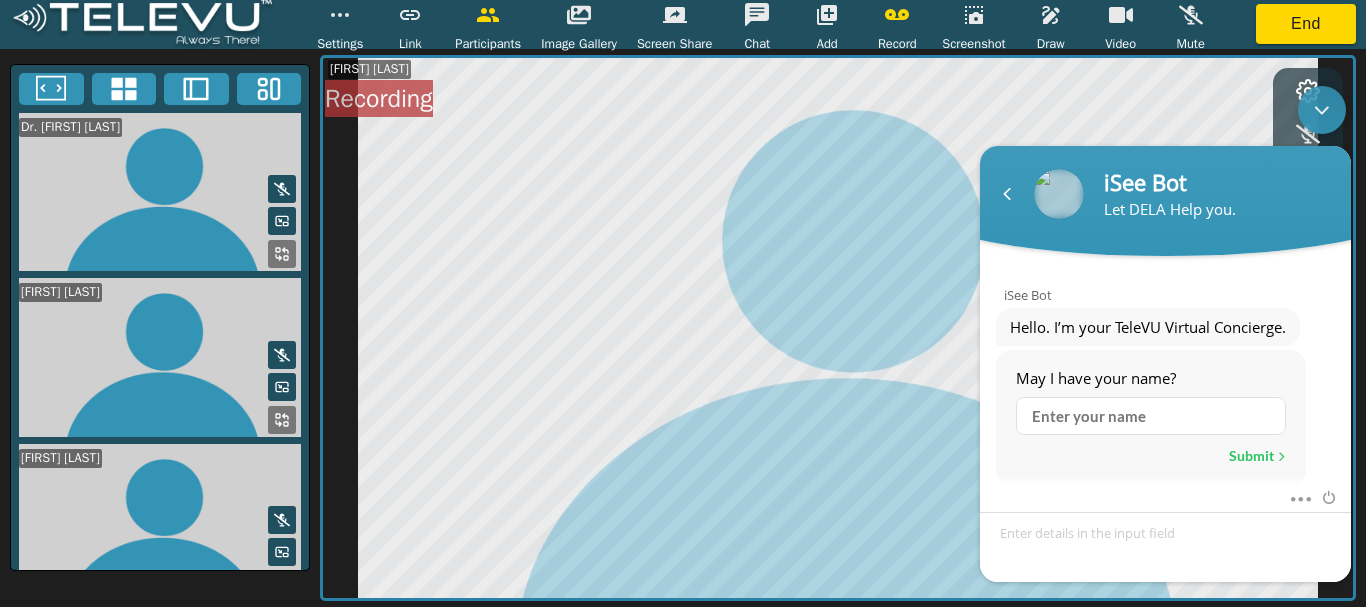 scroll, scrollTop: 104, scrollLeft: 0, axis: vertical 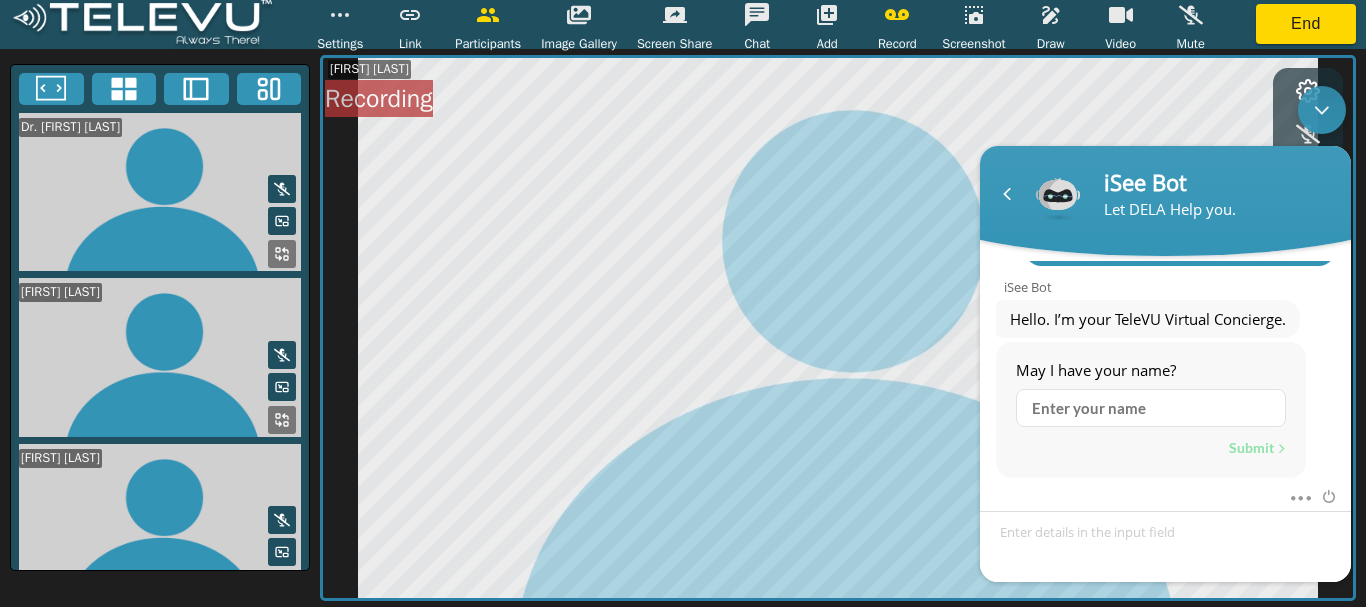 click at bounding box center [1322, 110] 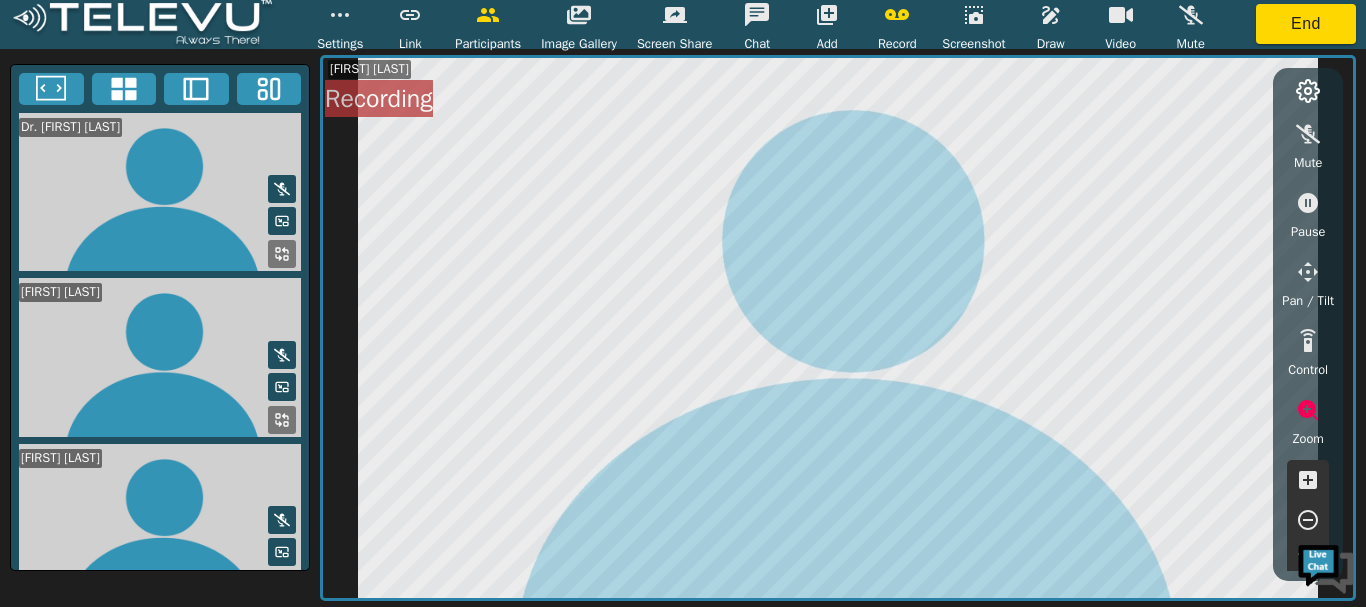 click 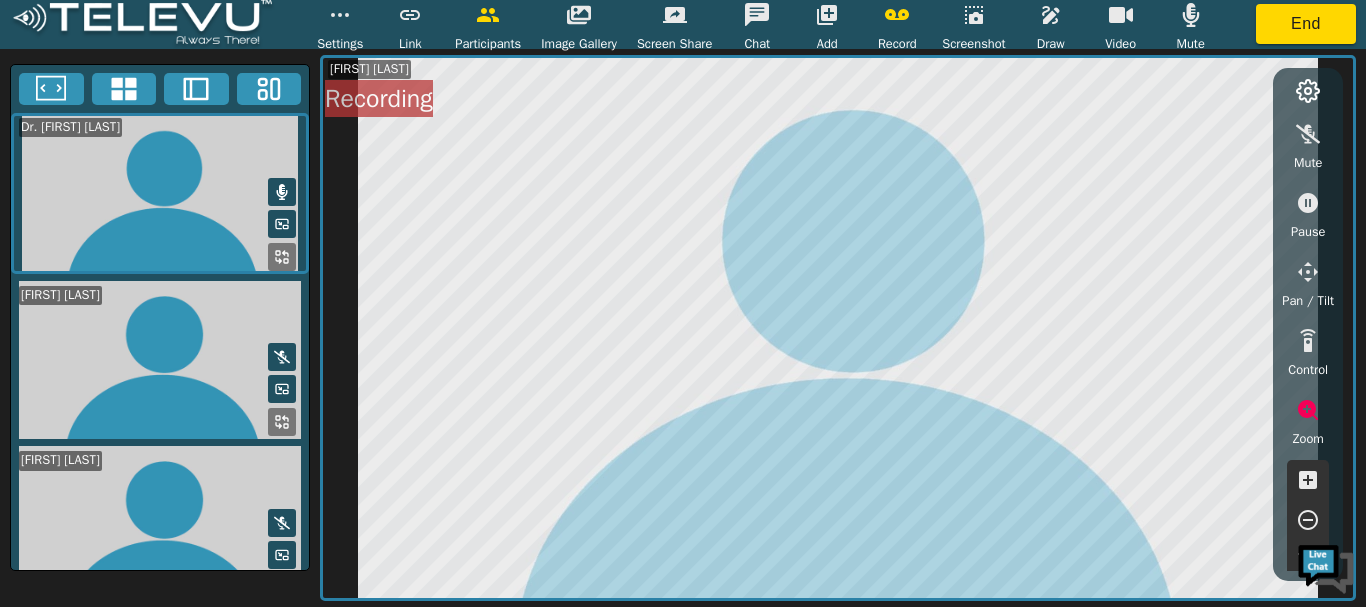 click 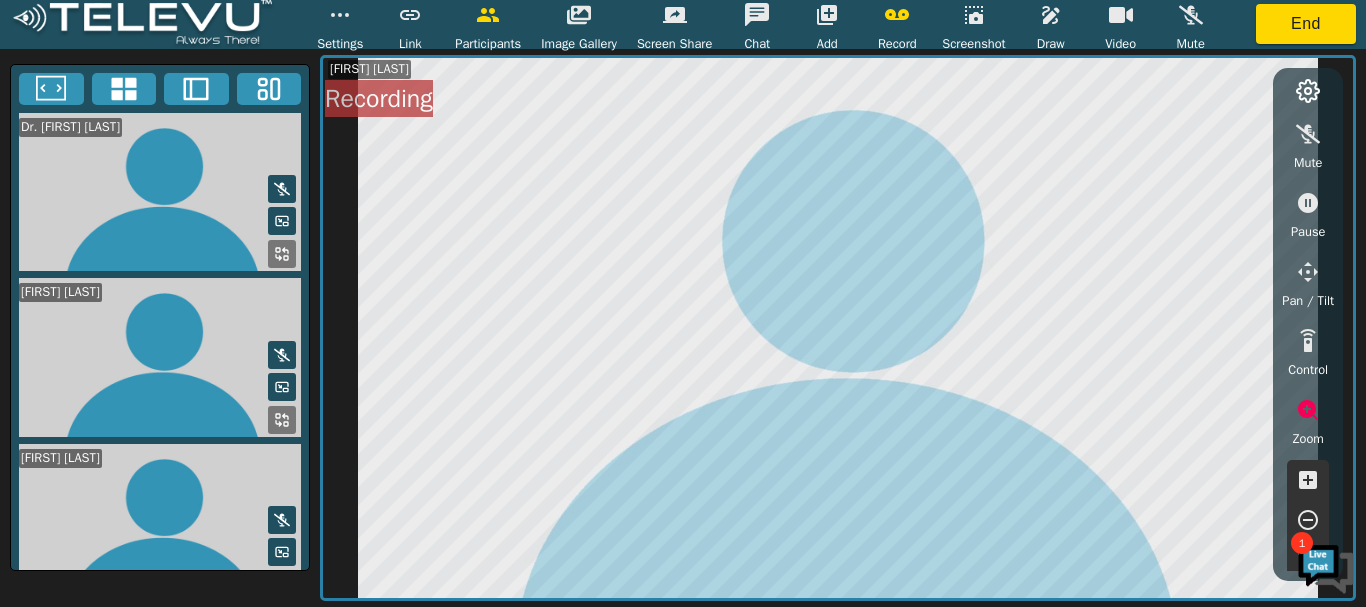 scroll, scrollTop: 169, scrollLeft: 0, axis: vertical 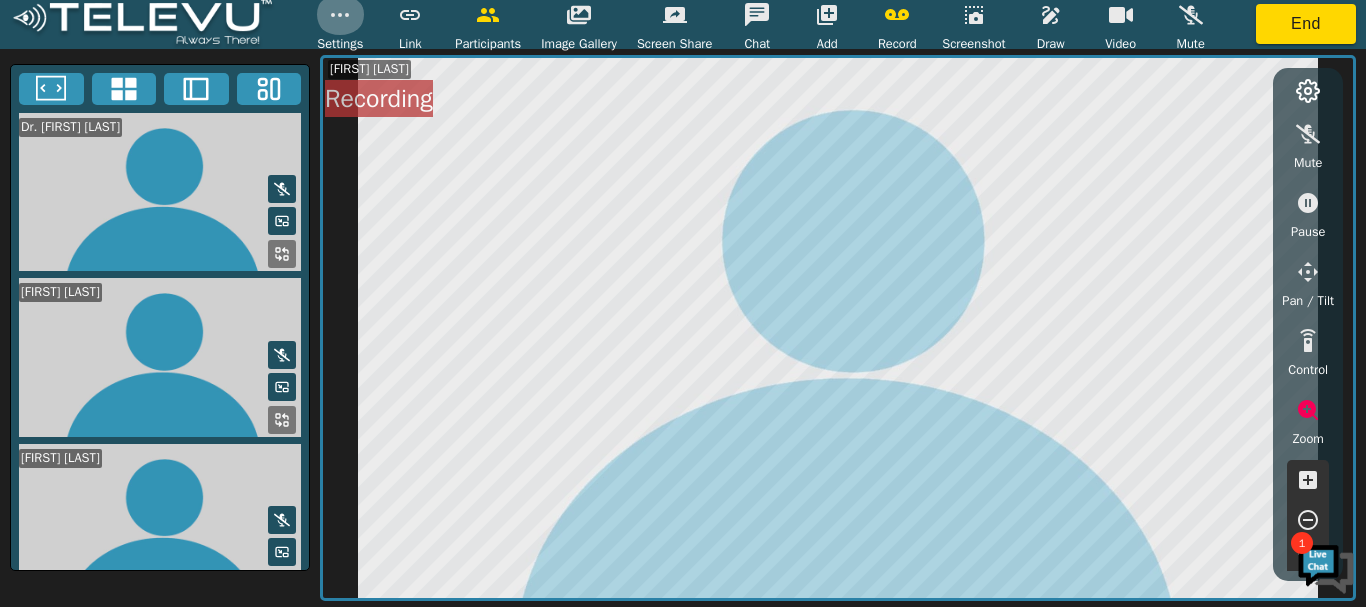 click 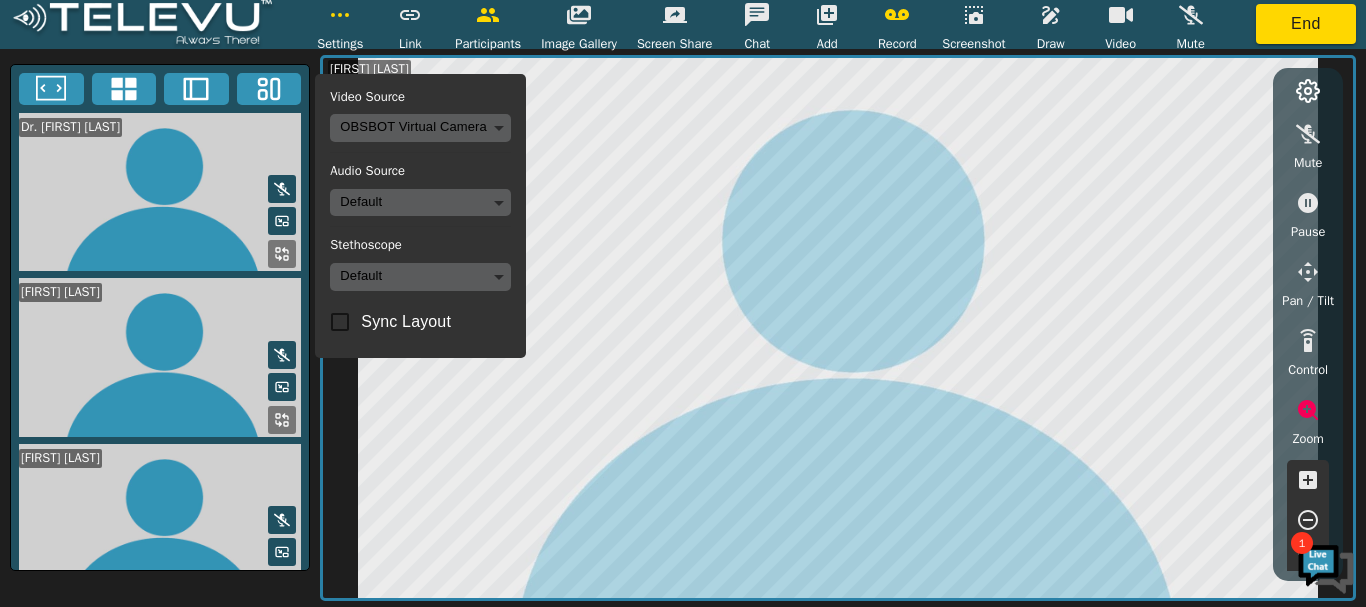click 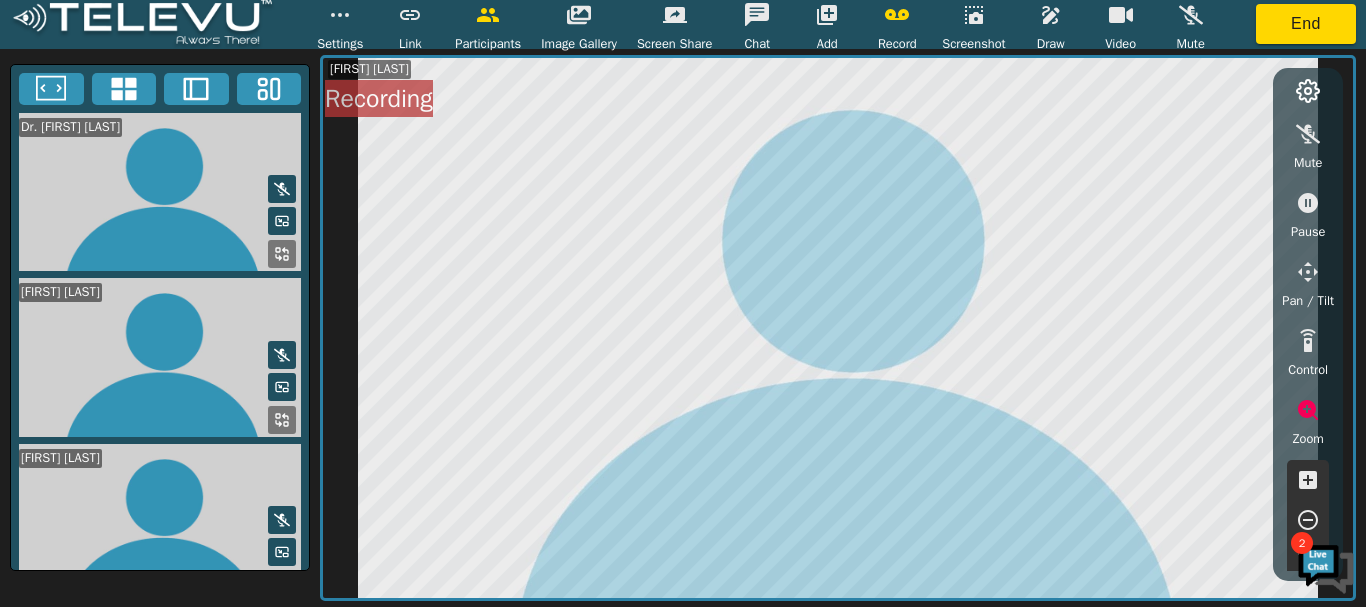 scroll, scrollTop: 364, scrollLeft: 0, axis: vertical 